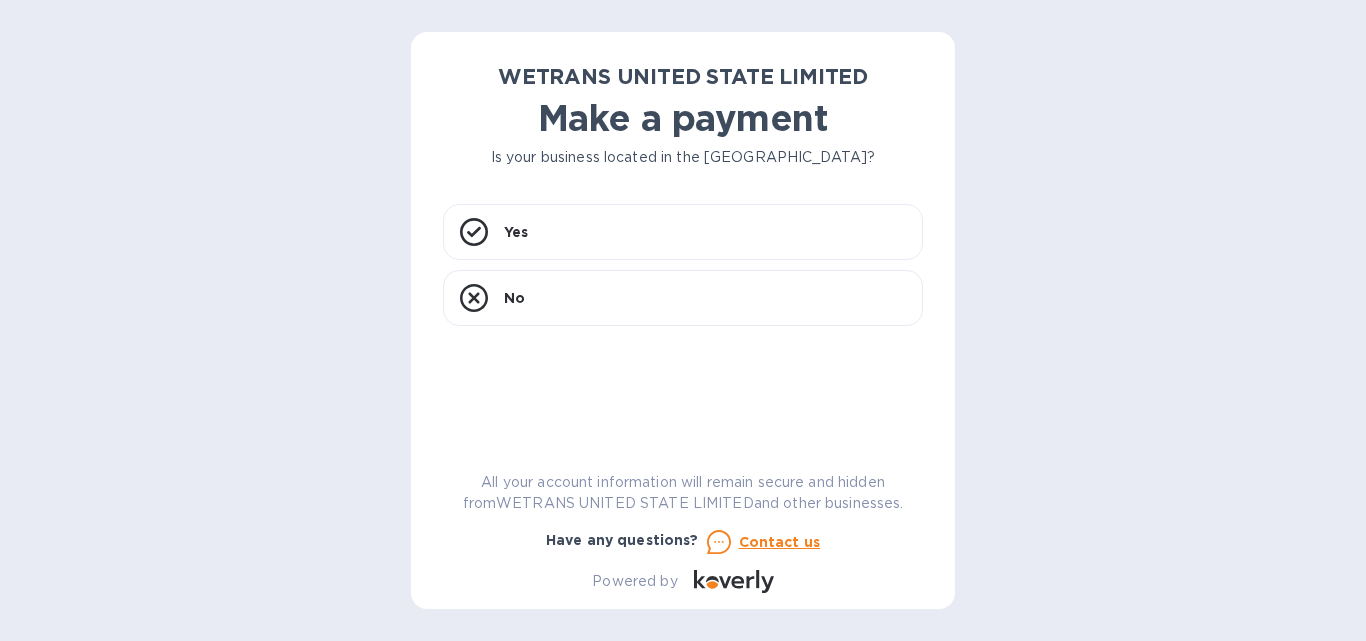 scroll, scrollTop: 0, scrollLeft: 0, axis: both 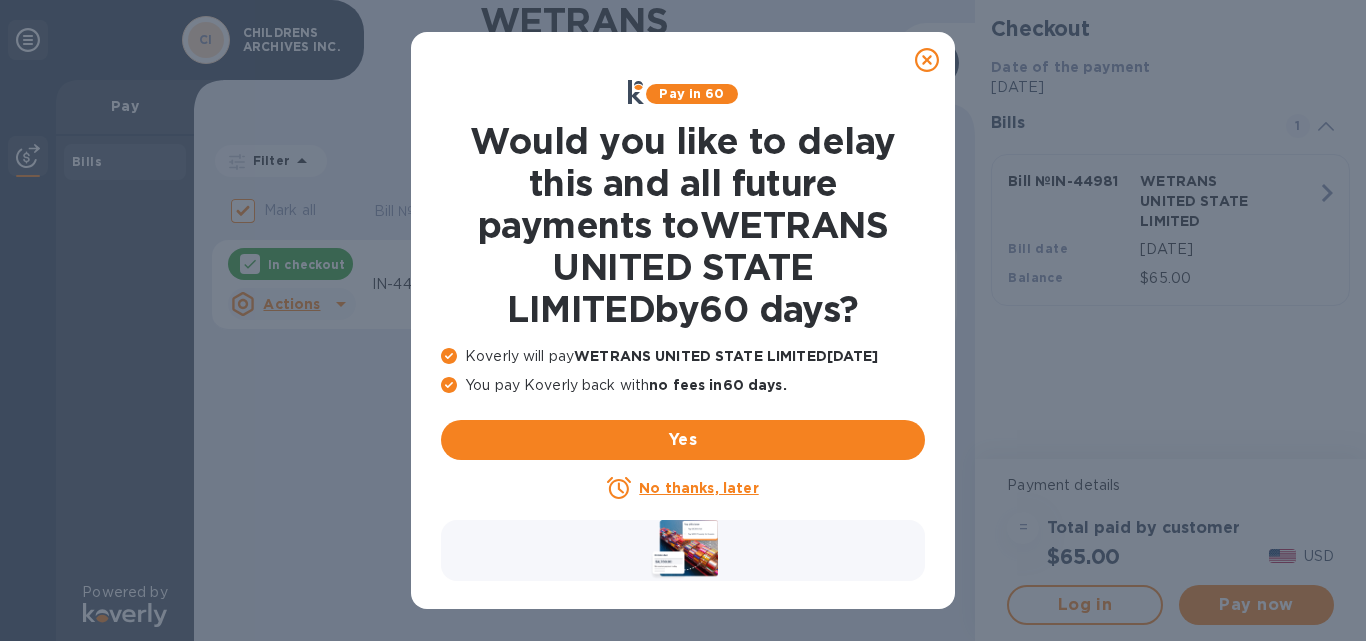 click on "No thanks, later" at bounding box center (698, 488) 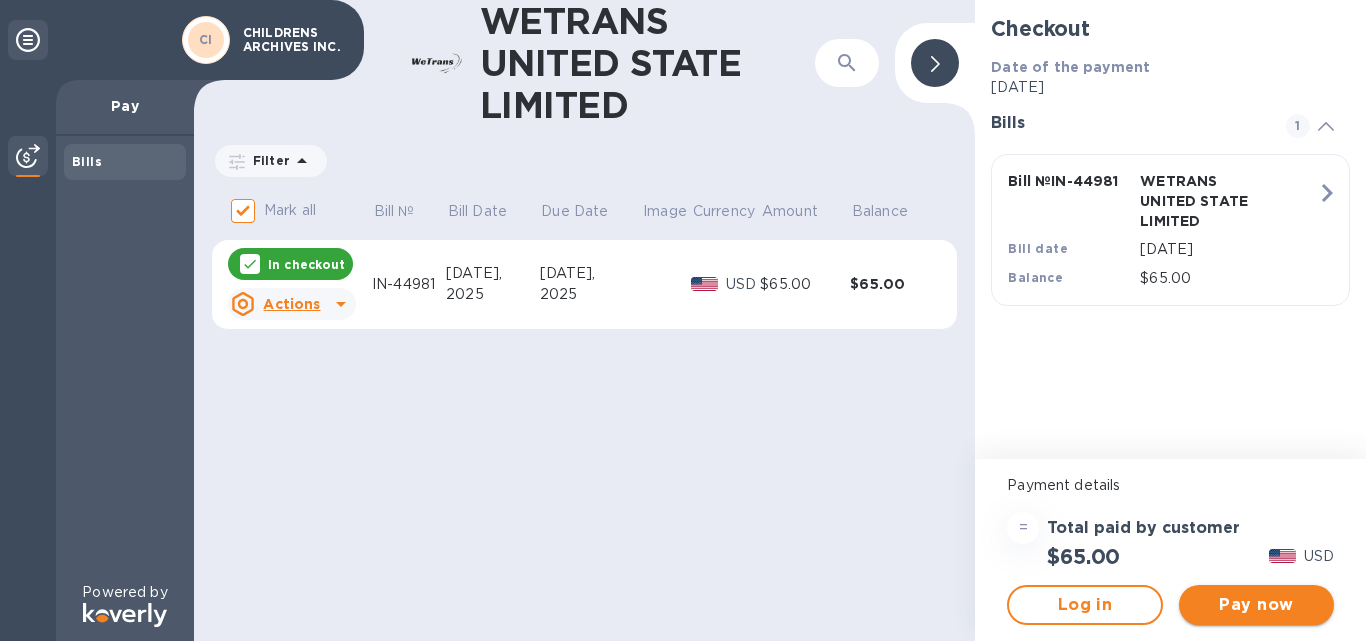 click on "Pay now" at bounding box center [1256, 605] 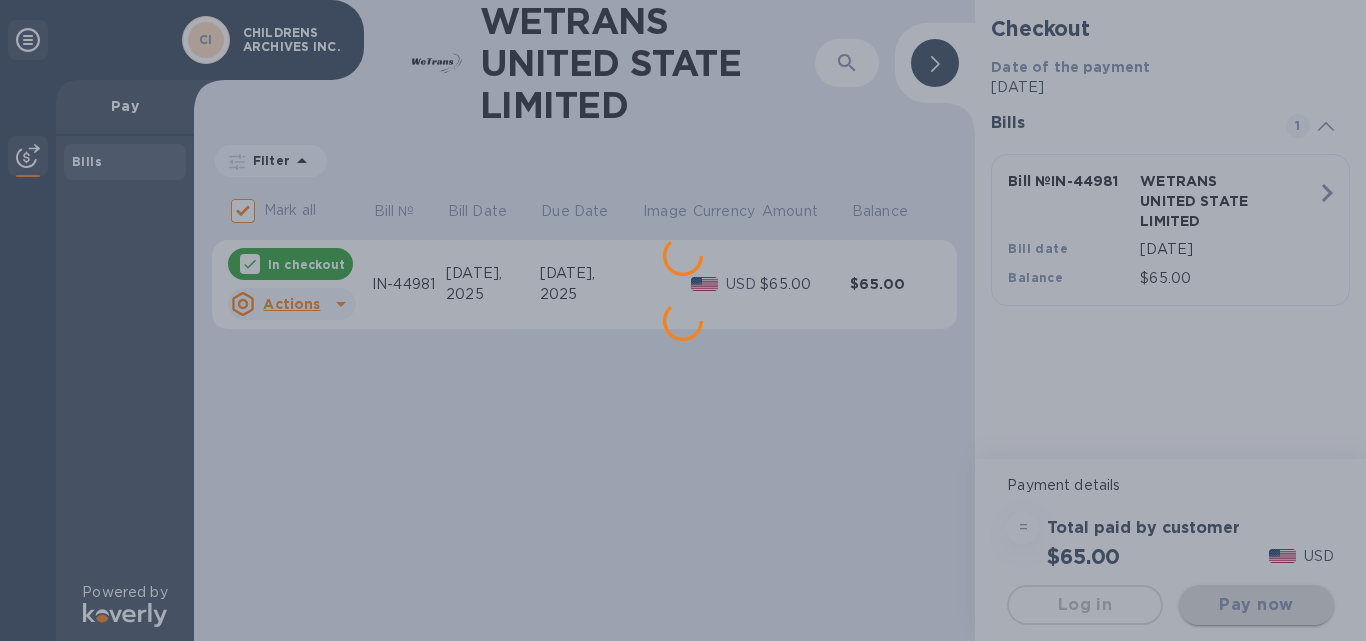 scroll, scrollTop: 0, scrollLeft: 0, axis: both 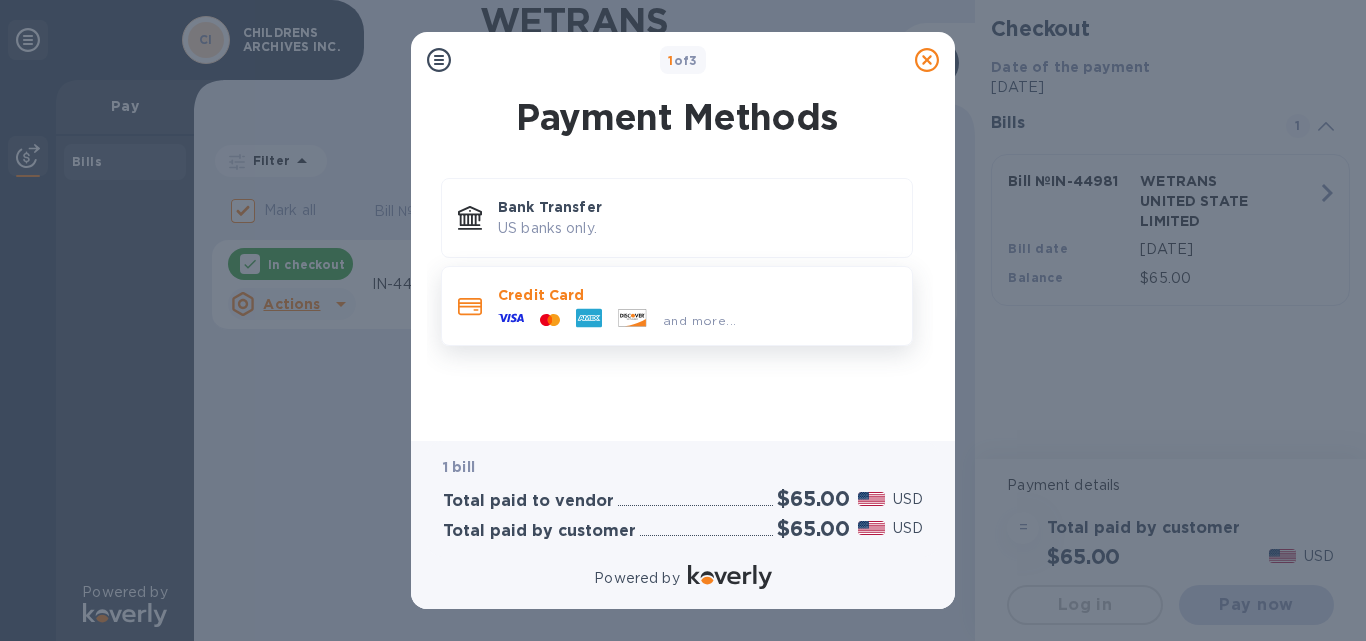 click on "Credit Card" at bounding box center (697, 295) 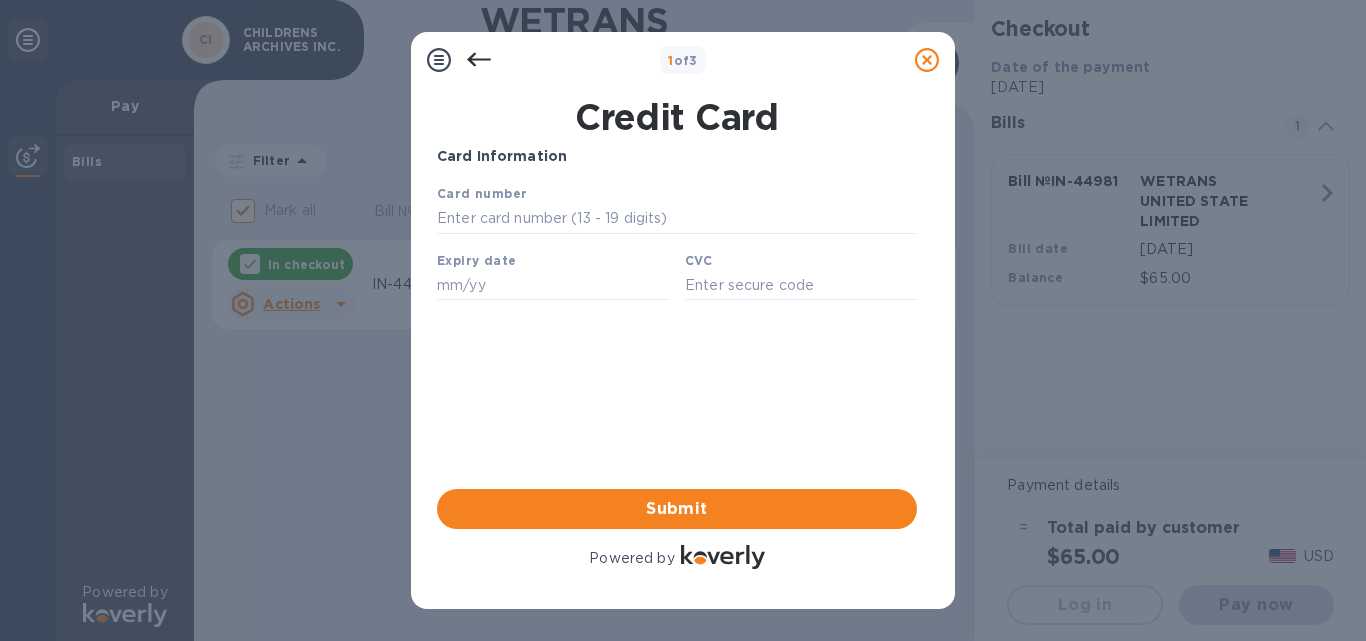 scroll, scrollTop: 0, scrollLeft: 0, axis: both 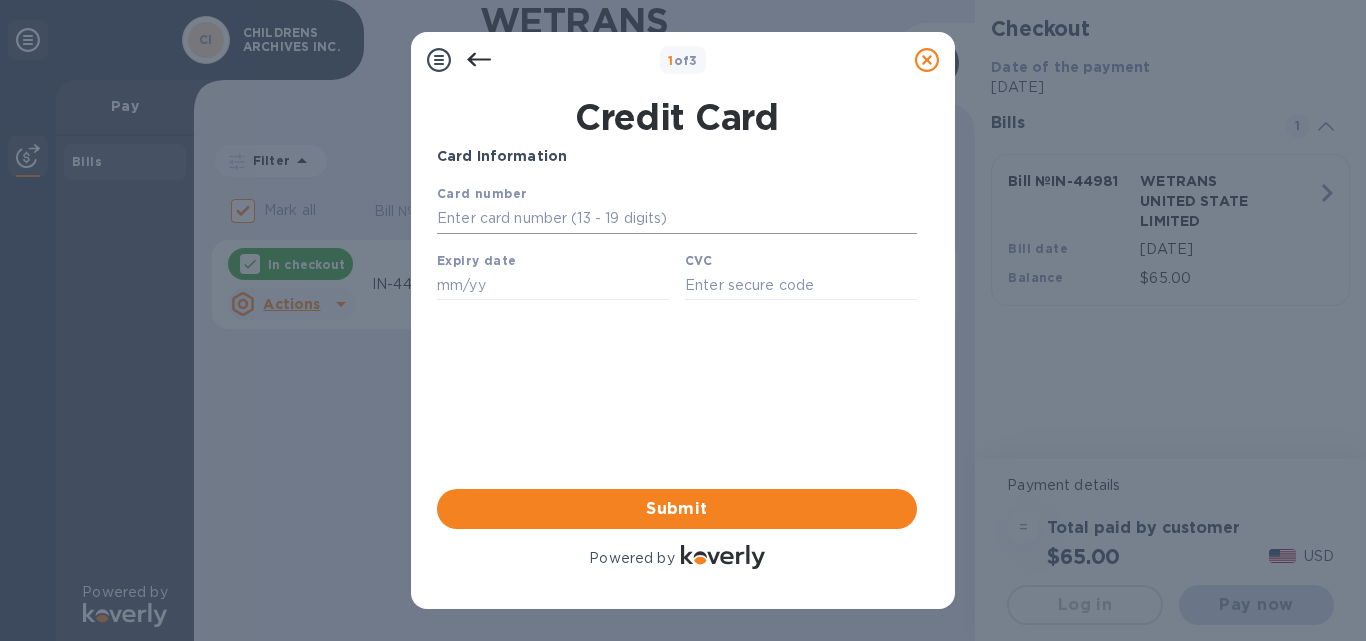 click at bounding box center [677, 219] 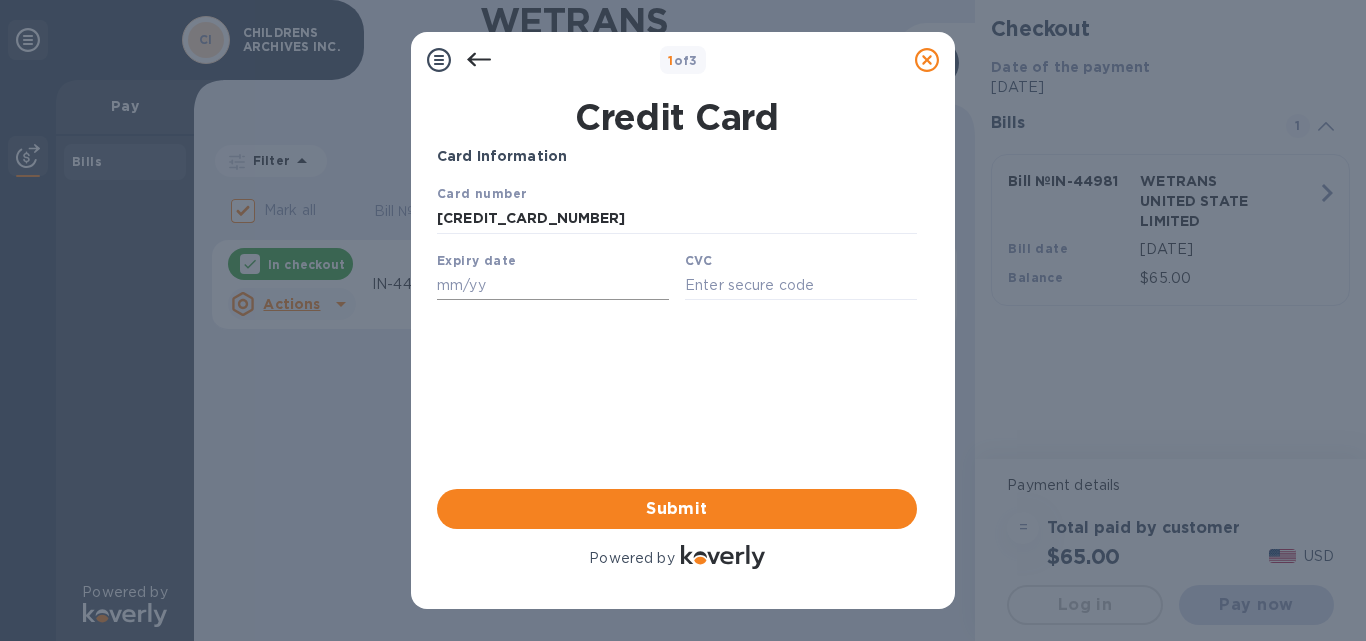 type on "4563 3100 5117 8998" 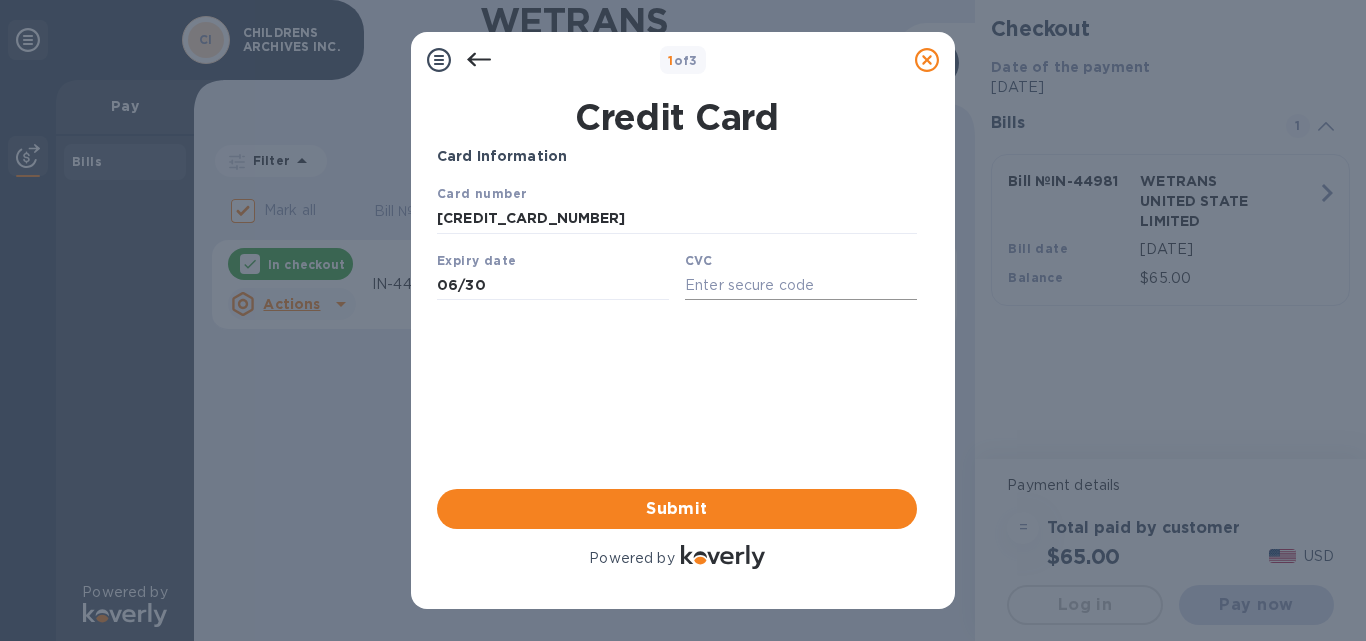 type on "06/30" 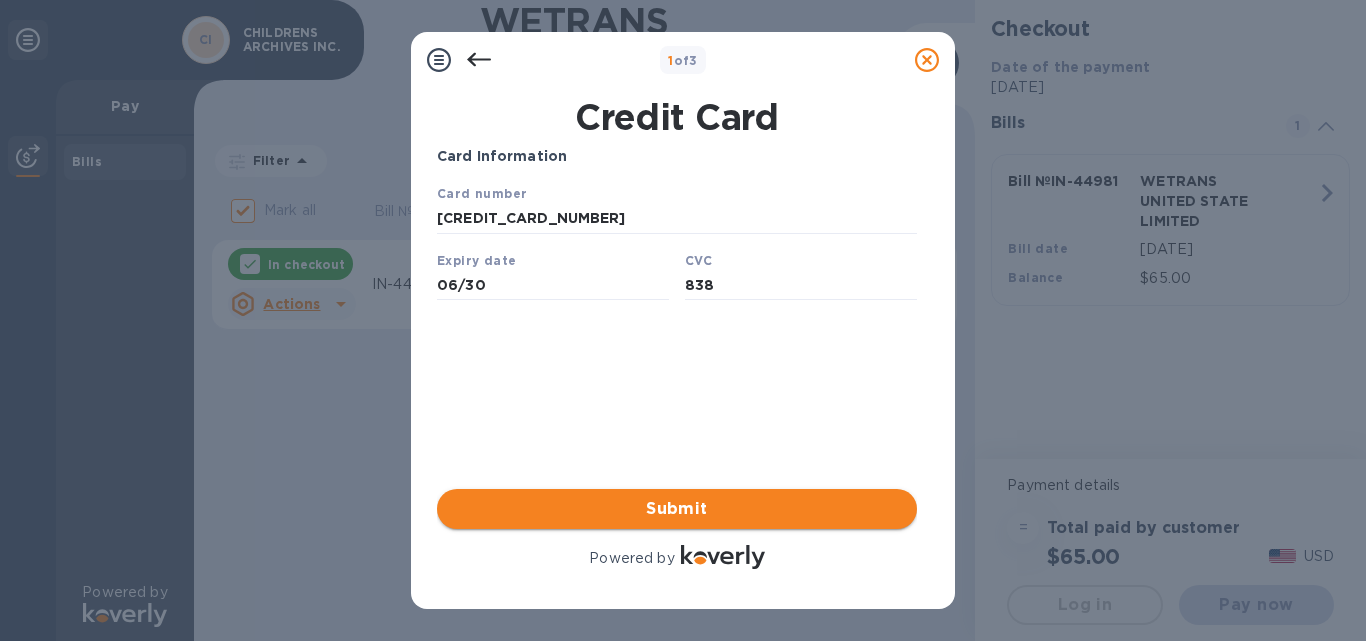 type on "838" 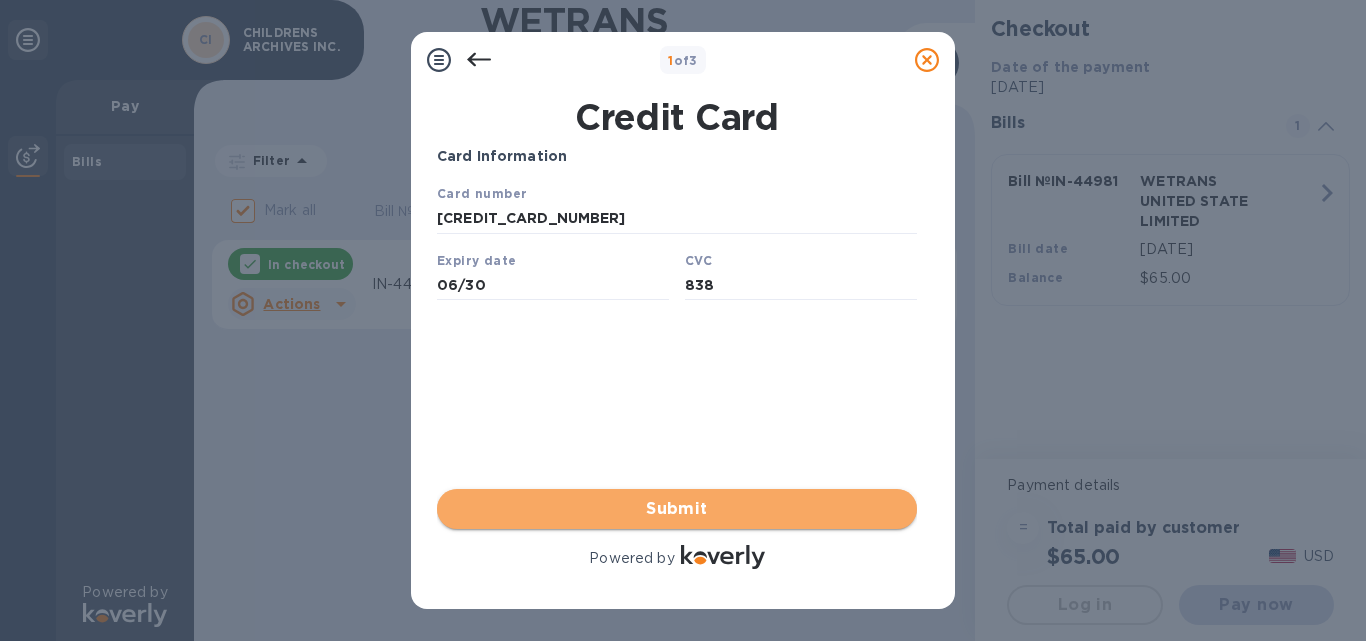 click on "Submit" at bounding box center [677, 509] 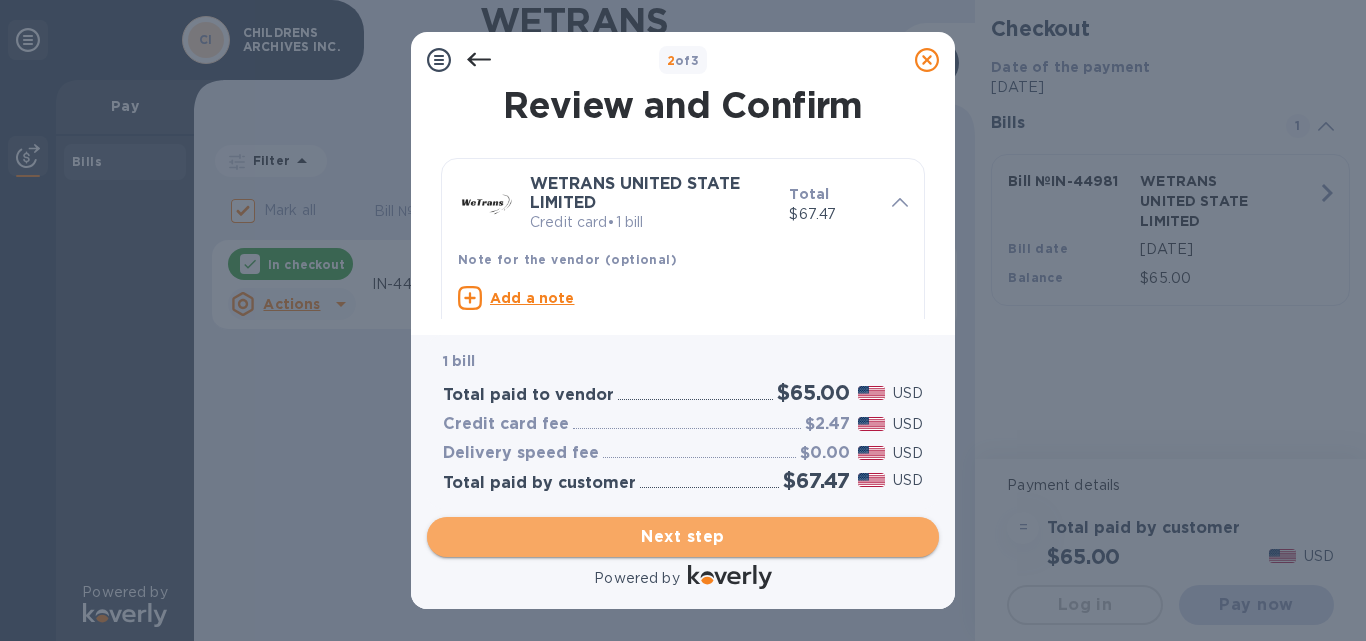 click on "Next step" at bounding box center (683, 537) 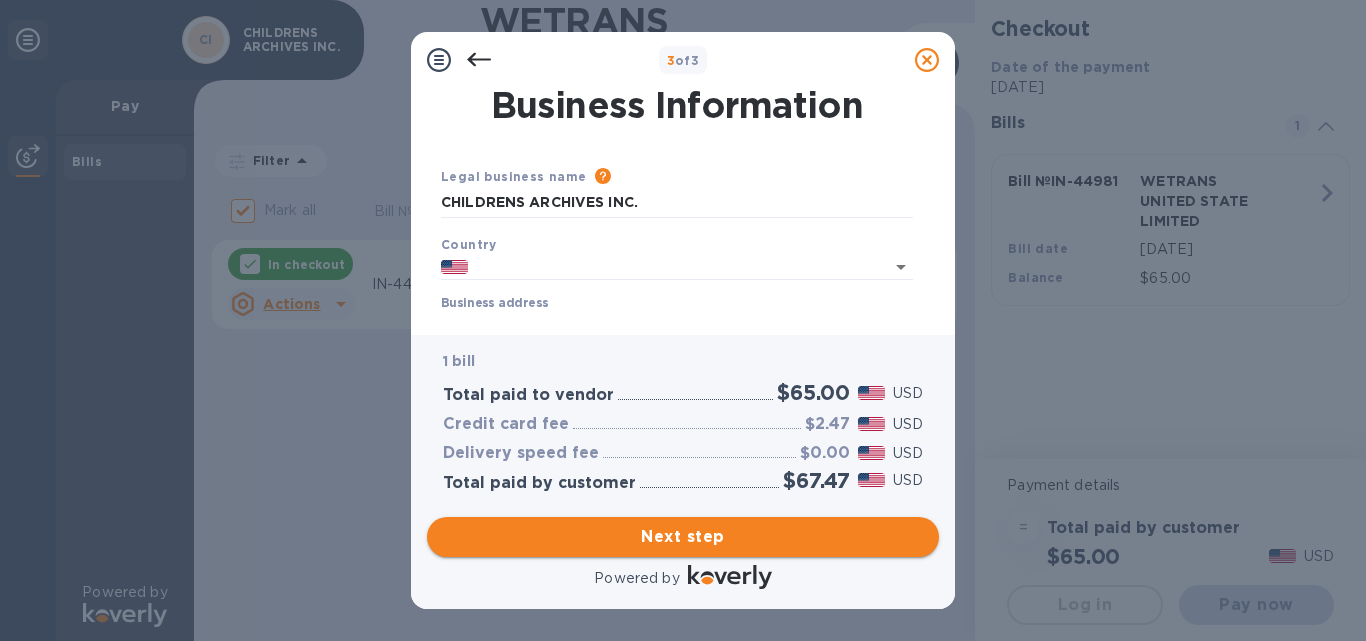 type on "[GEOGRAPHIC_DATA]" 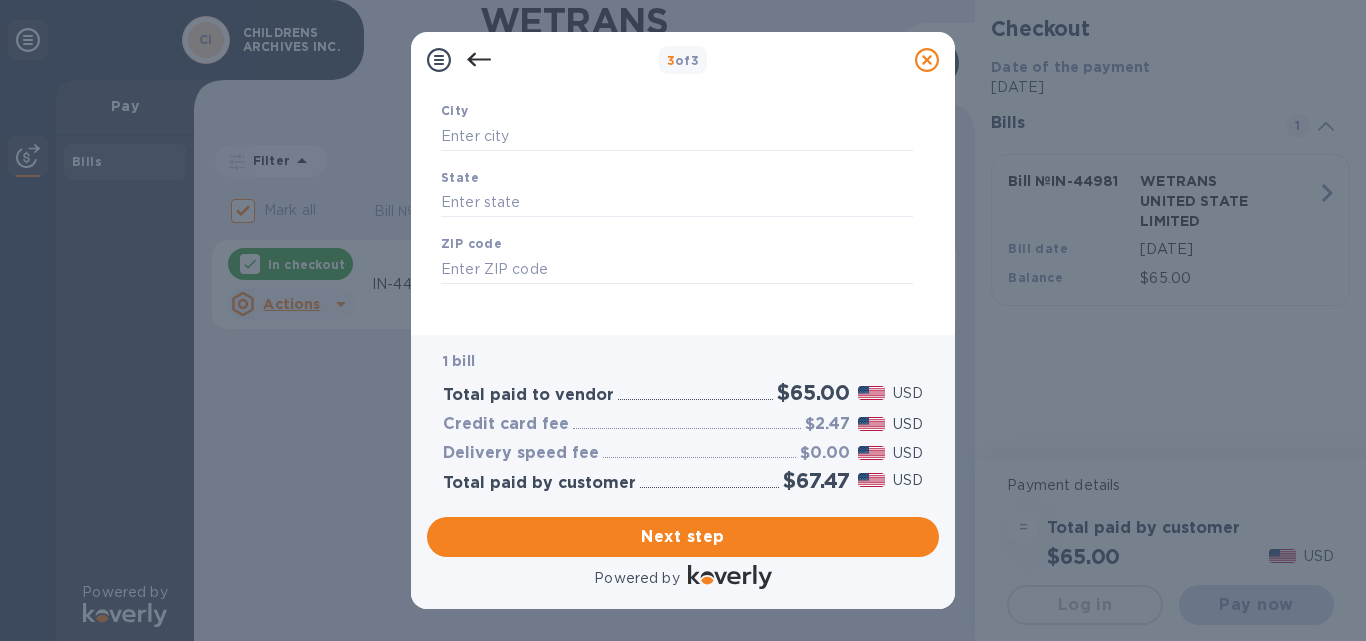 scroll, scrollTop: 0, scrollLeft: 0, axis: both 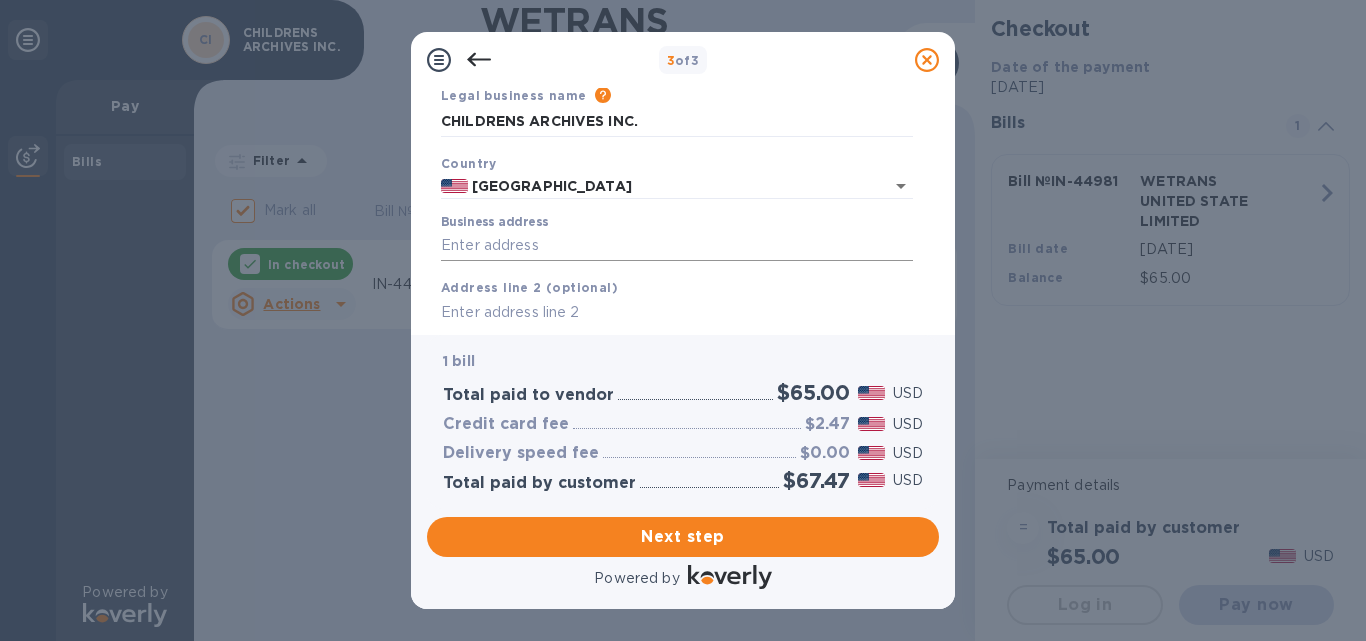 click on "Business address" at bounding box center [677, 246] 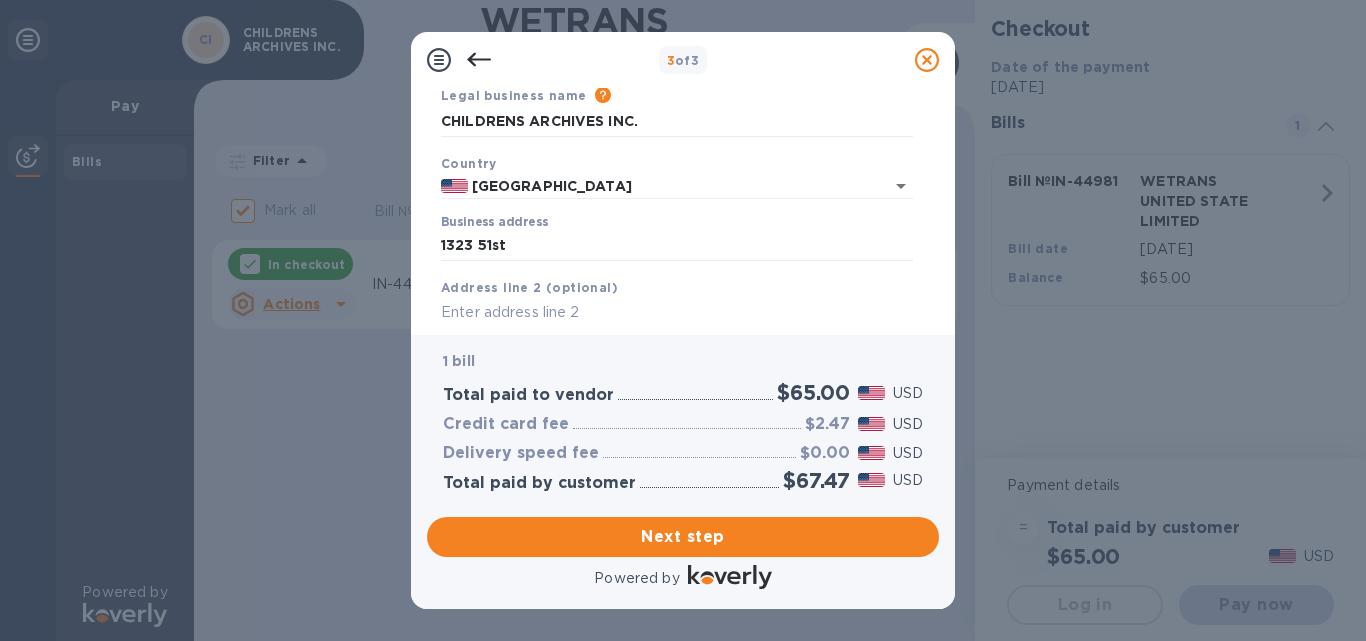 type on "[STREET_ADDRESS]" 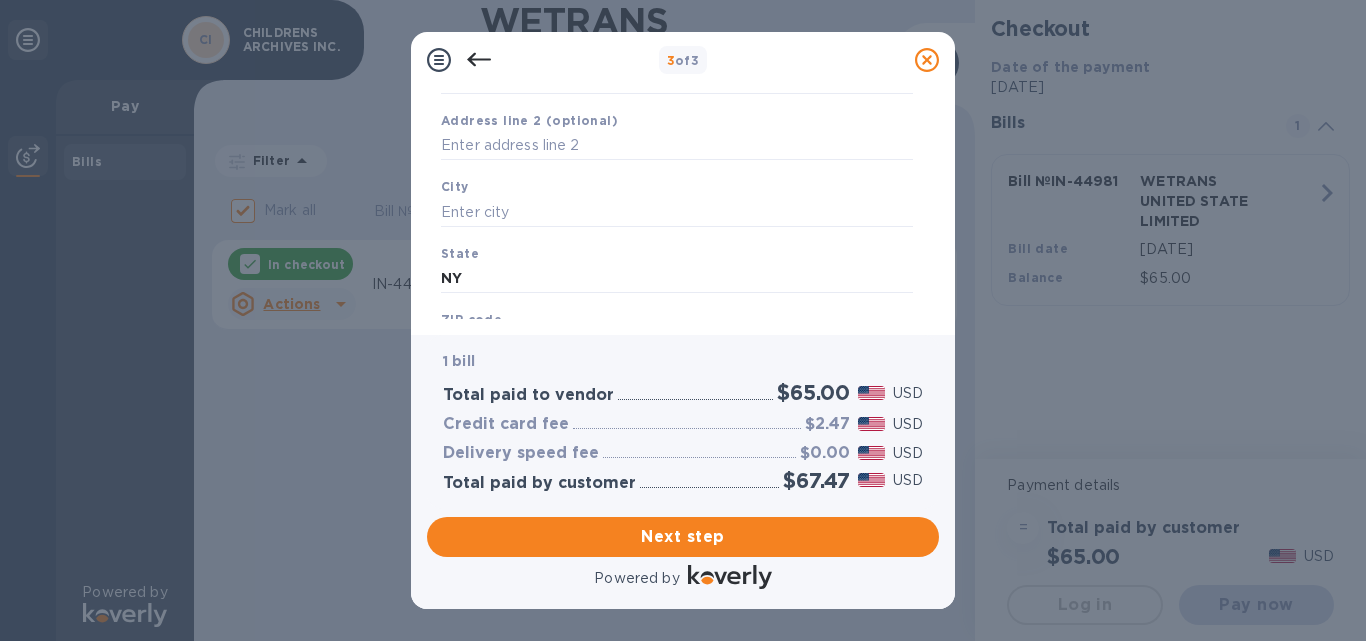 scroll, scrollTop: 251, scrollLeft: 0, axis: vertical 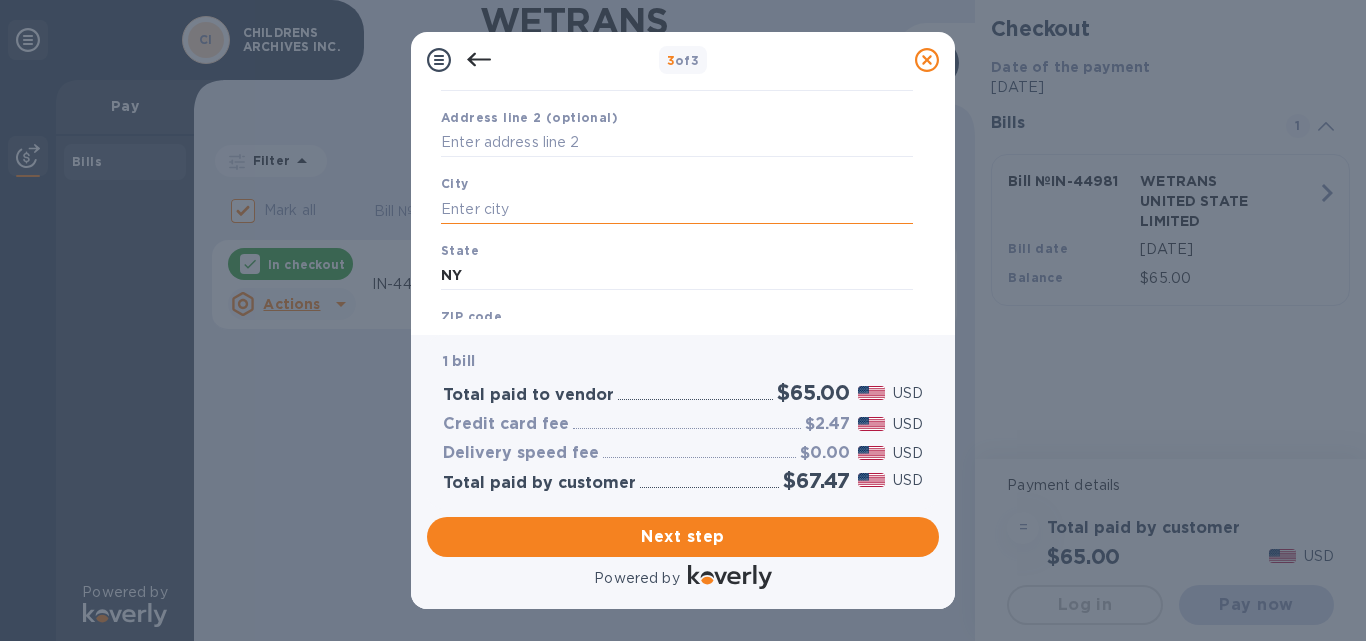 click at bounding box center (677, 209) 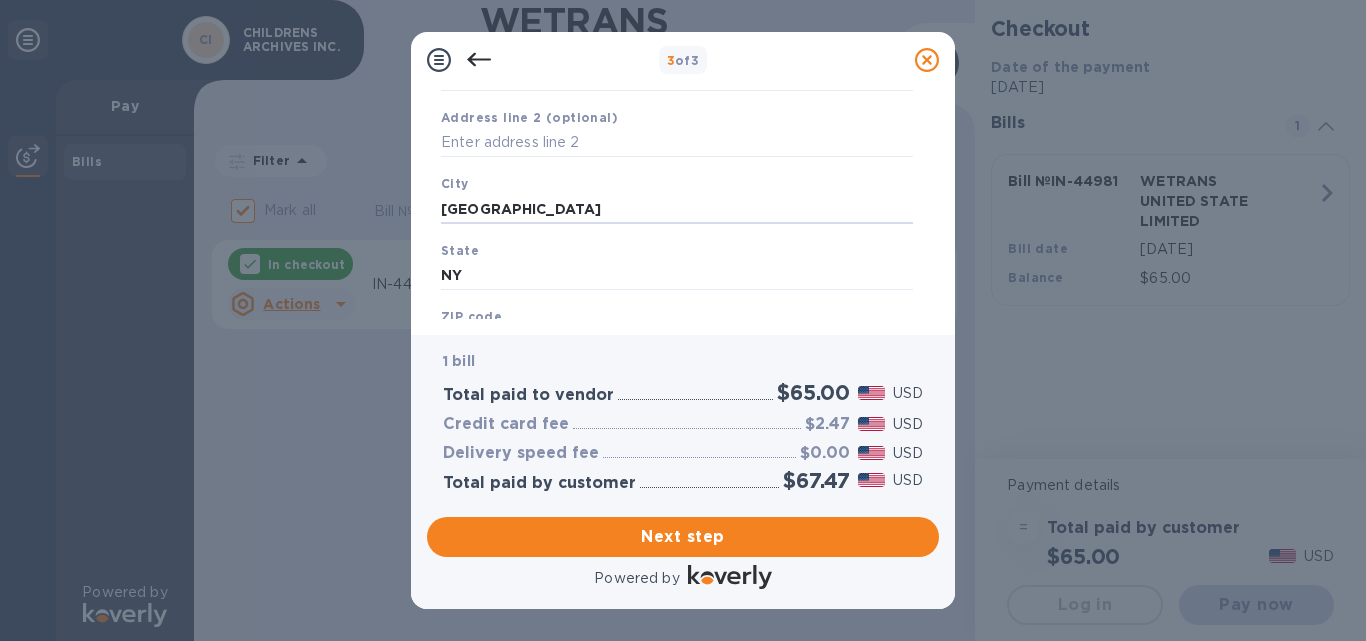 type on "[GEOGRAPHIC_DATA]" 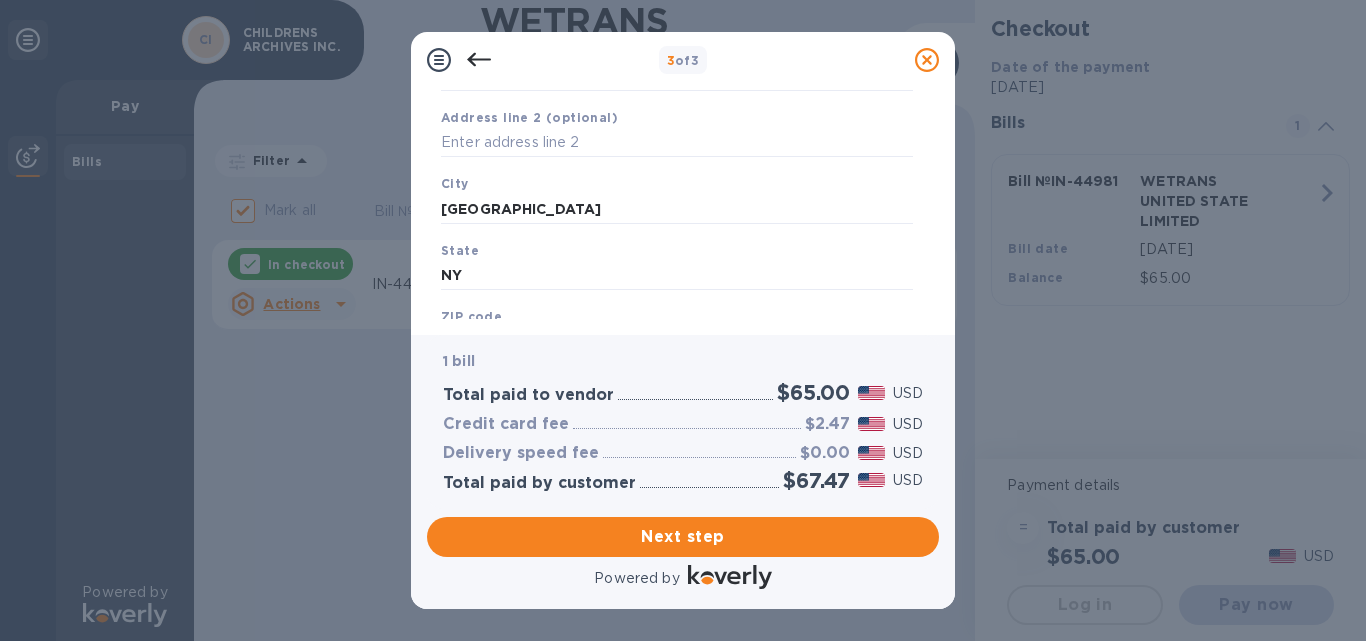 scroll, scrollTop: 337, scrollLeft: 0, axis: vertical 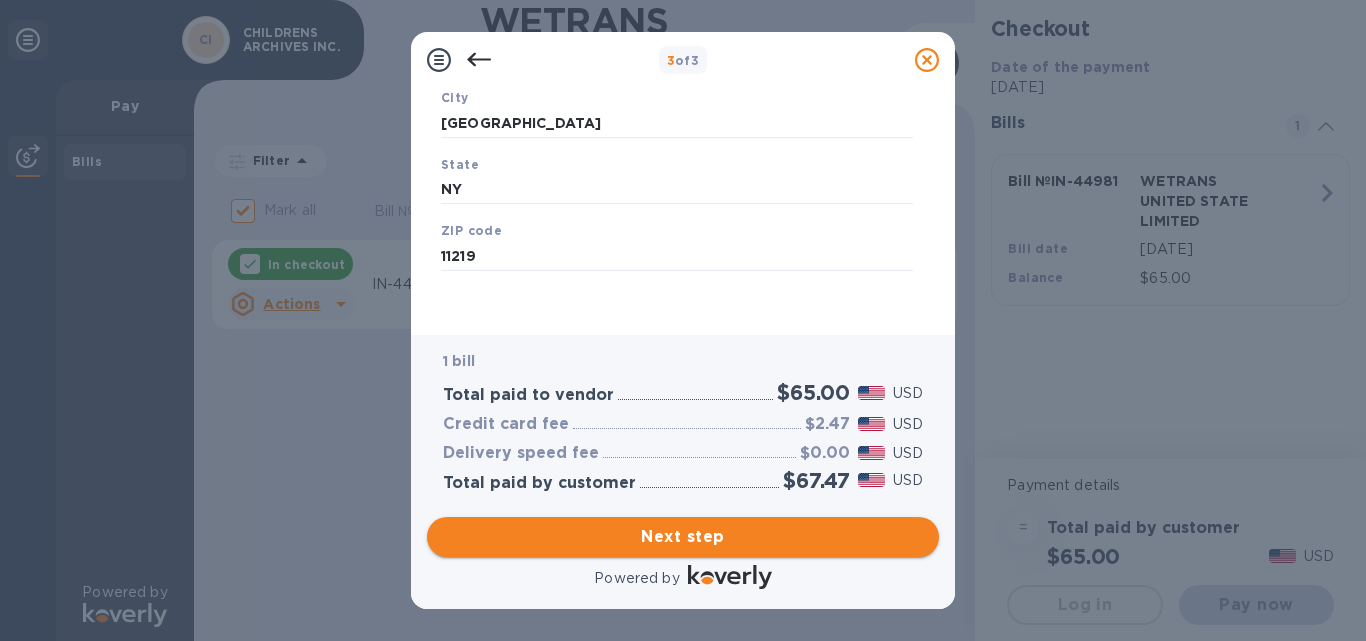 click on "Next step" at bounding box center [683, 537] 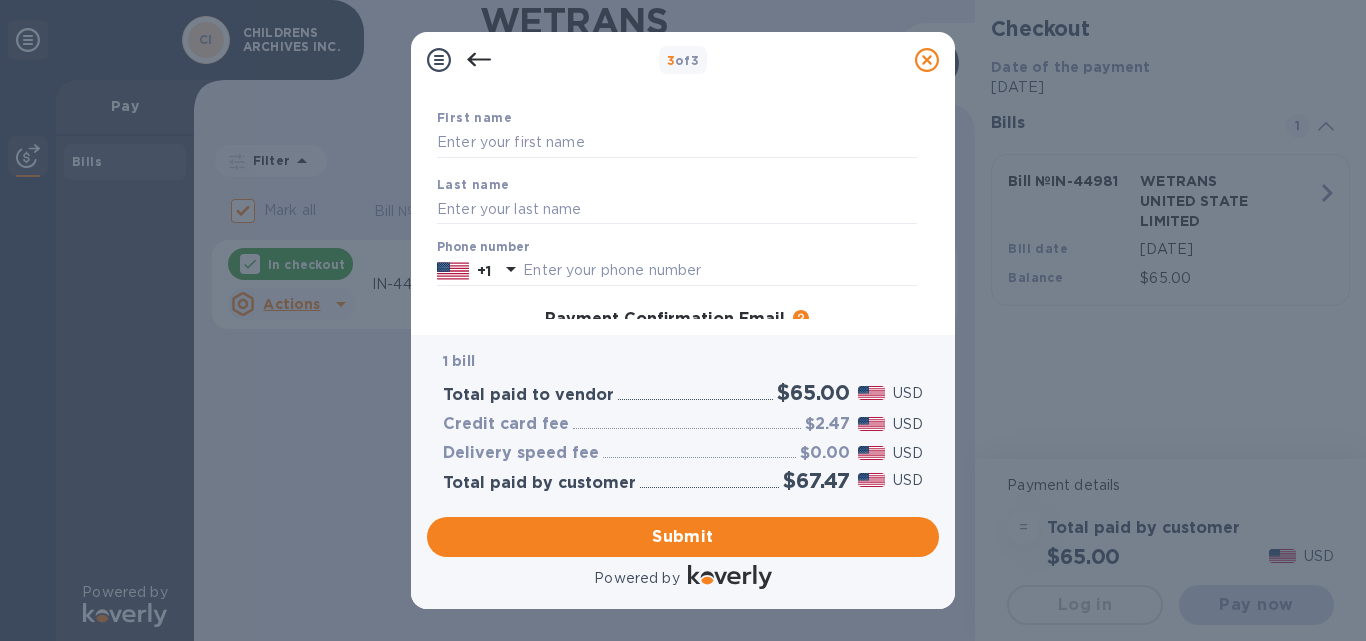 scroll, scrollTop: 0, scrollLeft: 0, axis: both 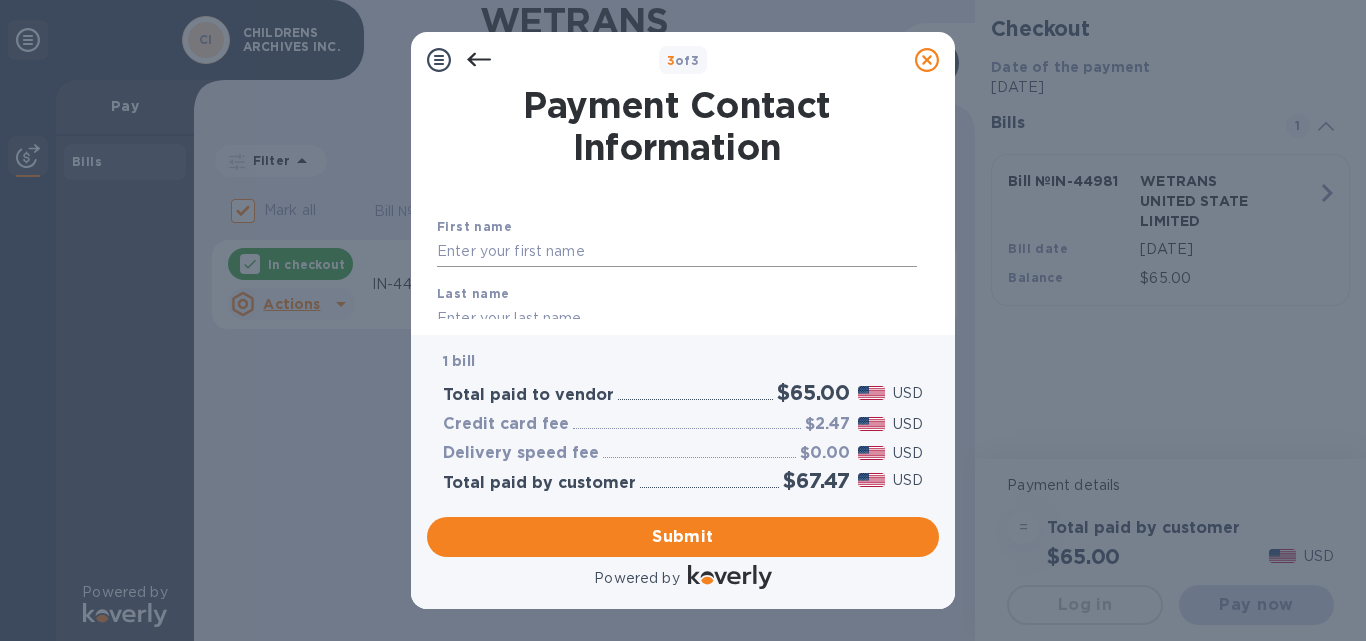 click at bounding box center (677, 252) 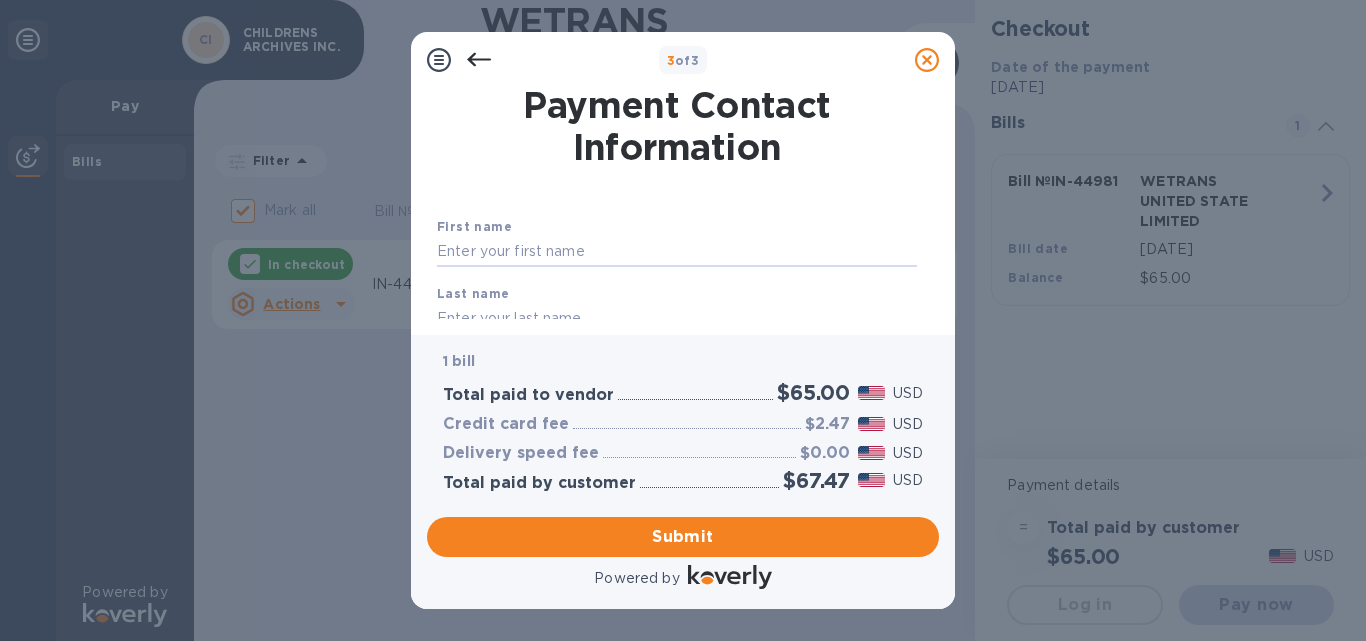 type on "[PERSON_NAME]" 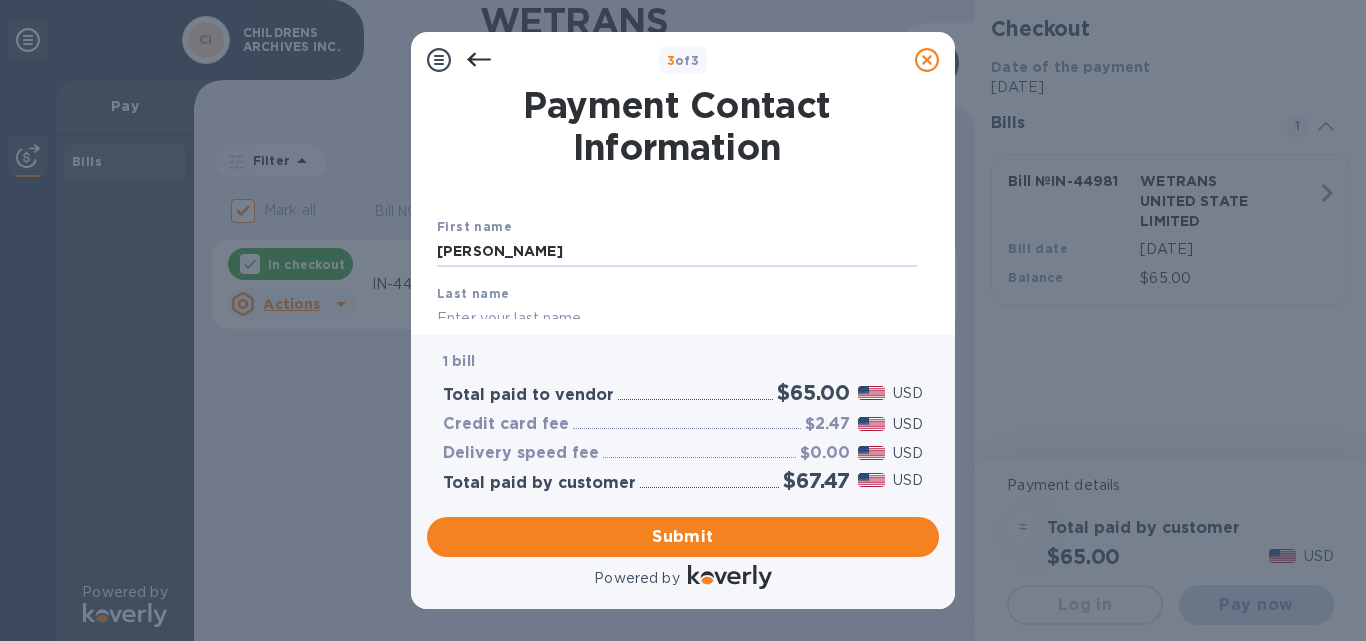 type on "[PERSON_NAME]" 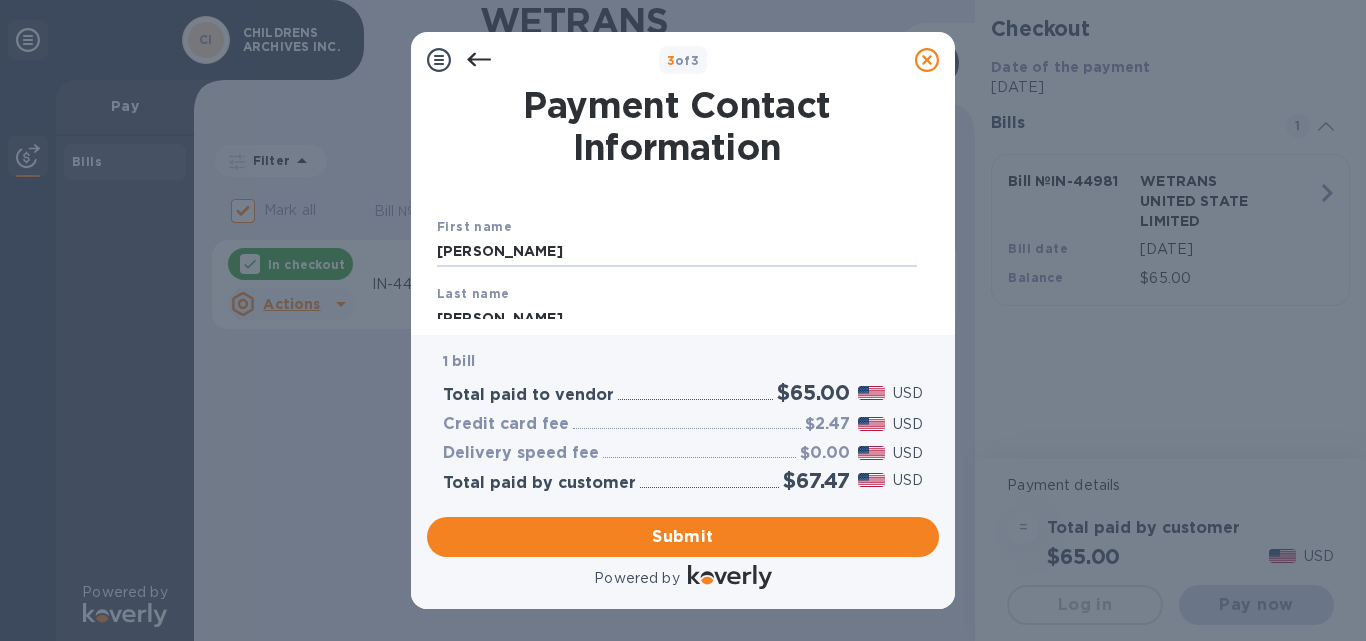 type on "[EMAIL_ADDRESS][DOMAIN_NAME]" 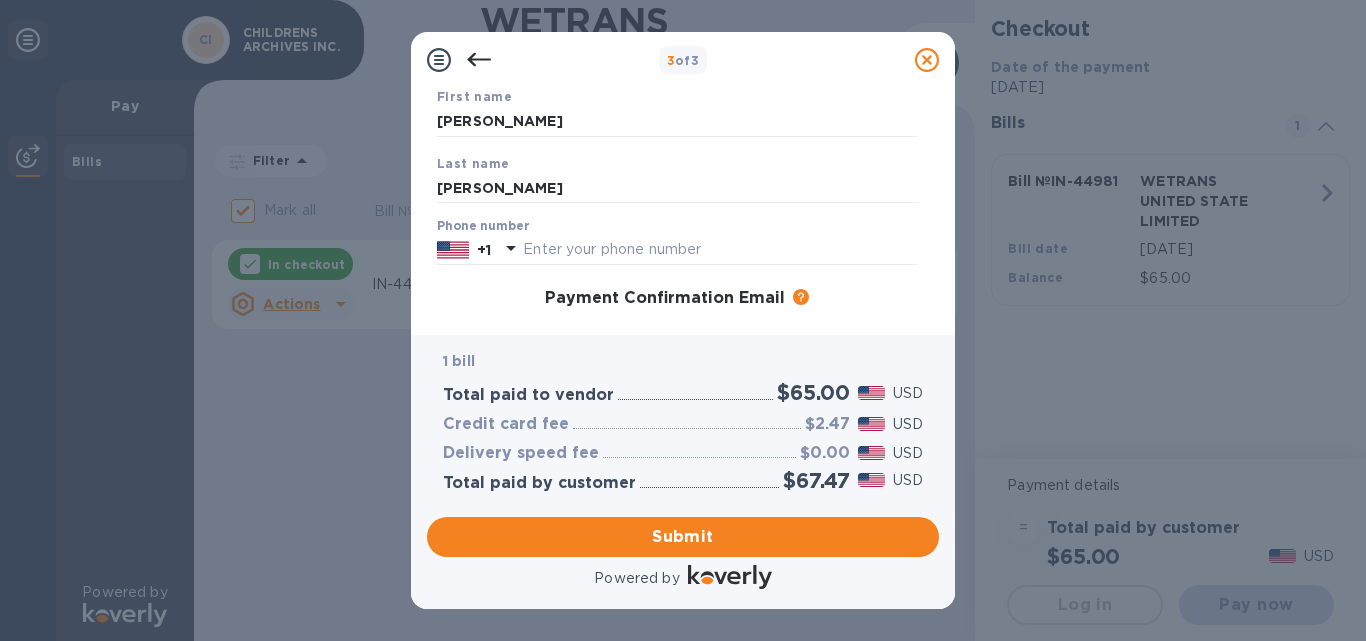 scroll, scrollTop: 134, scrollLeft: 0, axis: vertical 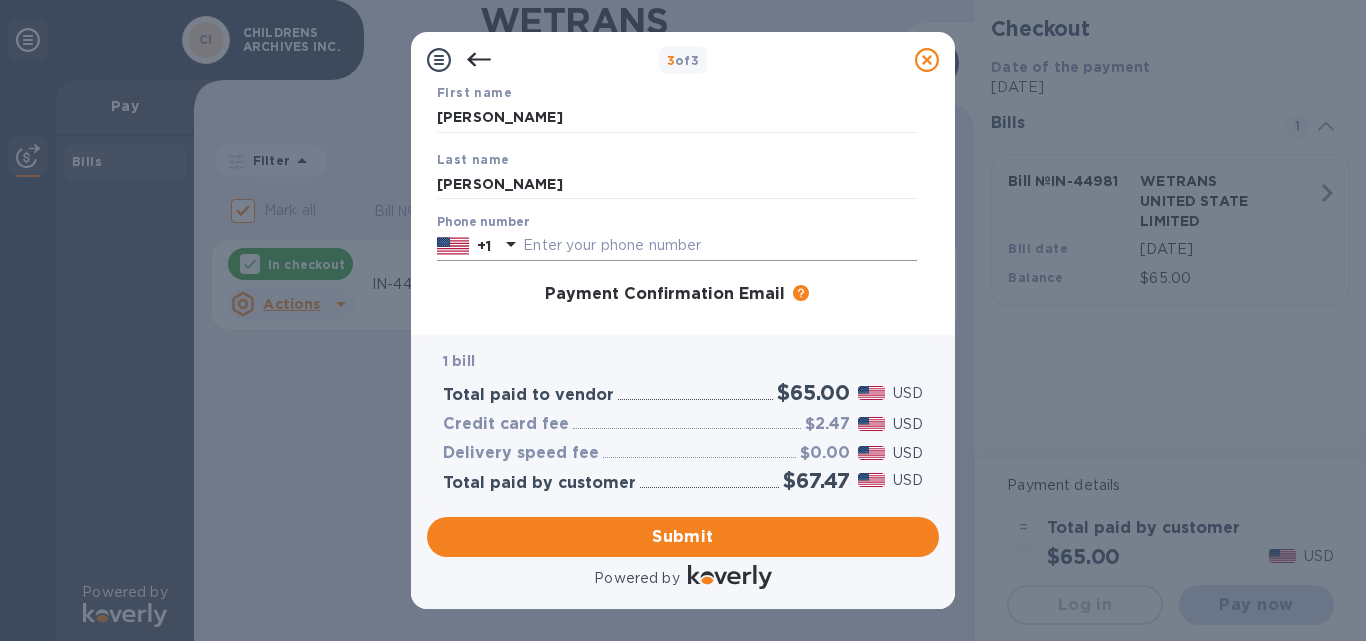 click at bounding box center (720, 246) 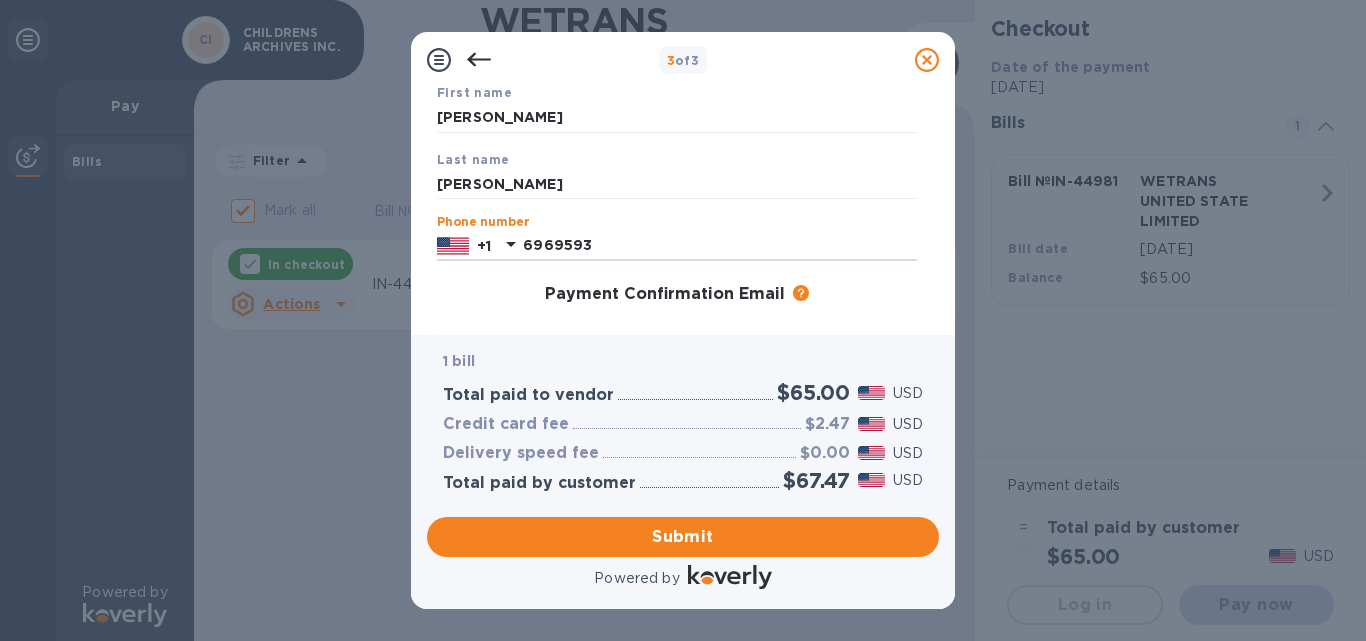 type on "6969593" 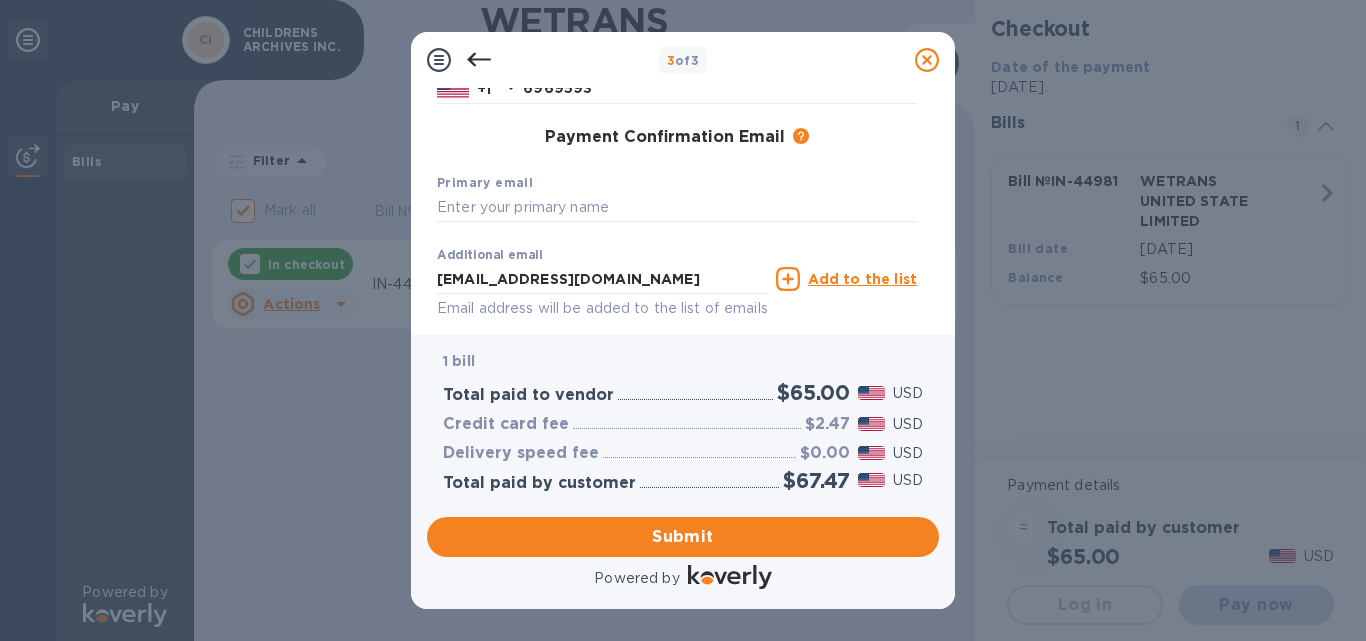 scroll, scrollTop: 299, scrollLeft: 0, axis: vertical 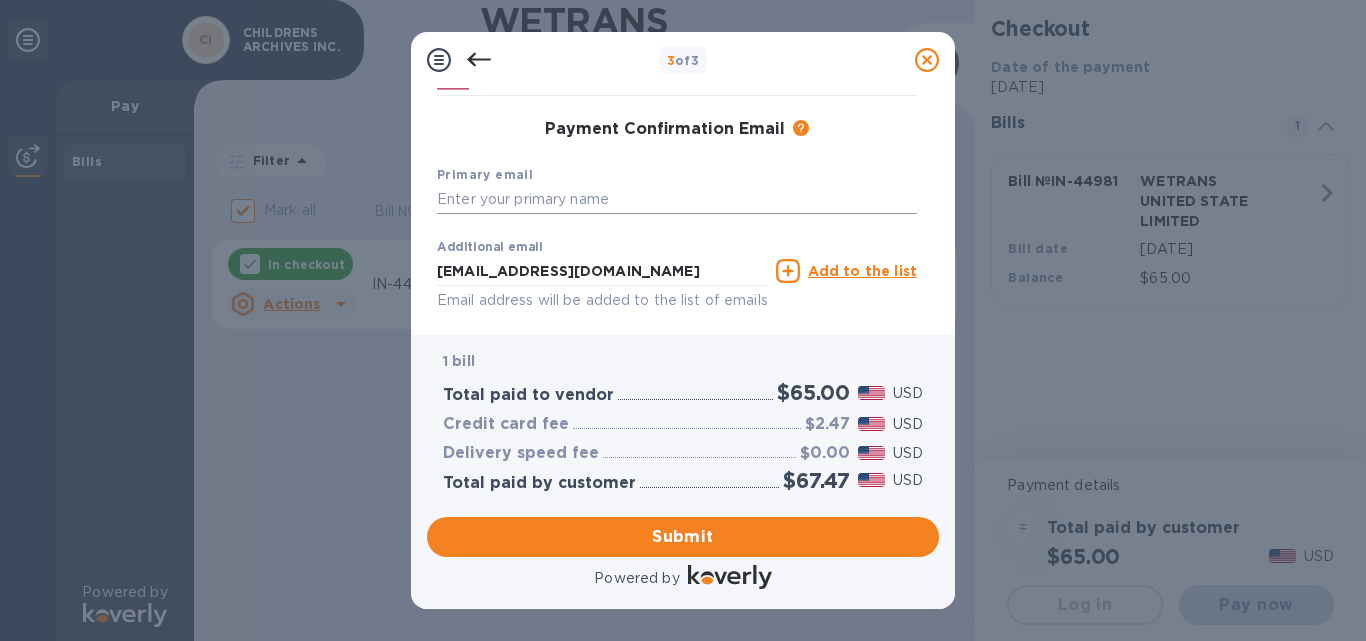 click at bounding box center (677, 200) 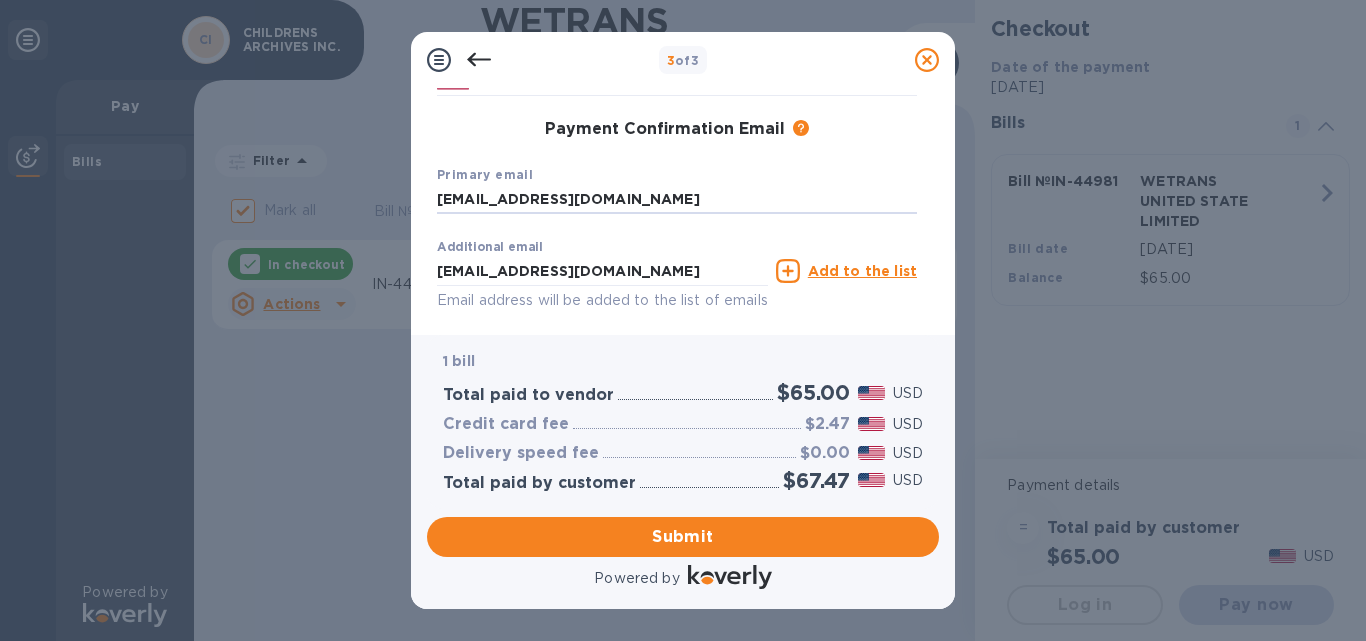 type on "Childrenarchives@gmail.com" 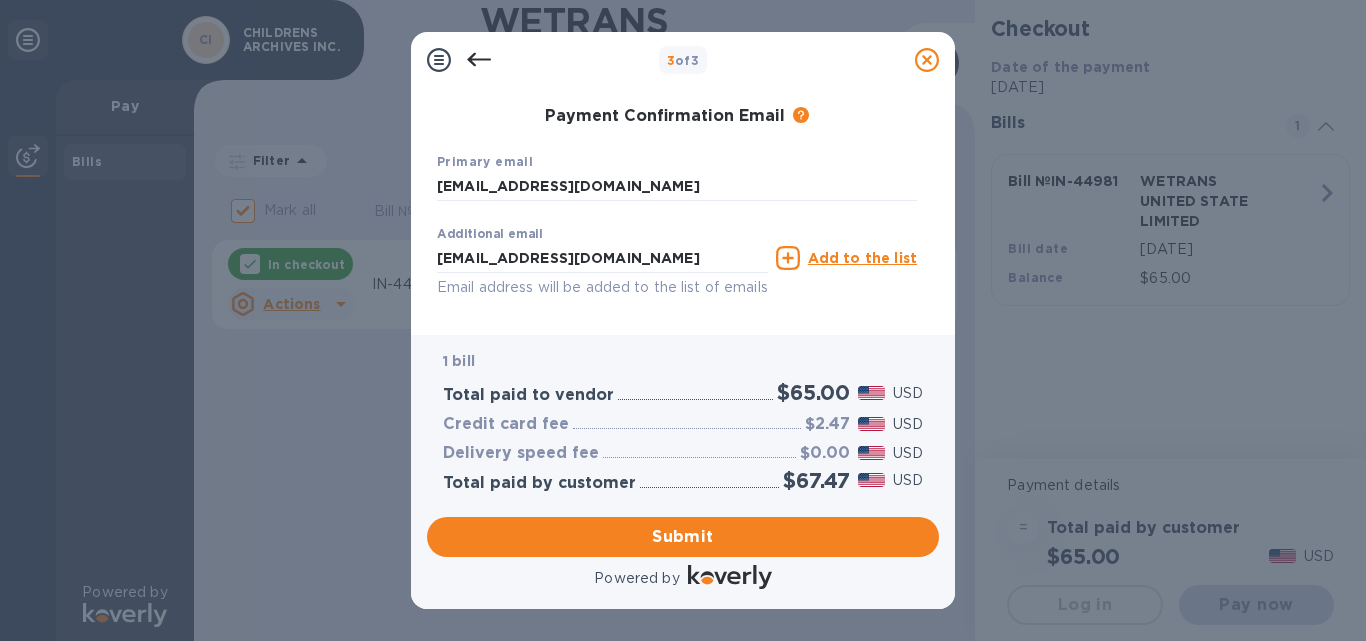 scroll, scrollTop: 384, scrollLeft: 0, axis: vertical 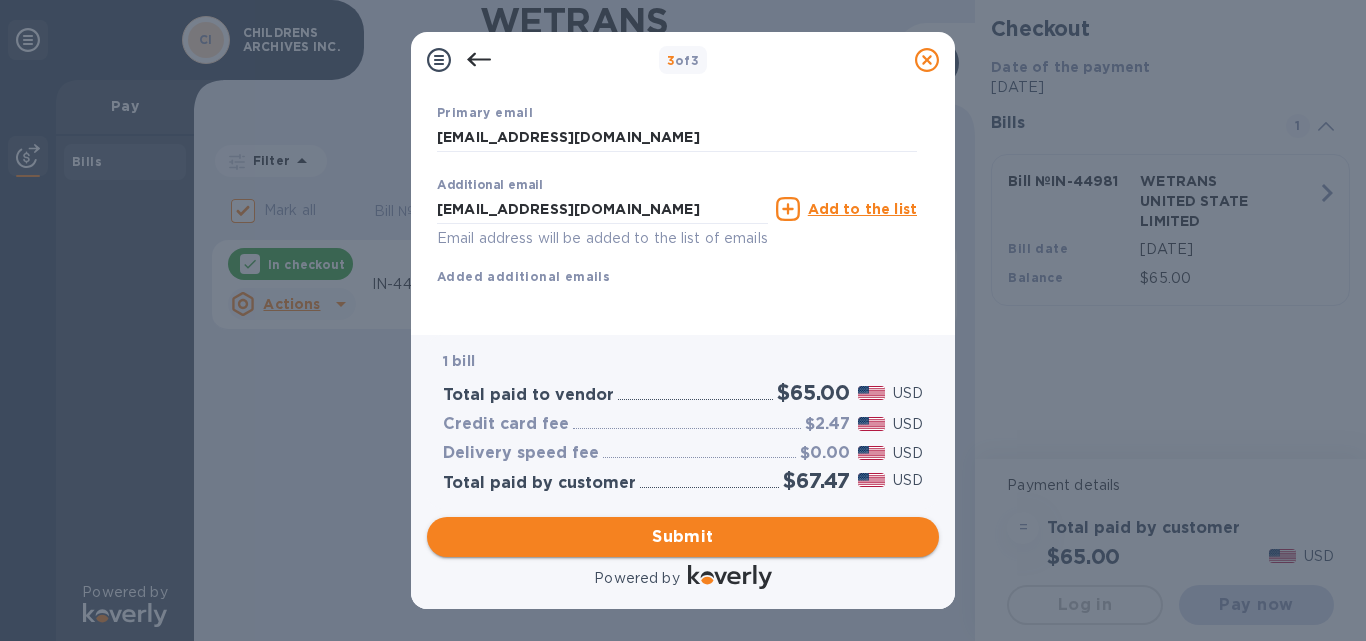 click on "Submit" at bounding box center [683, 537] 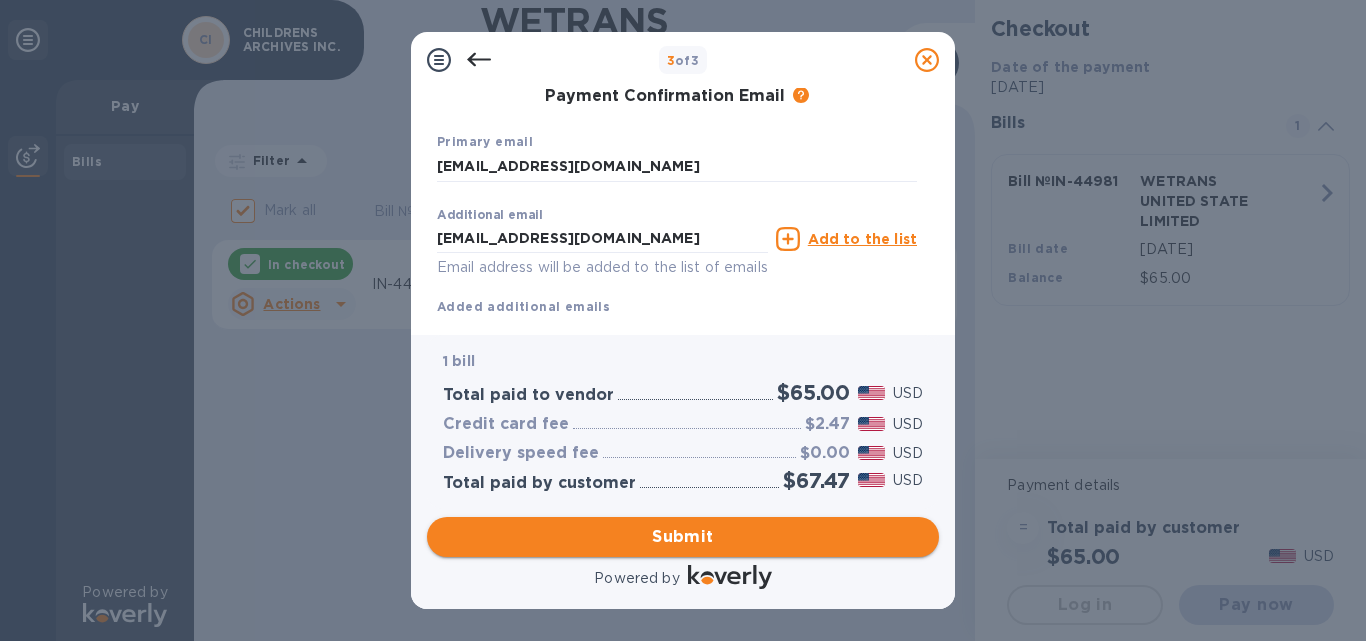 scroll, scrollTop: 436, scrollLeft: 0, axis: vertical 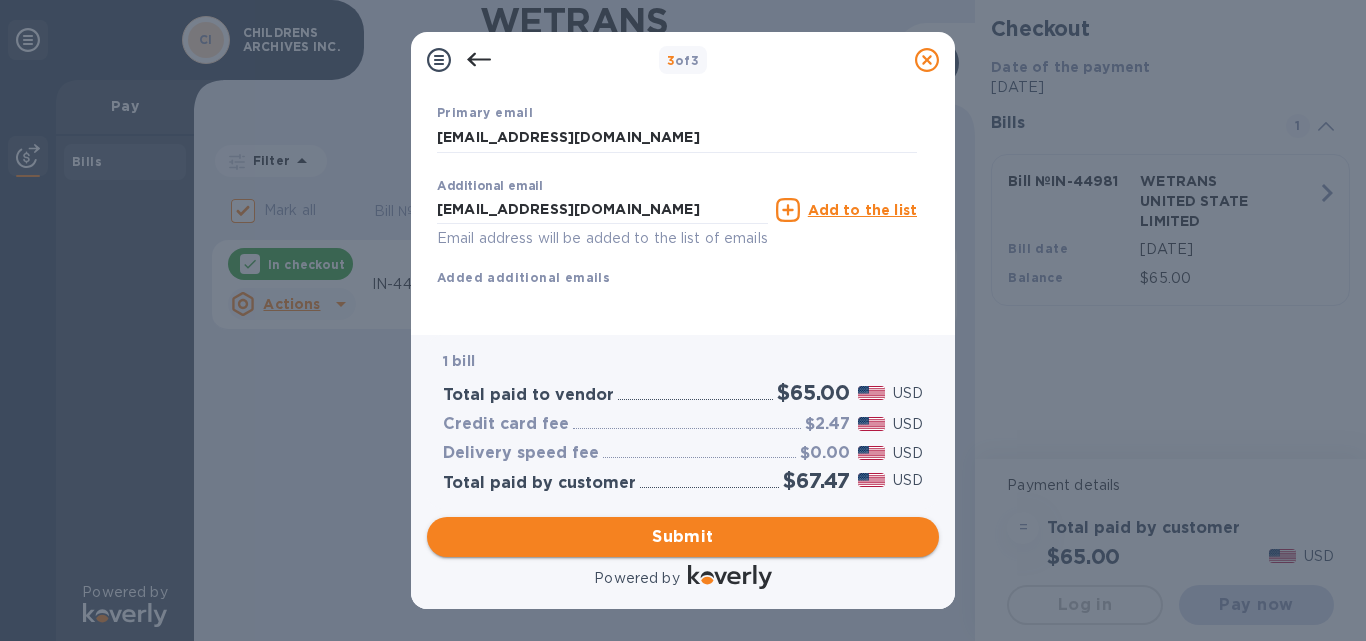 click on "Submit" at bounding box center [683, 537] 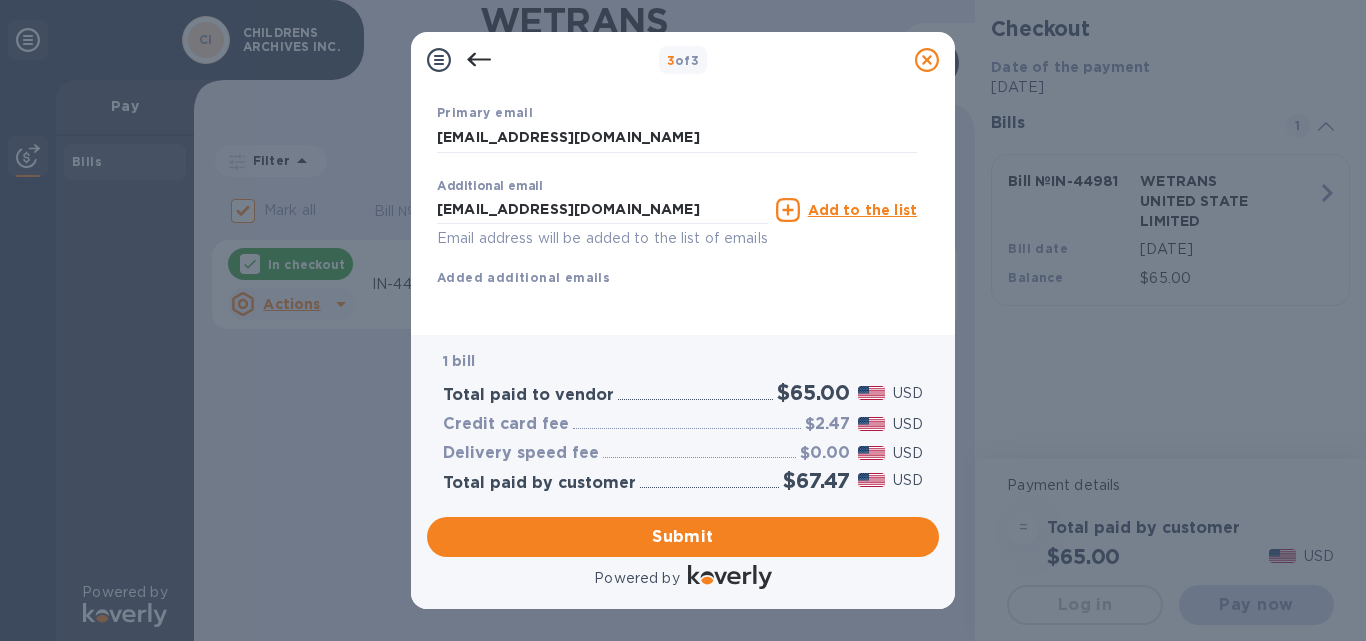 click 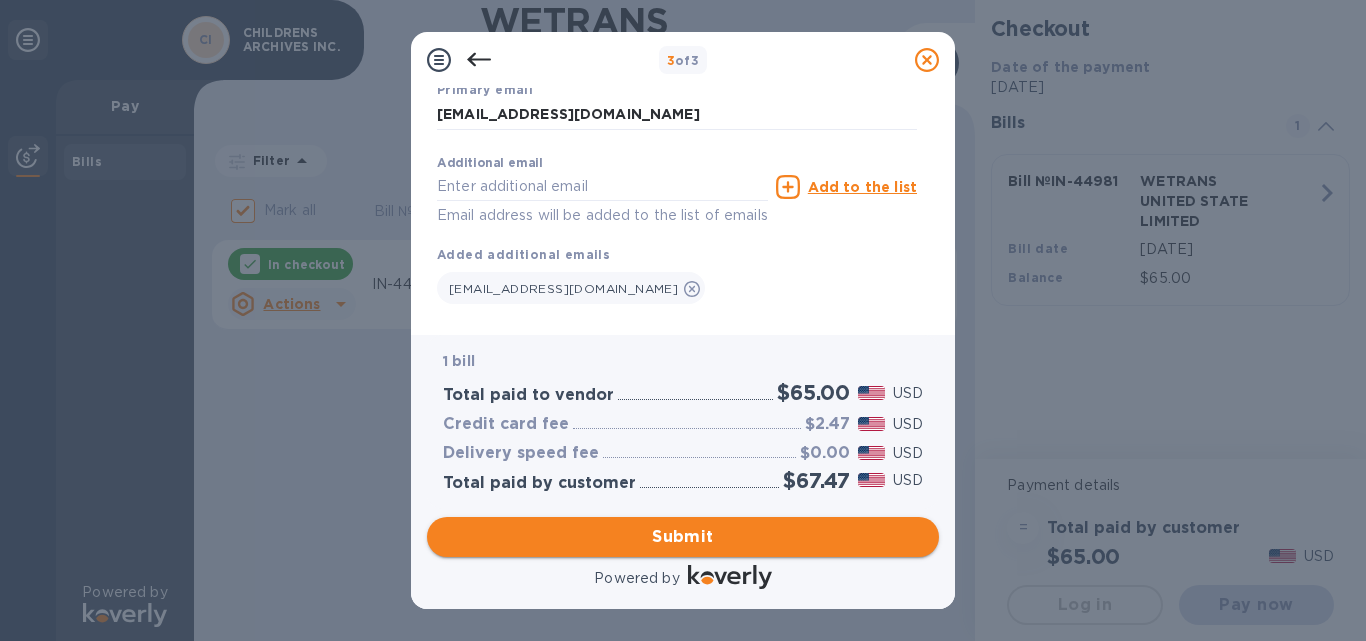 click on "Submit" at bounding box center [683, 537] 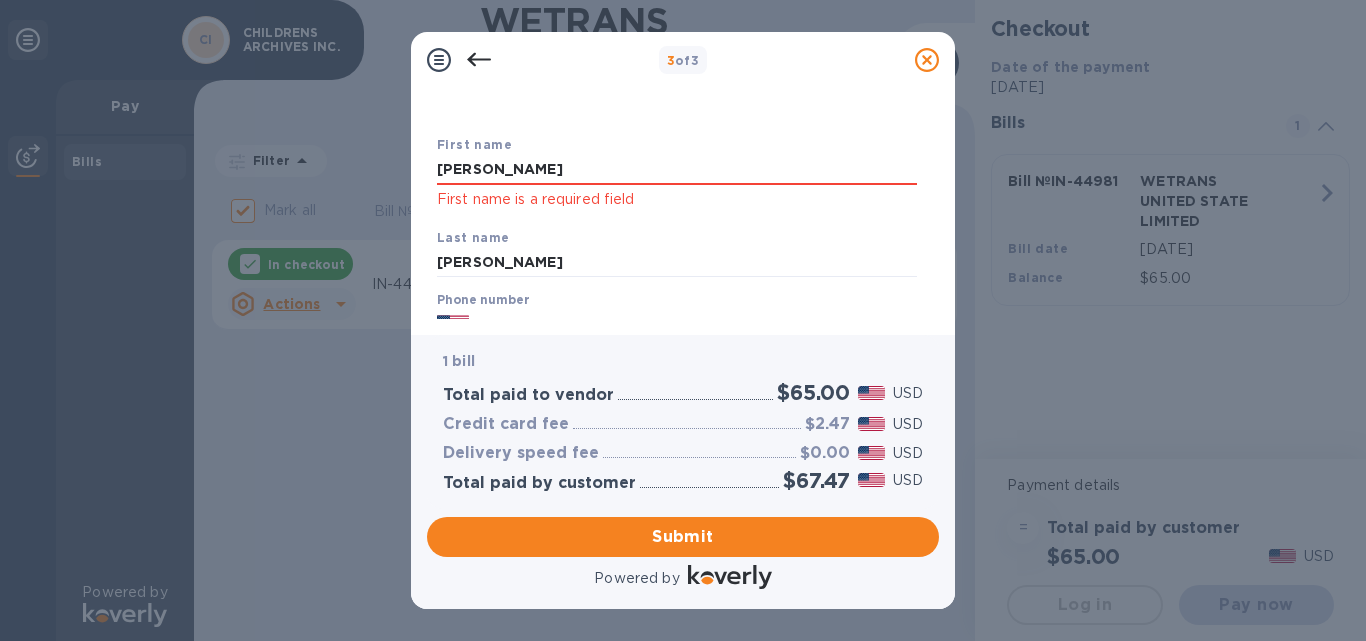 scroll, scrollTop: 0, scrollLeft: 0, axis: both 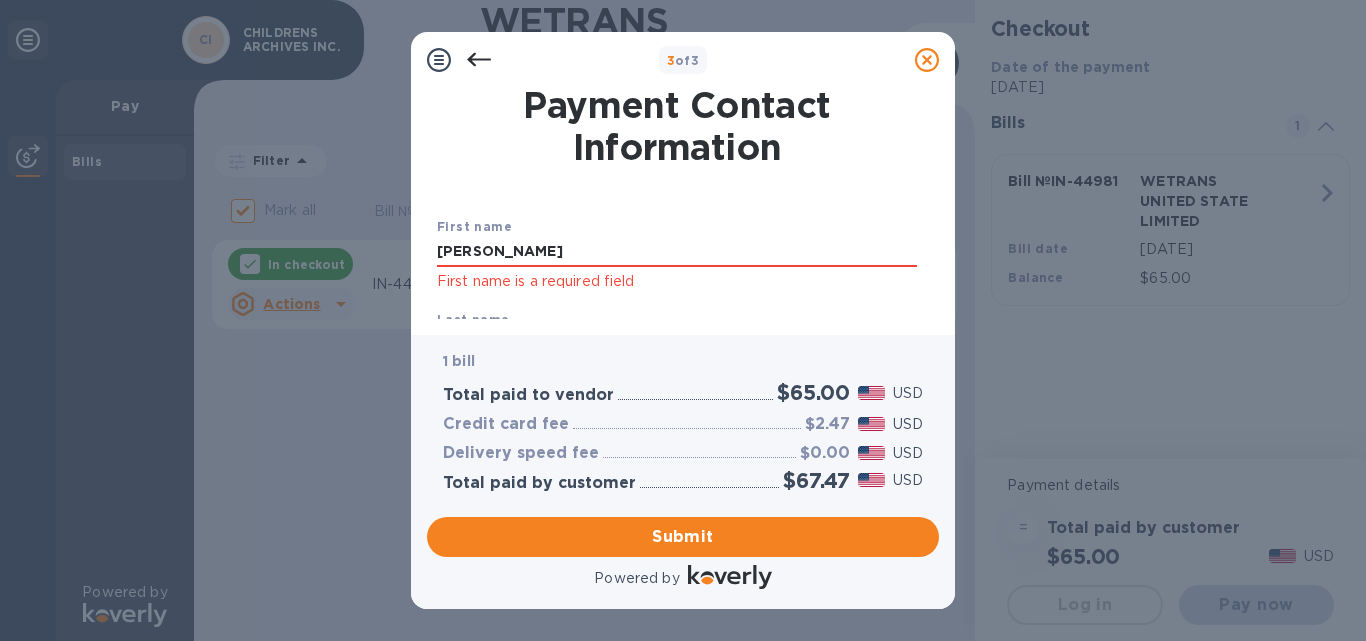 drag, startPoint x: 474, startPoint y: 247, endPoint x: 405, endPoint y: 244, distance: 69.065186 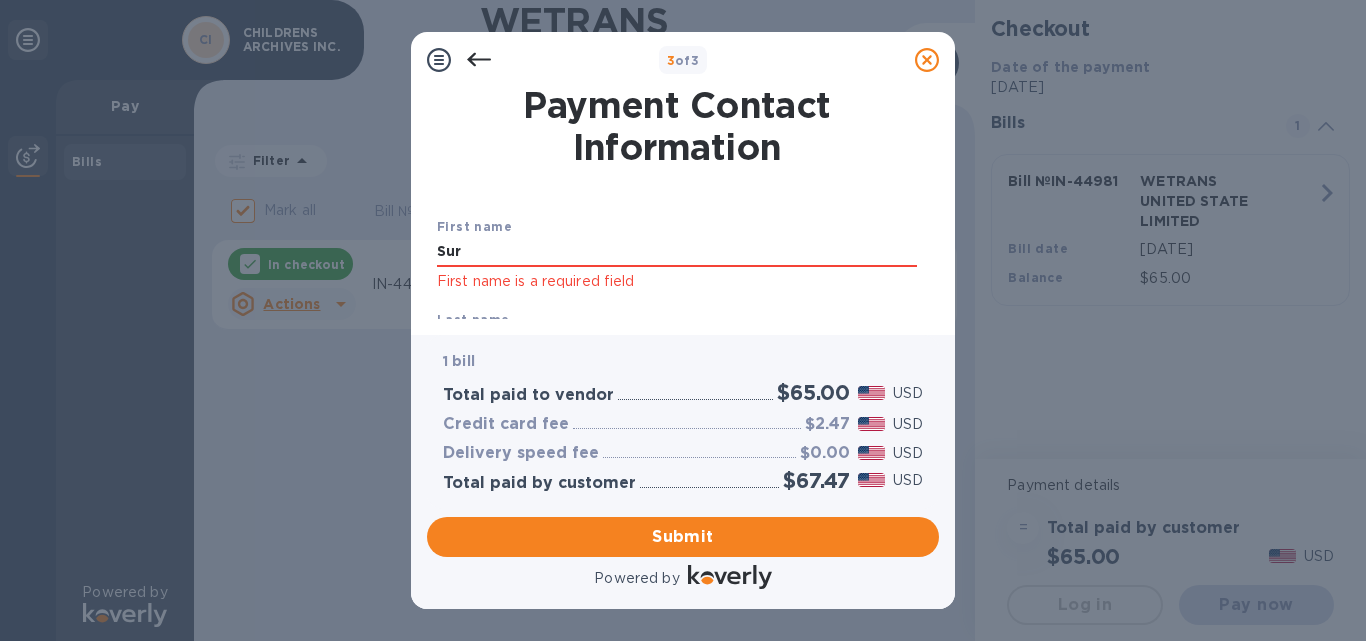 type on "[PERSON_NAME]" 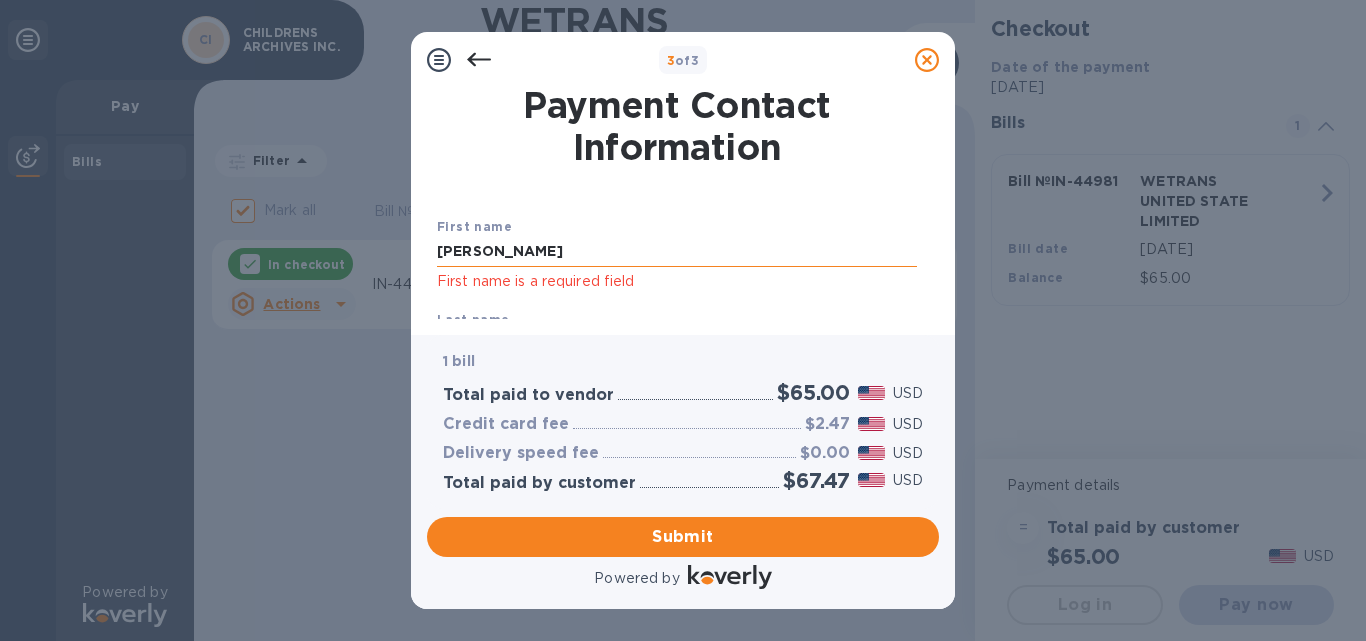click on "[PERSON_NAME]" at bounding box center (677, 252) 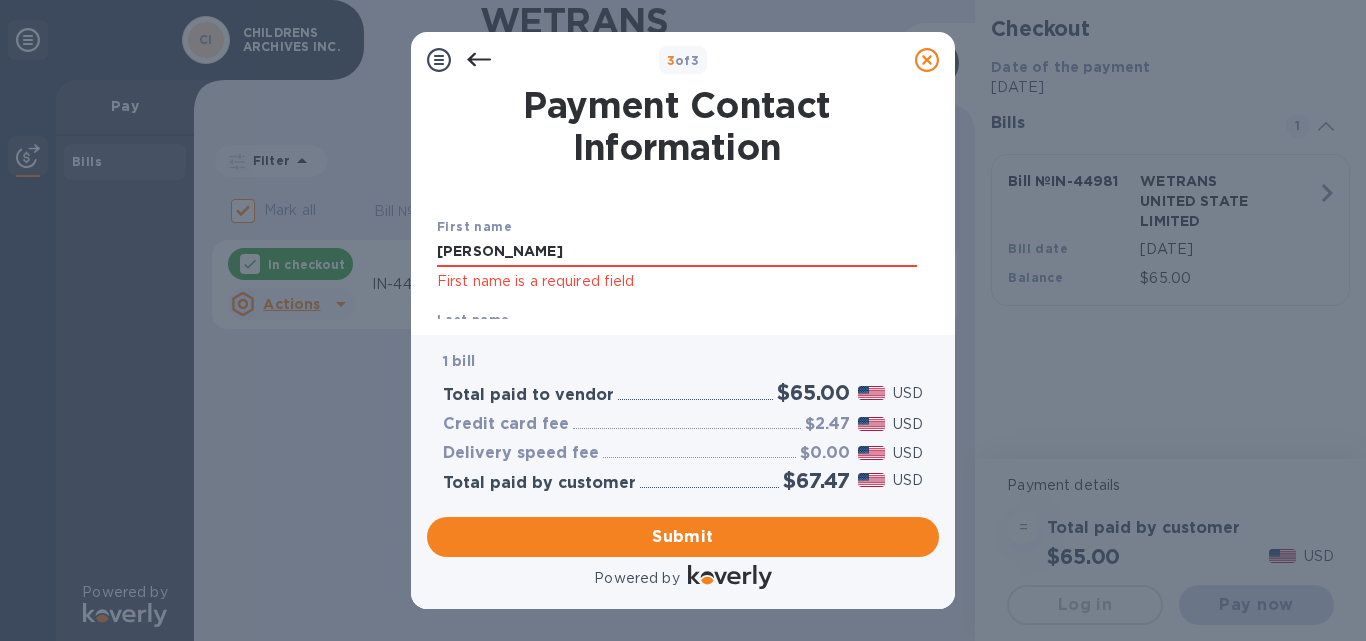 click on "First name Sury First name is a required field" at bounding box center (677, 254) 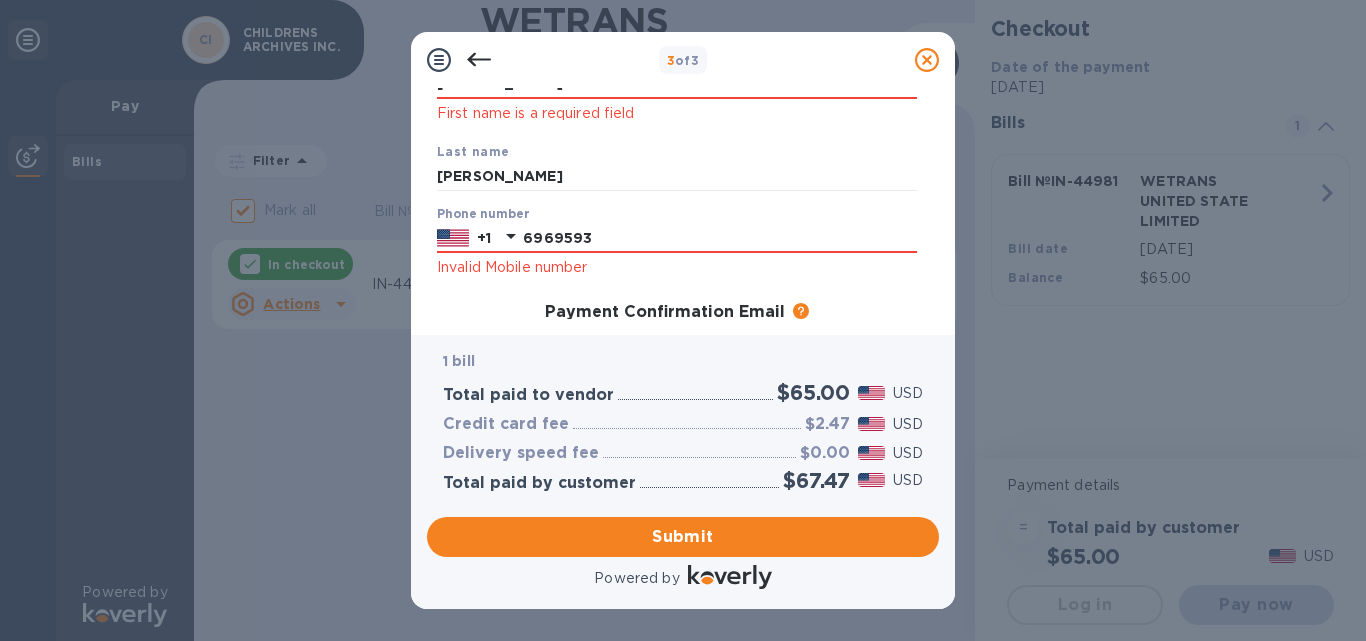 scroll, scrollTop: 162, scrollLeft: 0, axis: vertical 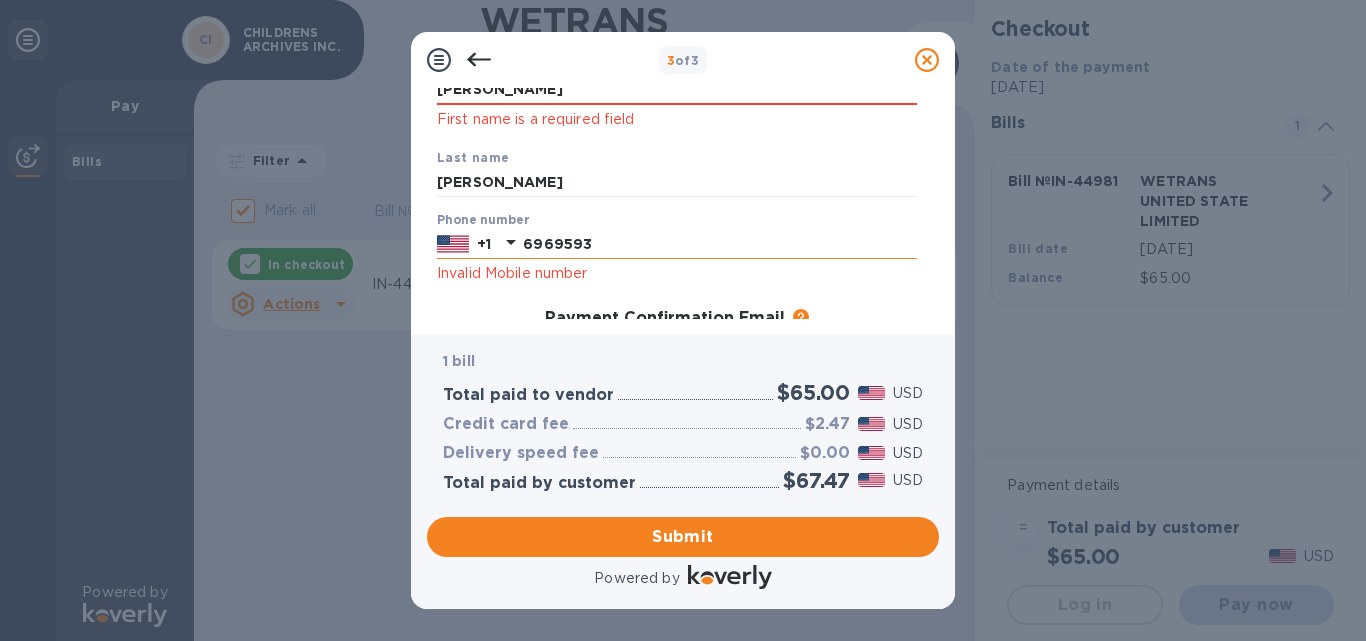 click on "6969593" at bounding box center (720, 244) 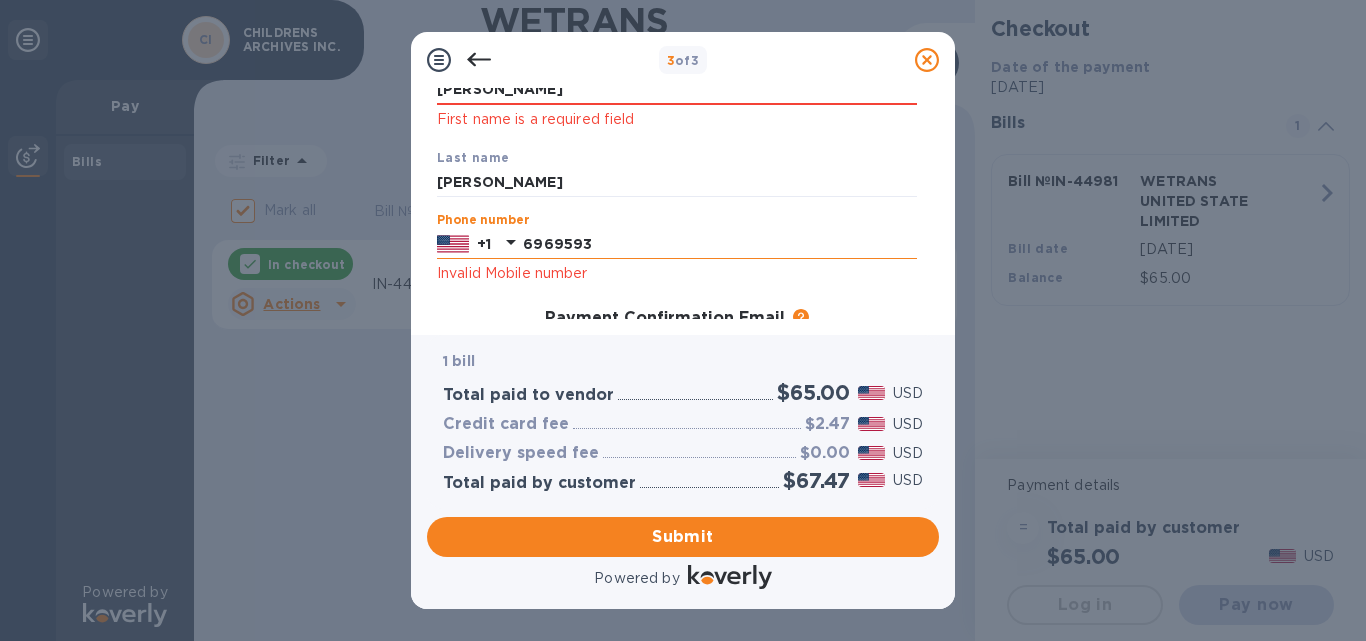 click on "6969593" at bounding box center (720, 244) 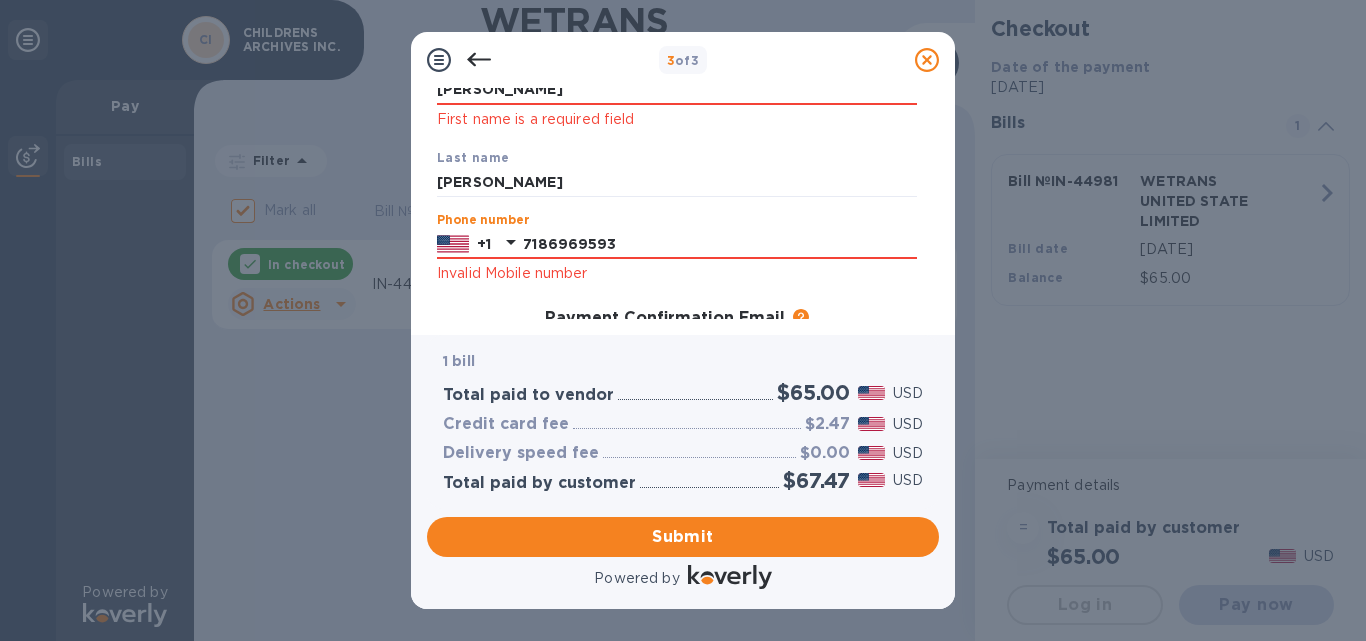 type on "7186969593" 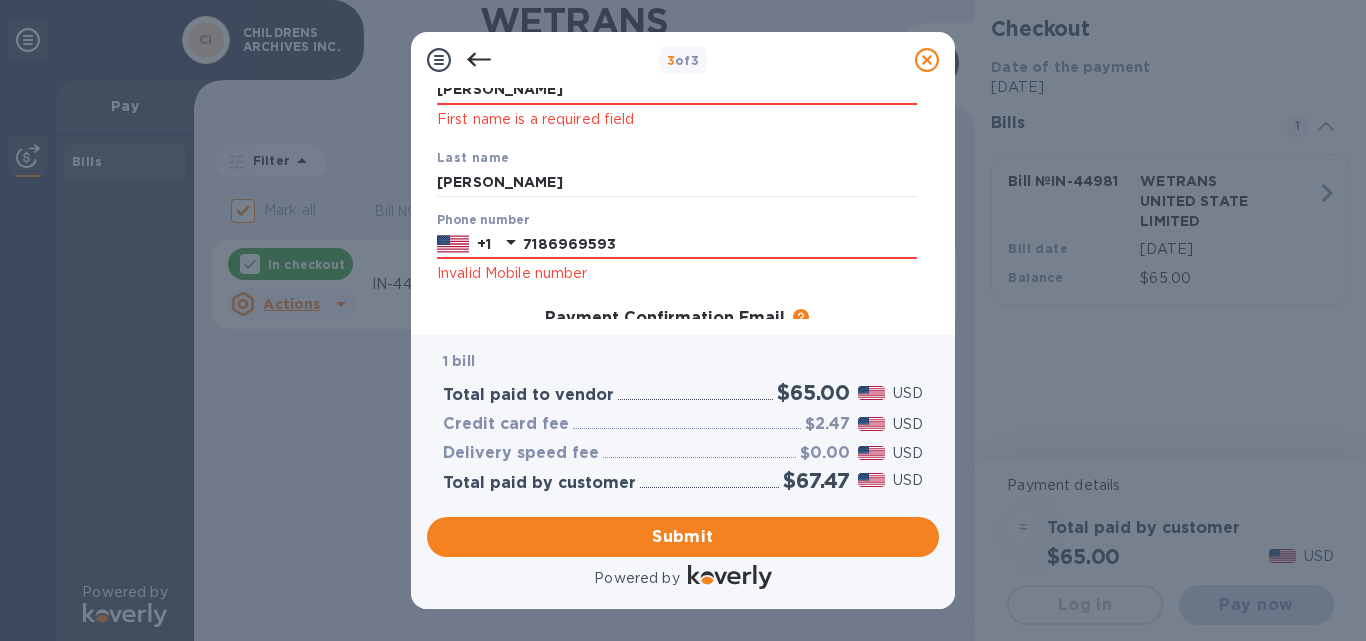 scroll, scrollTop: 0, scrollLeft: 0, axis: both 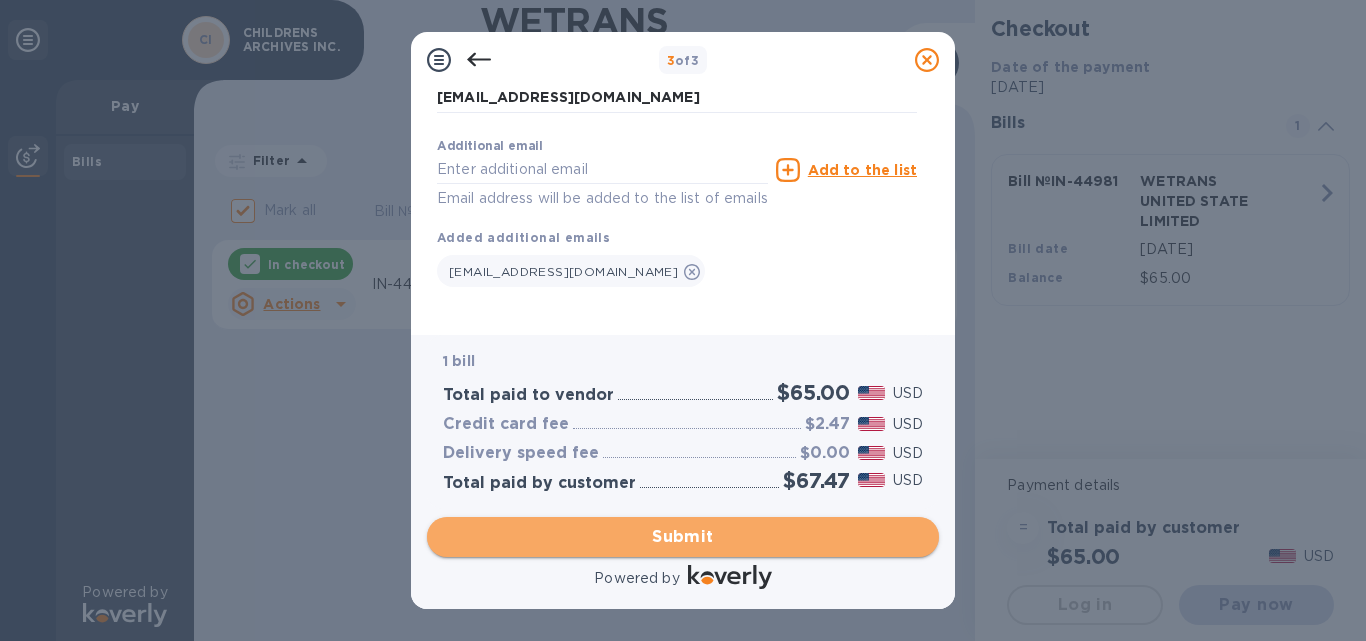click on "Submit" at bounding box center (683, 537) 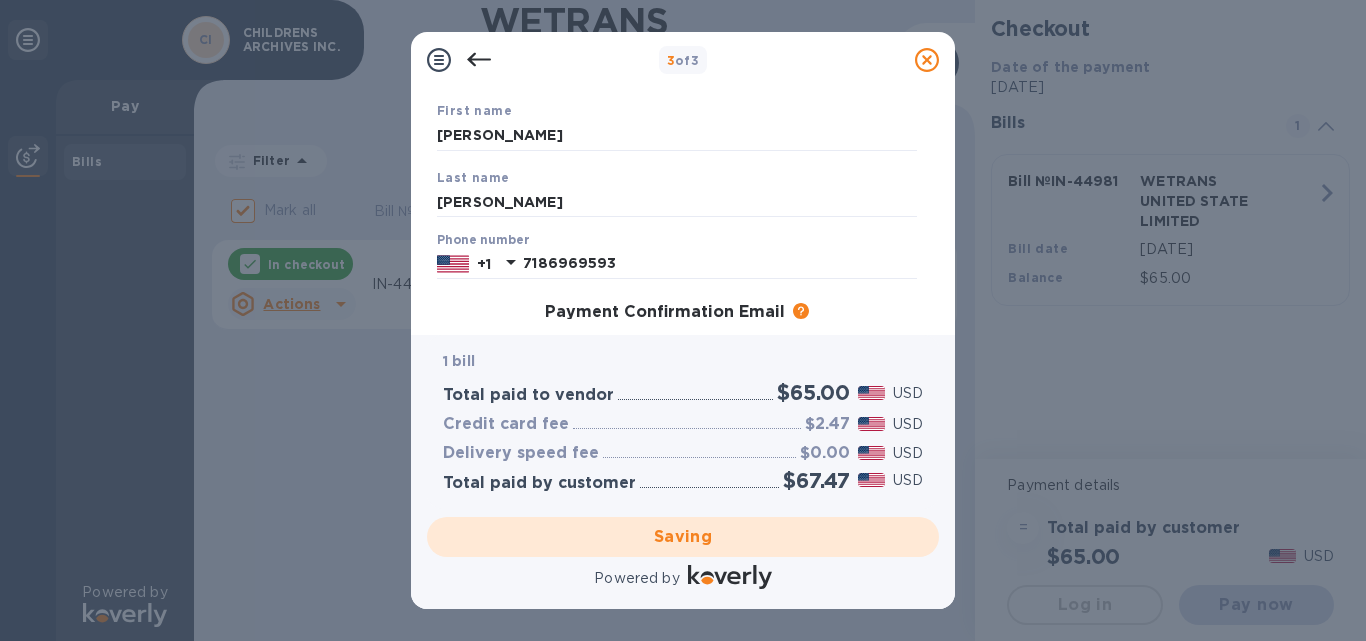 scroll, scrollTop: 0, scrollLeft: 0, axis: both 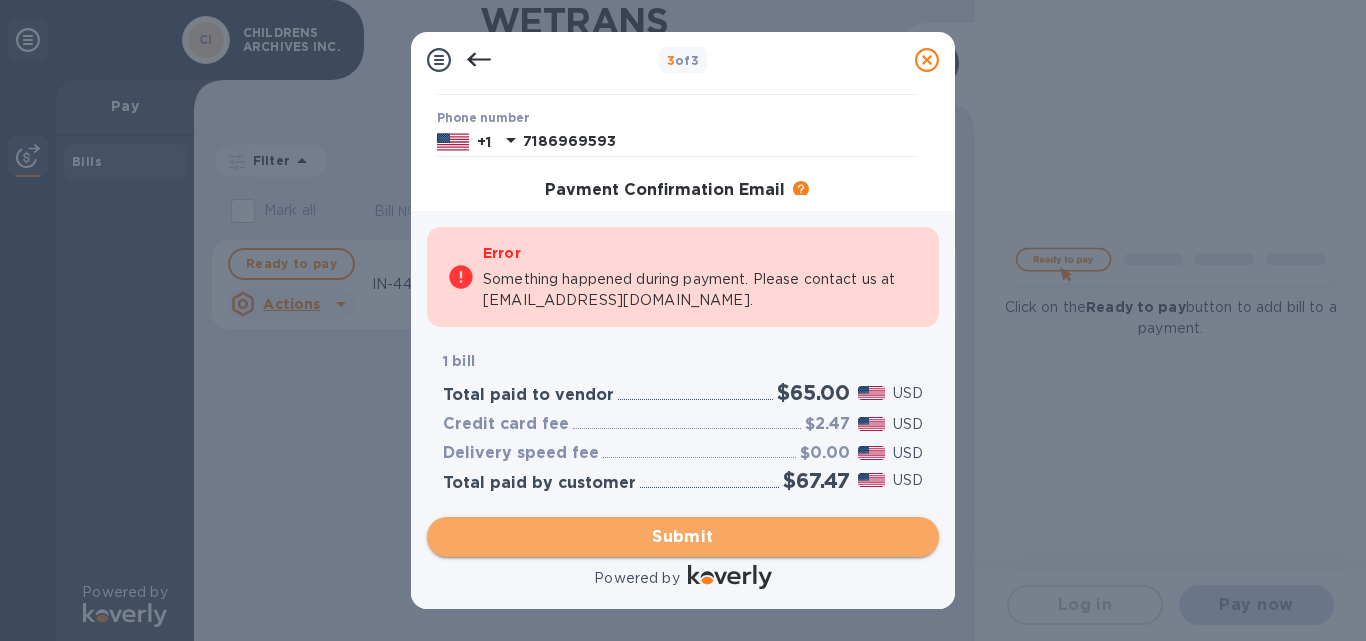 click on "Submit" at bounding box center (683, 537) 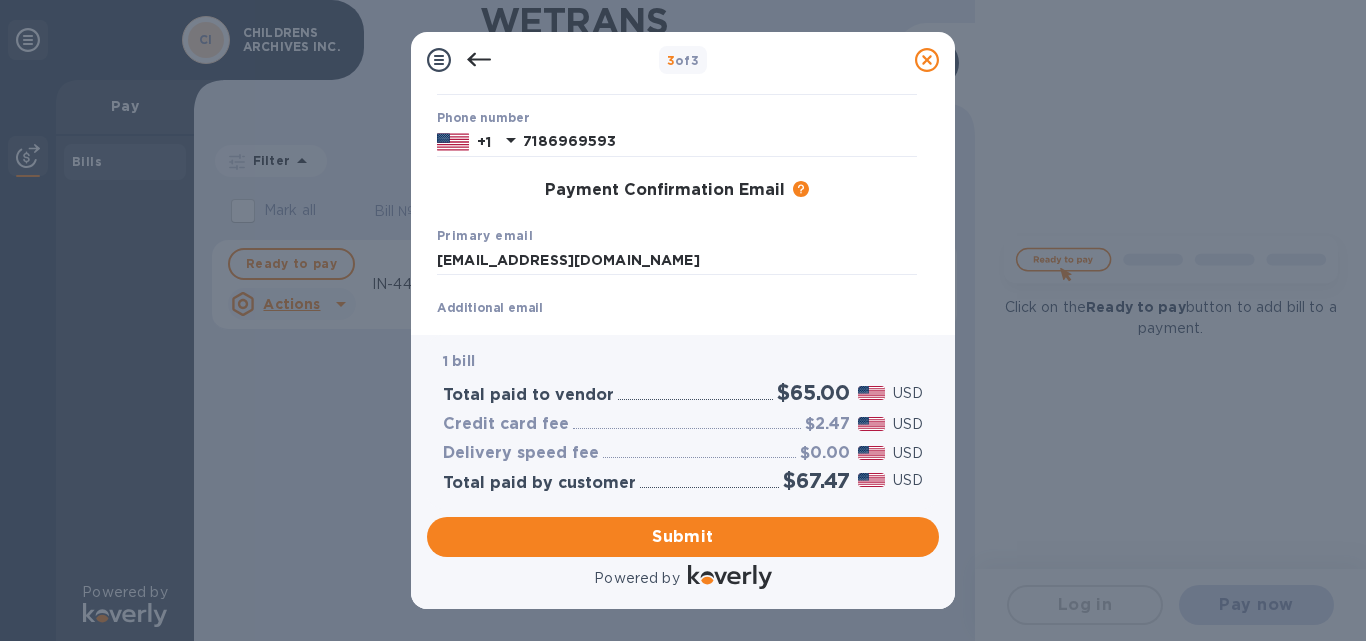 click on "Submit" at bounding box center (683, 537) 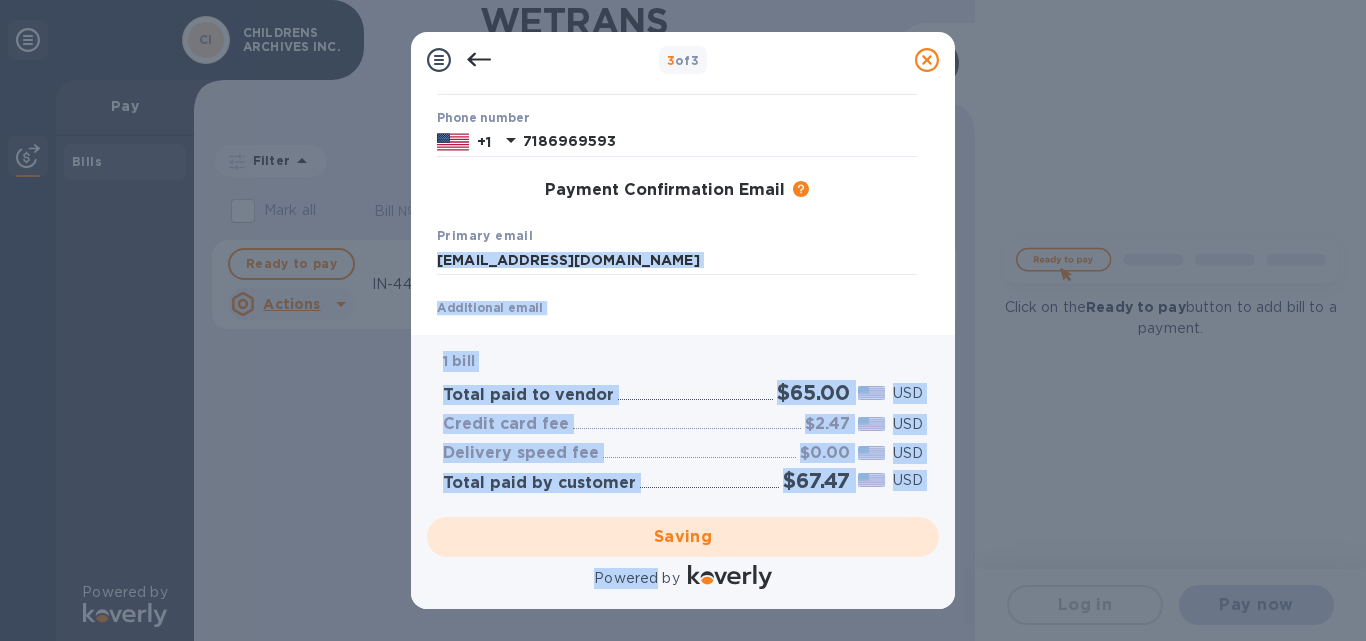 drag, startPoint x: 698, startPoint y: 536, endPoint x: 959, endPoint y: 238, distance: 396.1376 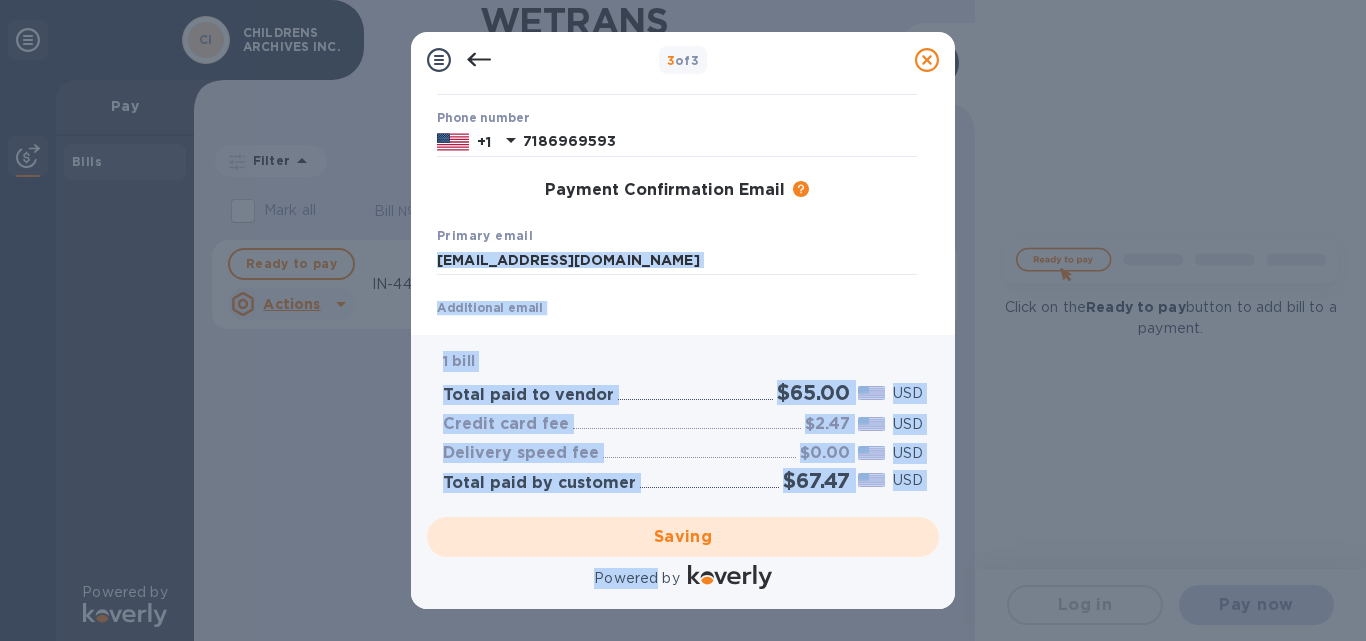 click on "3  of  3 Payment Contact Information First name Sury Last name Friedman Phone number +1 7186969593 Payment Confirmation Email The added email addresses will be used to send the payment confirmation. Primary email Childrenarchives@gmail.com Additional email Email address will be added to the list of emails Add to the list Added additional emails transferstudio@gmail.com Saving 1 bill Total paid to vendor $65.00 USD Credit card fee $2.47 USD Delivery speed fee $0.00 USD Total paid by customer $67.47 USD Saving Powered by" at bounding box center [683, 320] 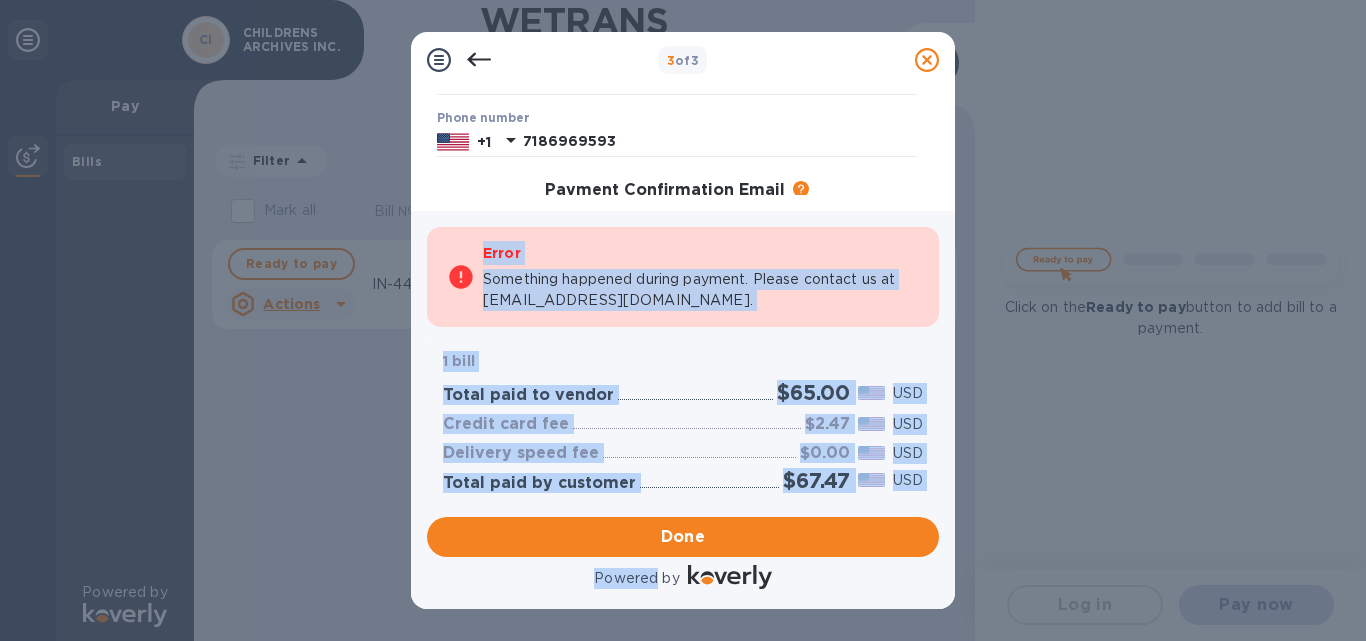 click on "Something happened during payment. Please contact us at support@koverly.com." at bounding box center (701, 290) 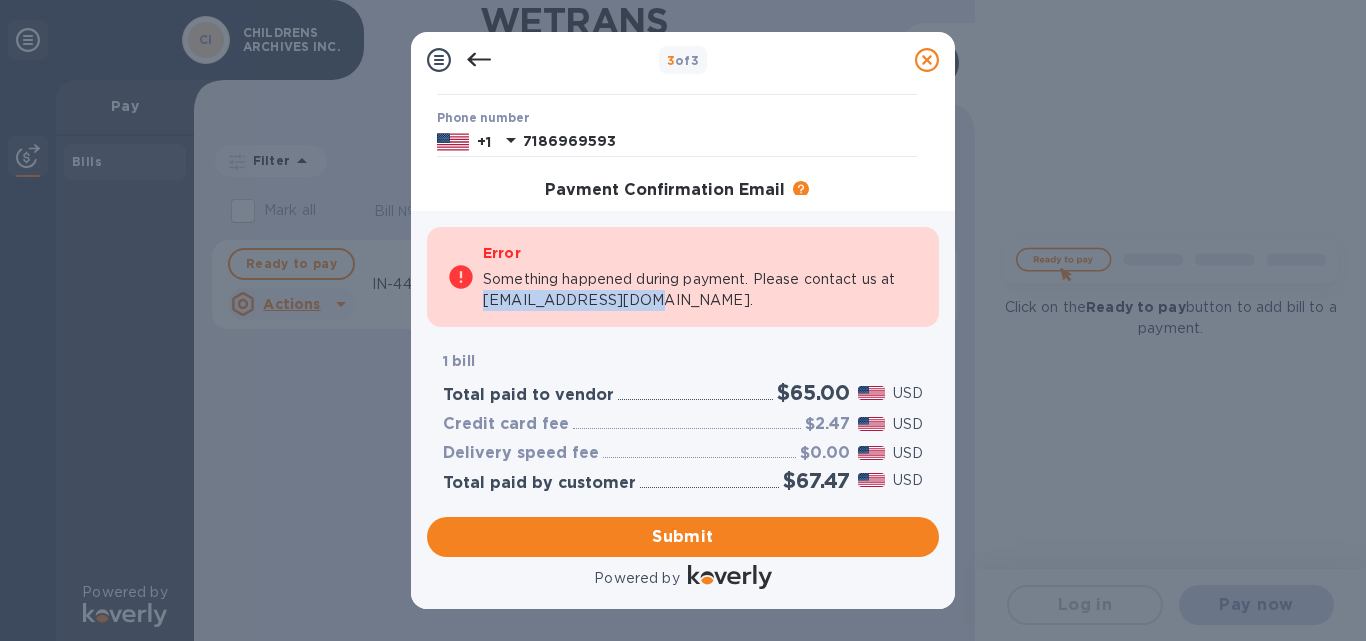 drag, startPoint x: 633, startPoint y: 300, endPoint x: 486, endPoint y: 309, distance: 147.27525 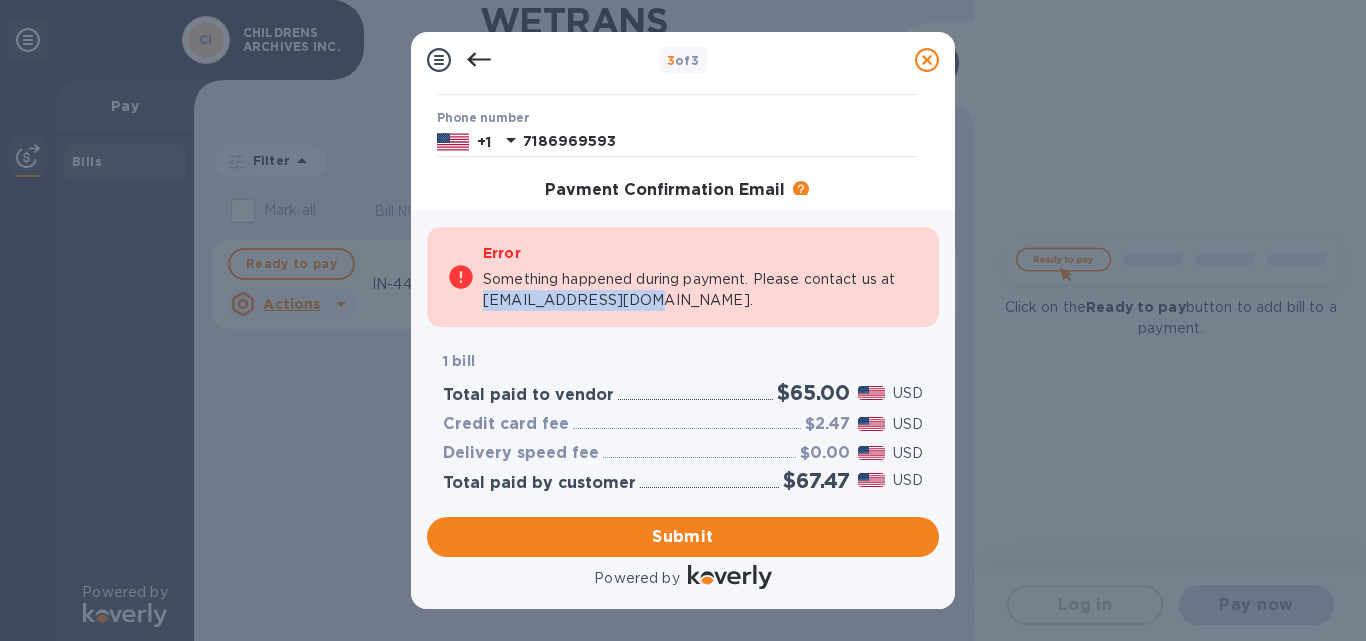 click on "Something happened during payment. Please contact us at support@koverly.com." at bounding box center [701, 290] 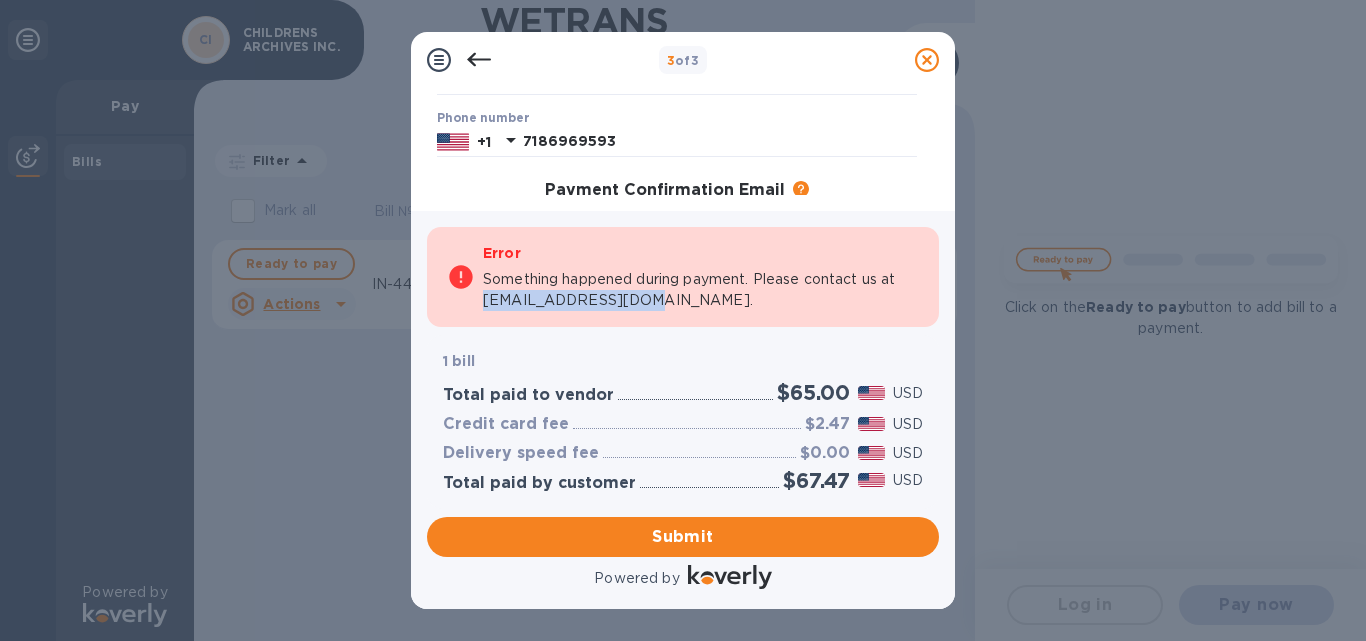 copy on "support@koverly.com" 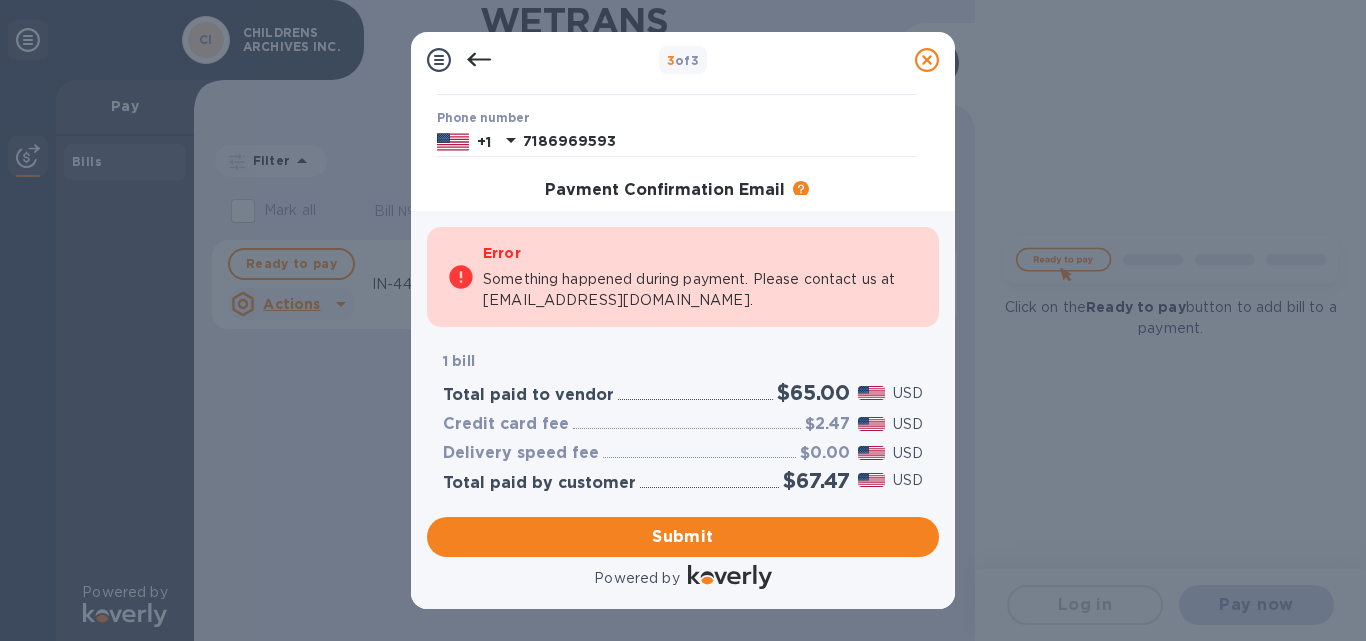 click on "Error" at bounding box center [701, 253] 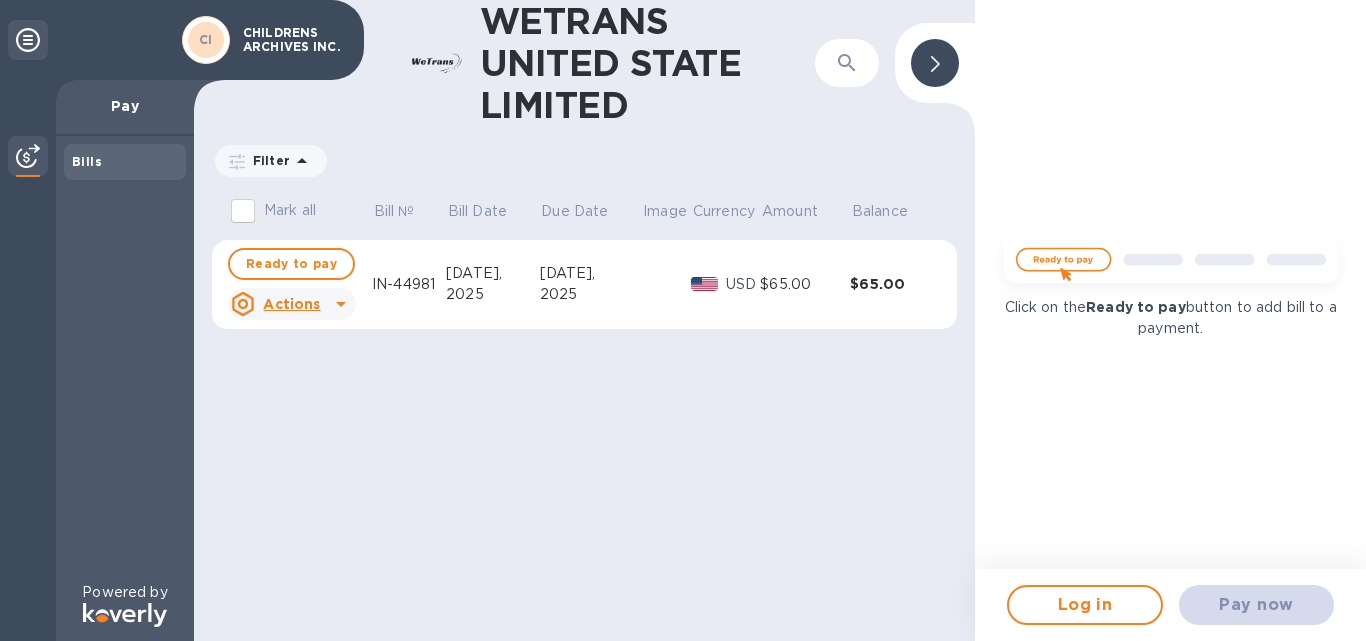 click at bounding box center (1171, 266) 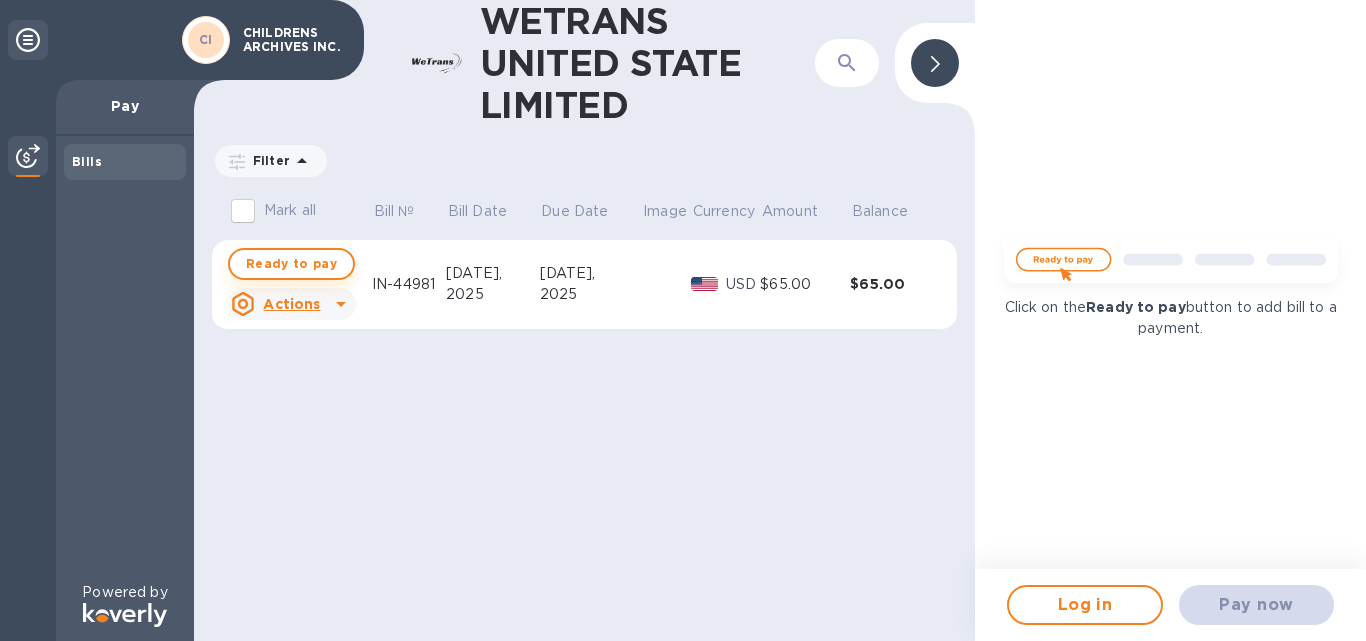 click on "Ready to pay" at bounding box center [291, 264] 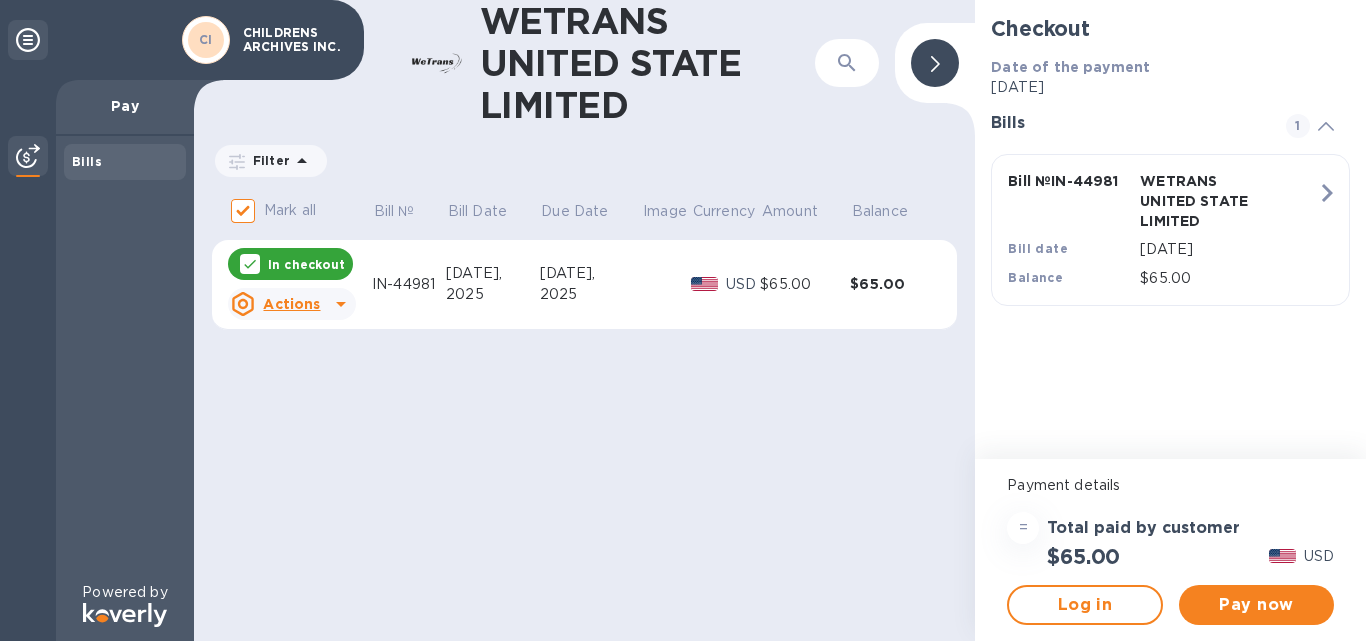 click on "In checkout" at bounding box center [306, 264] 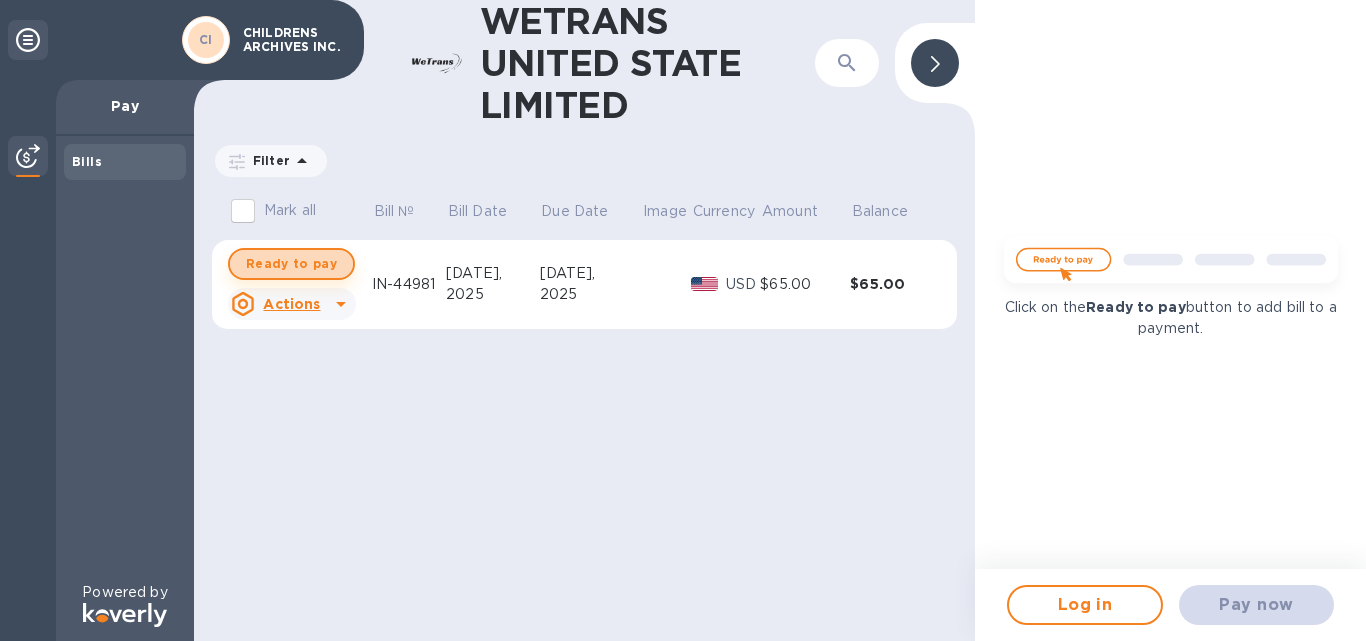 click on "Ready to pay" at bounding box center (291, 264) 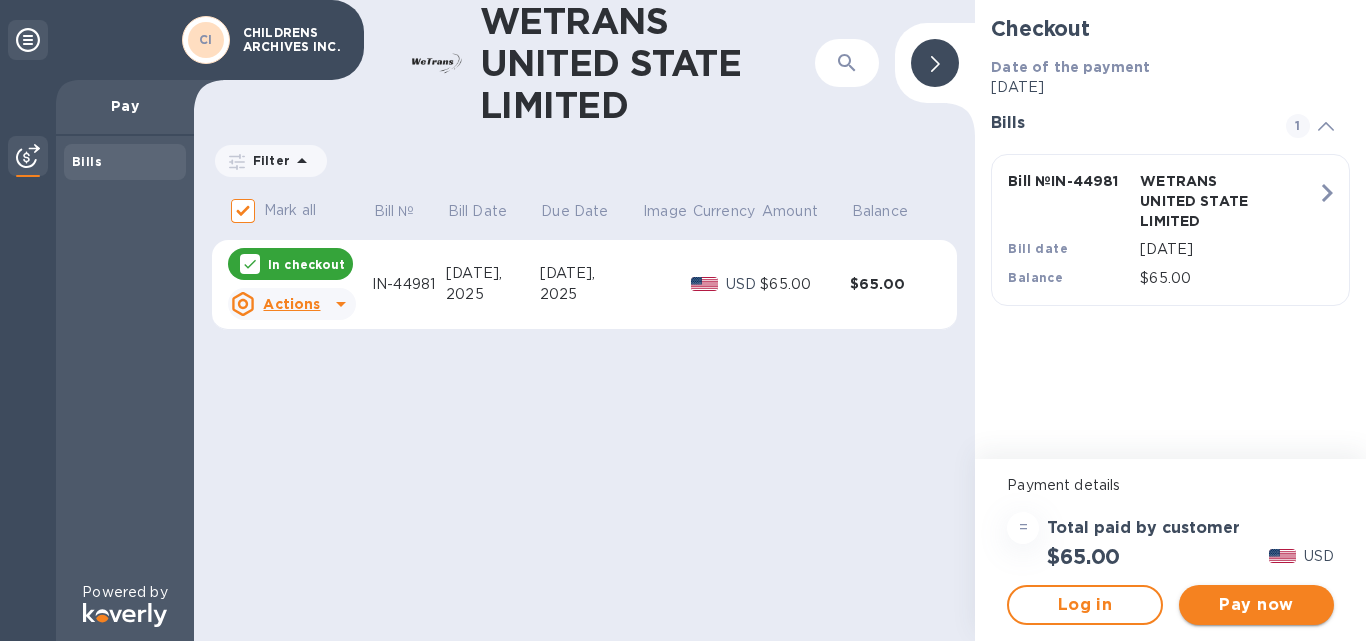 click on "Pay now" at bounding box center (1256, 605) 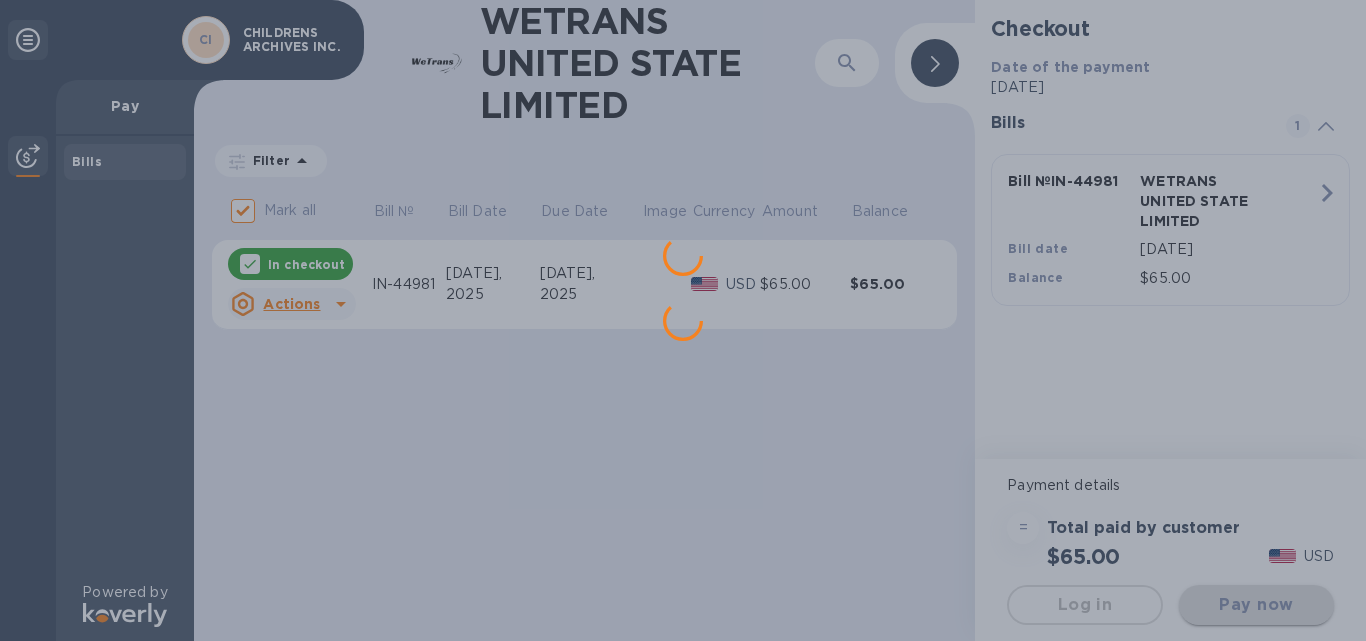 scroll, scrollTop: 0, scrollLeft: 0, axis: both 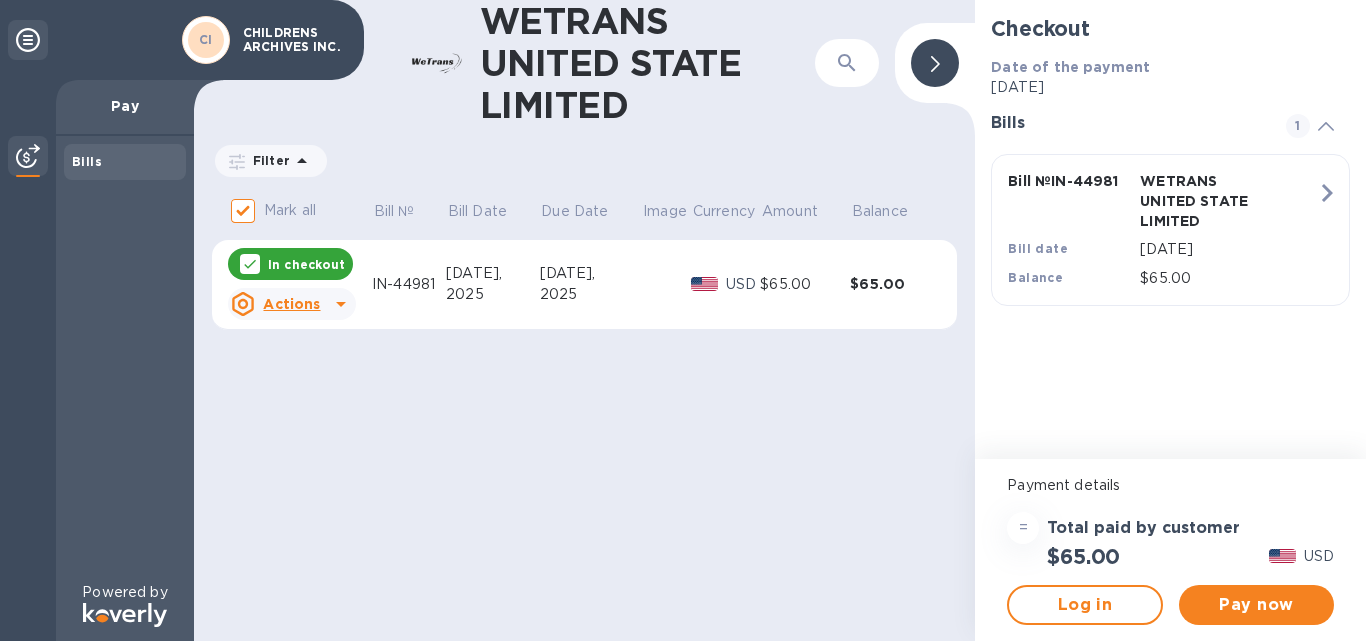 click 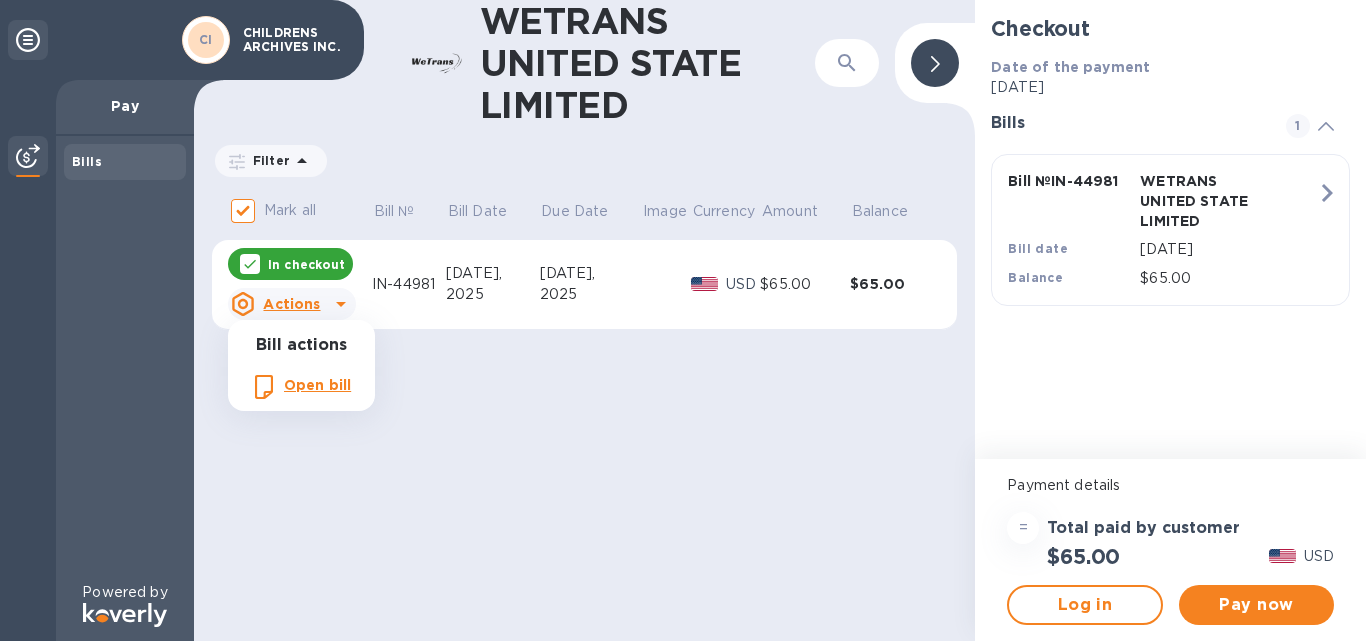 click at bounding box center [683, 320] 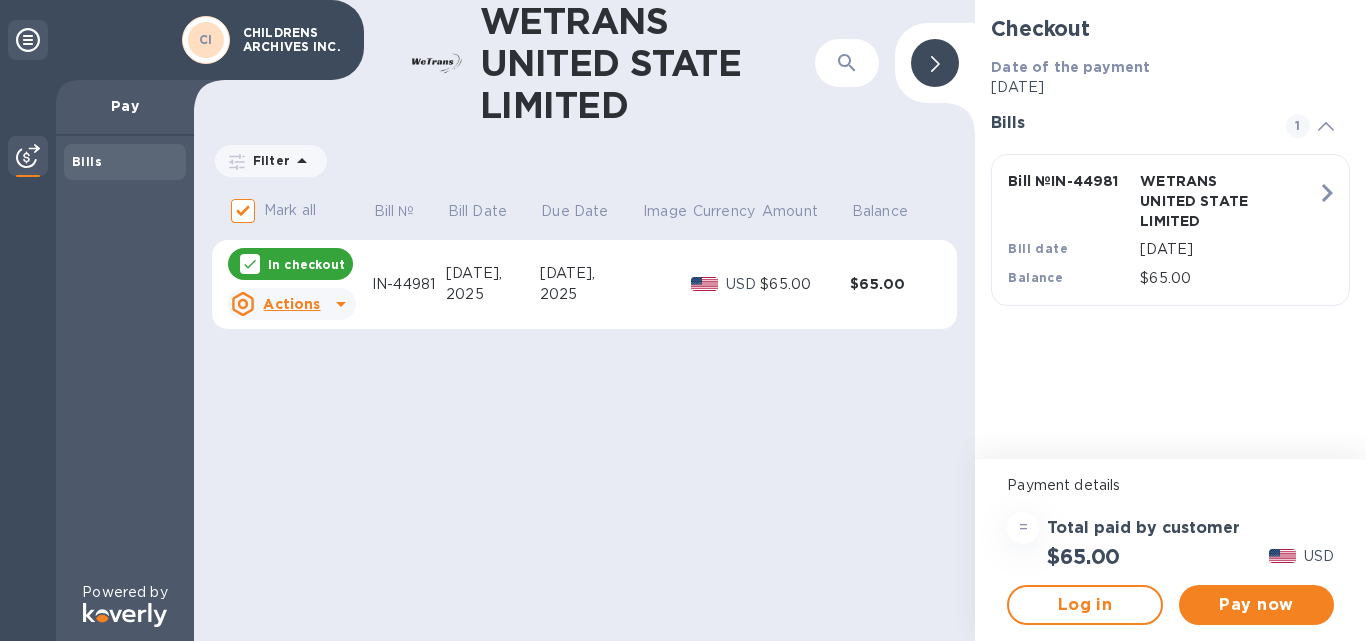 click on "In checkout" at bounding box center [306, 264] 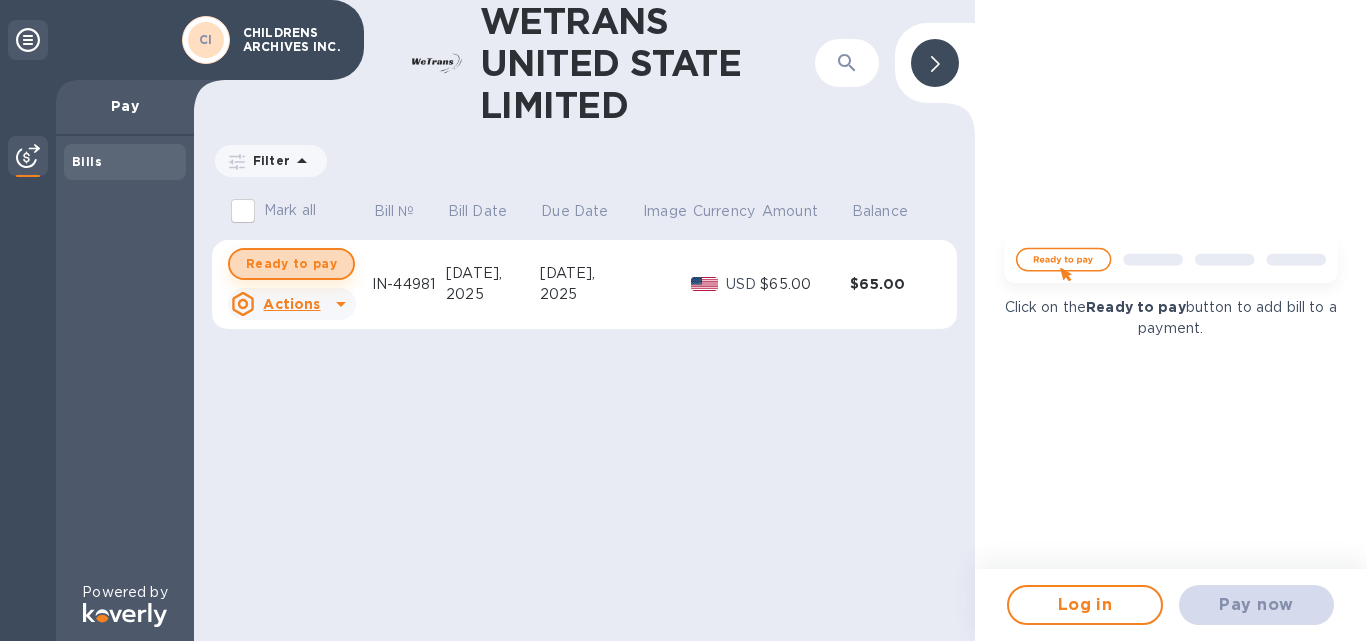 click on "Ready to pay" at bounding box center [291, 264] 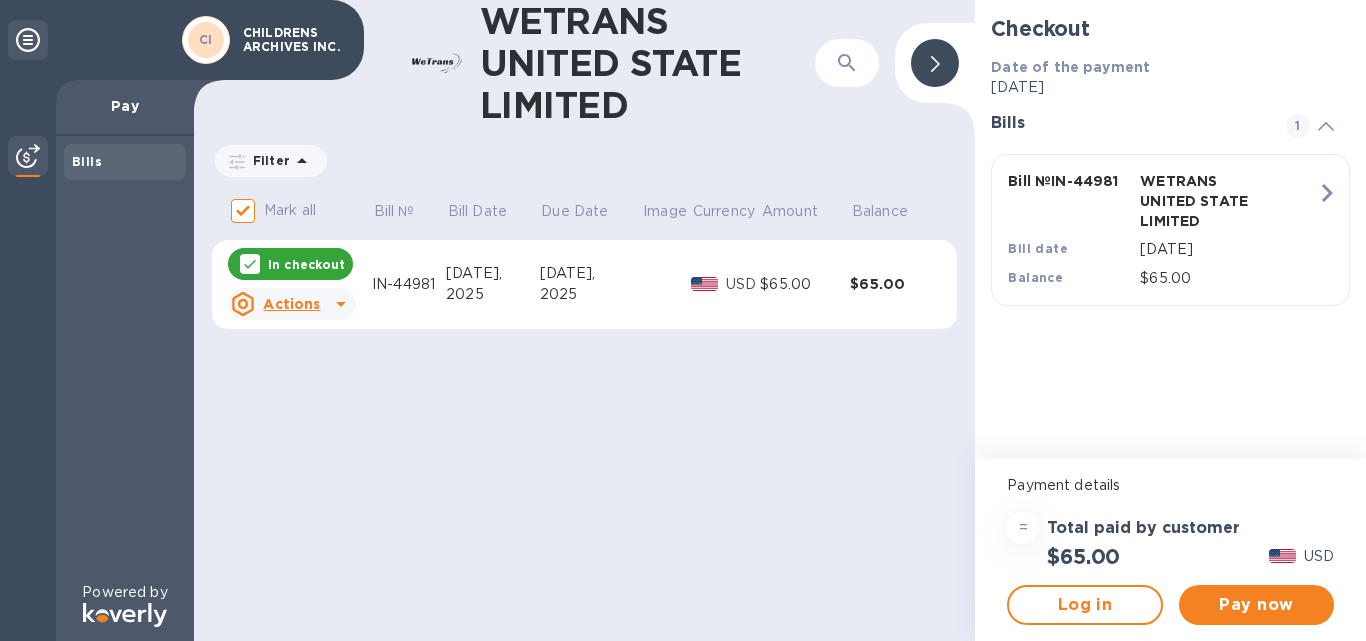 drag, startPoint x: 326, startPoint y: 263, endPoint x: 283, endPoint y: 403, distance: 146.45477 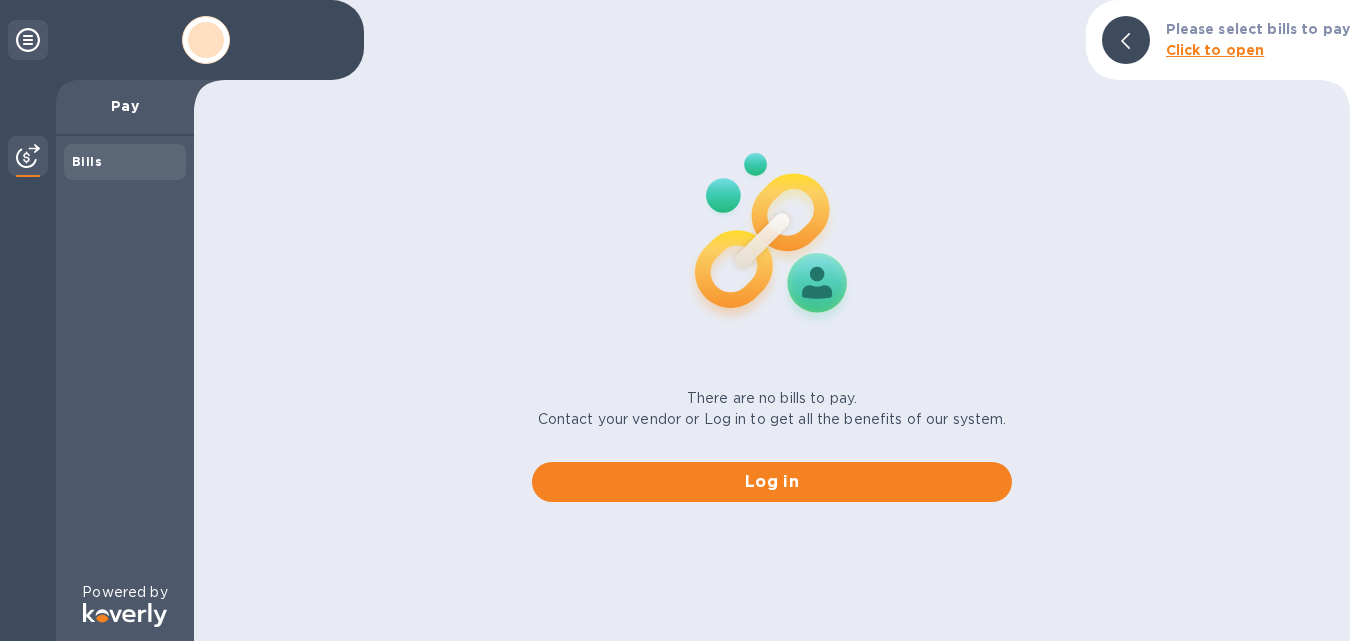 scroll, scrollTop: 0, scrollLeft: 0, axis: both 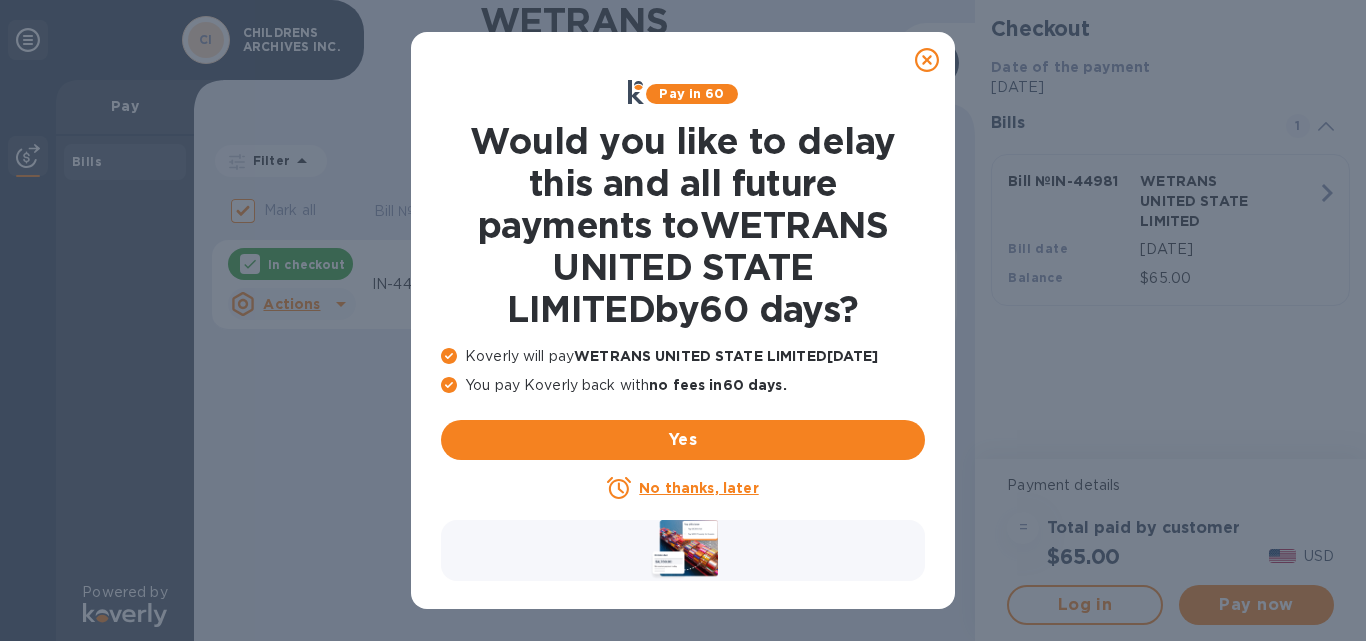 click on "No thanks, later" at bounding box center (698, 488) 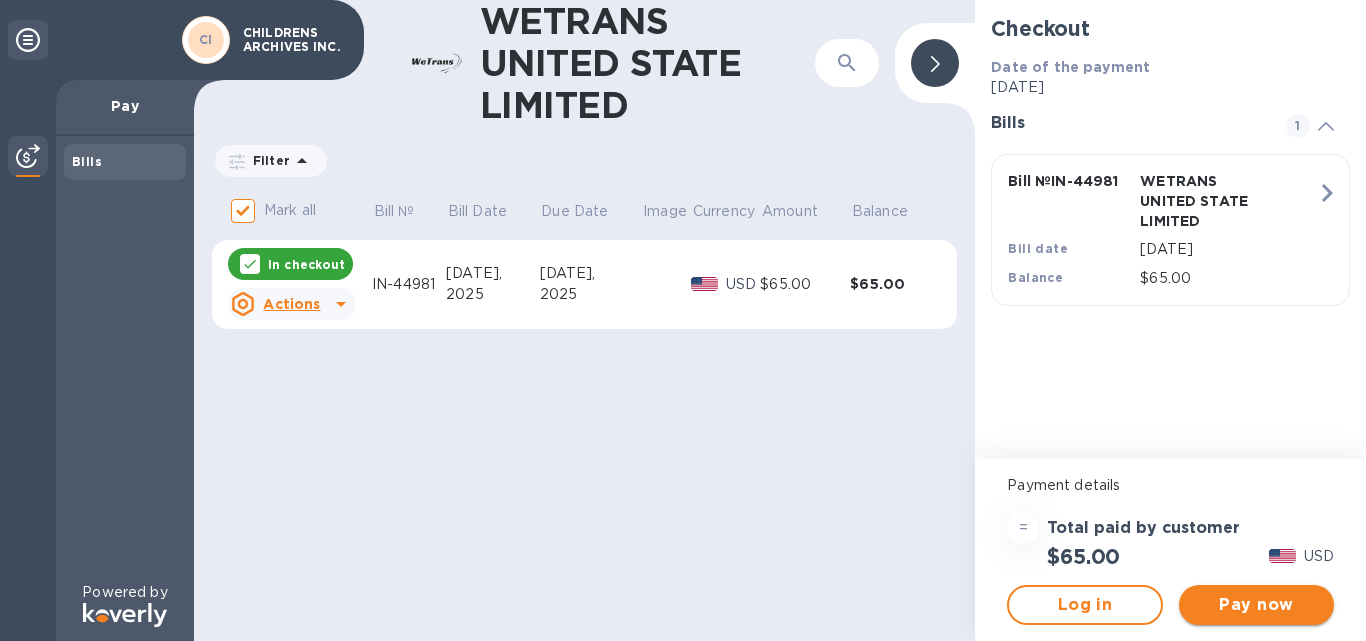 click on "Pay now" at bounding box center [1256, 605] 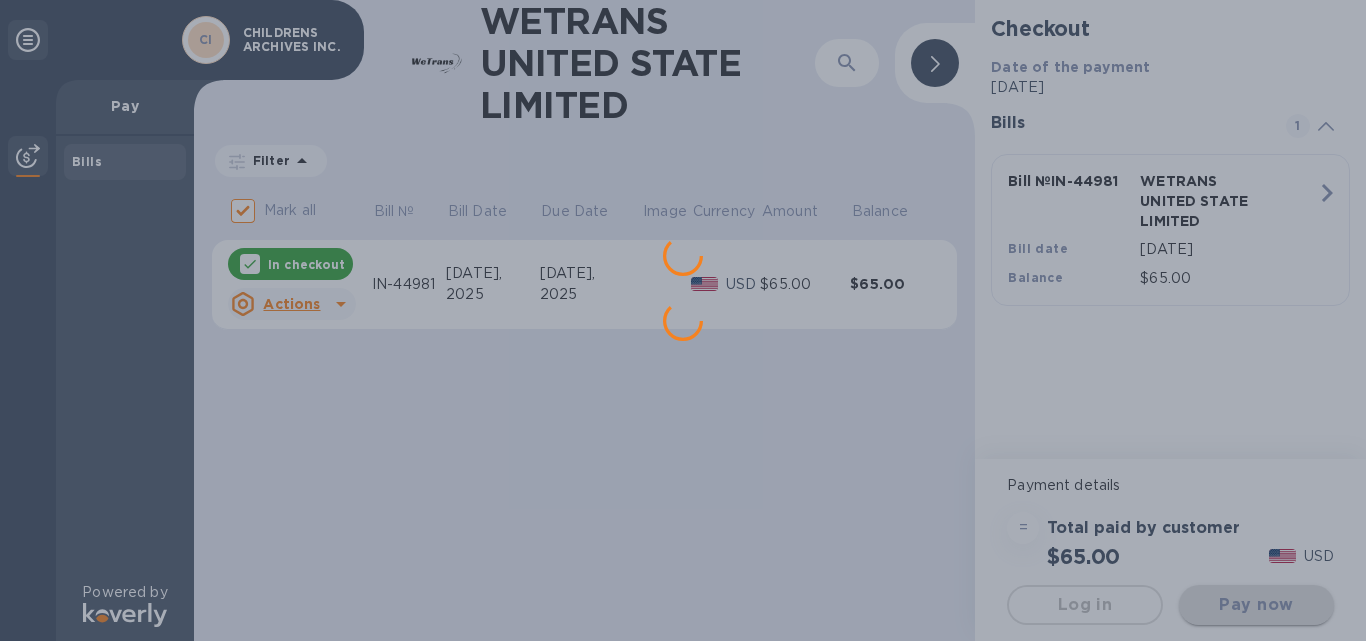 scroll, scrollTop: 0, scrollLeft: 0, axis: both 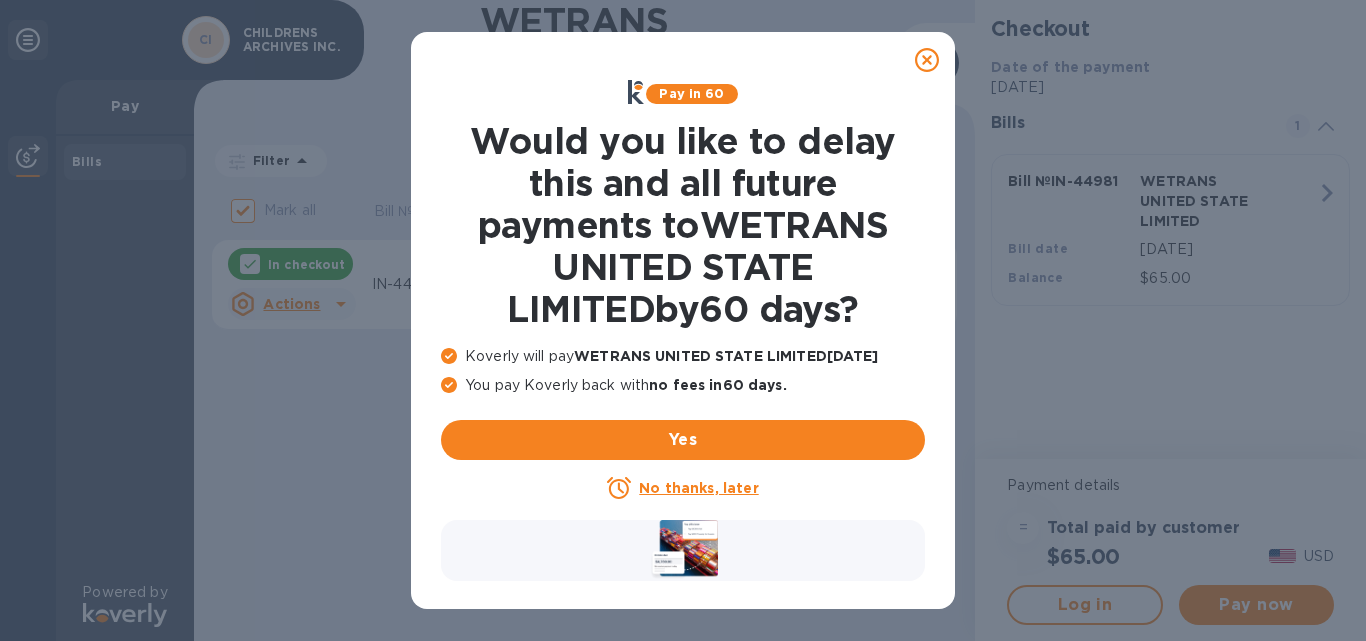 click on "No thanks, later" at bounding box center (698, 488) 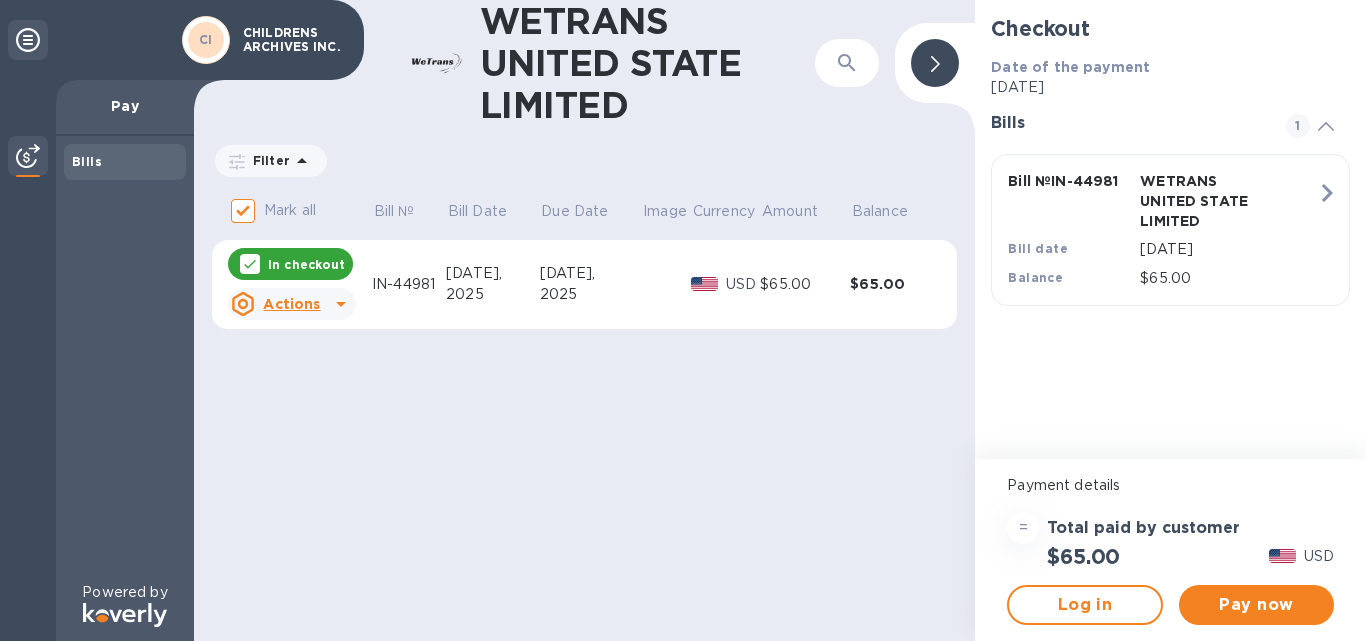 drag, startPoint x: 1365, startPoint y: 139, endPoint x: 1365, endPoint y: 303, distance: 164 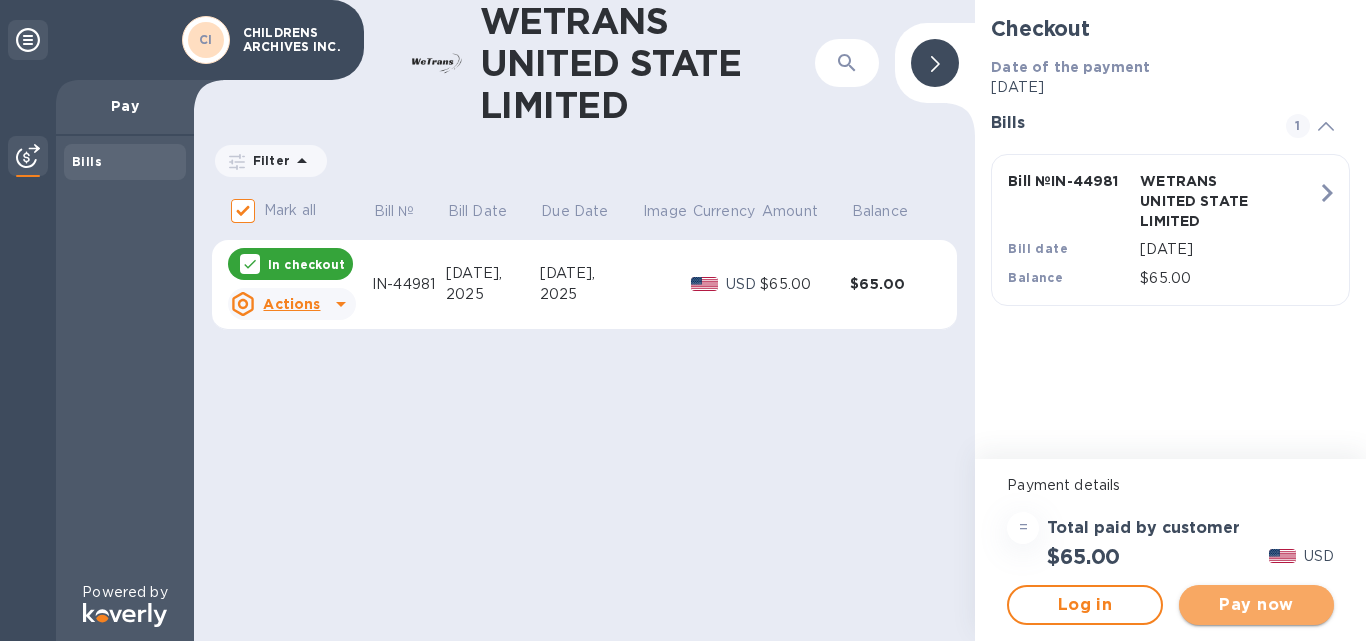 click on "Pay now" at bounding box center (1256, 605) 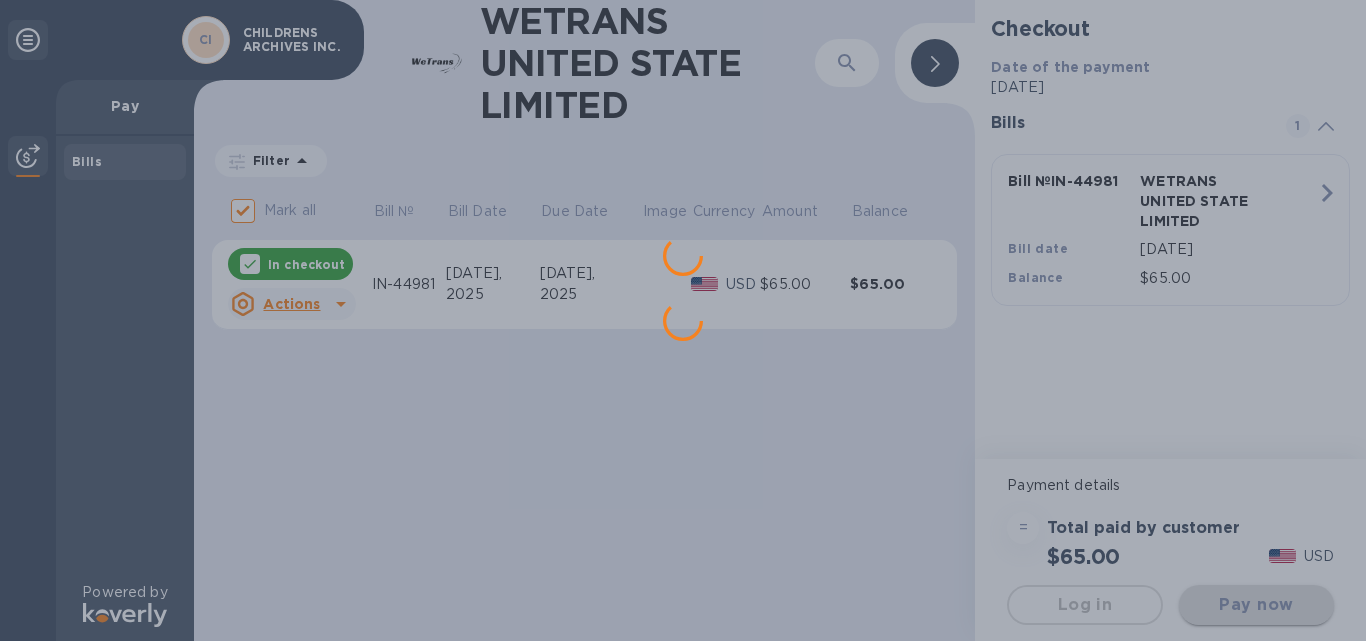 scroll, scrollTop: 0, scrollLeft: 0, axis: both 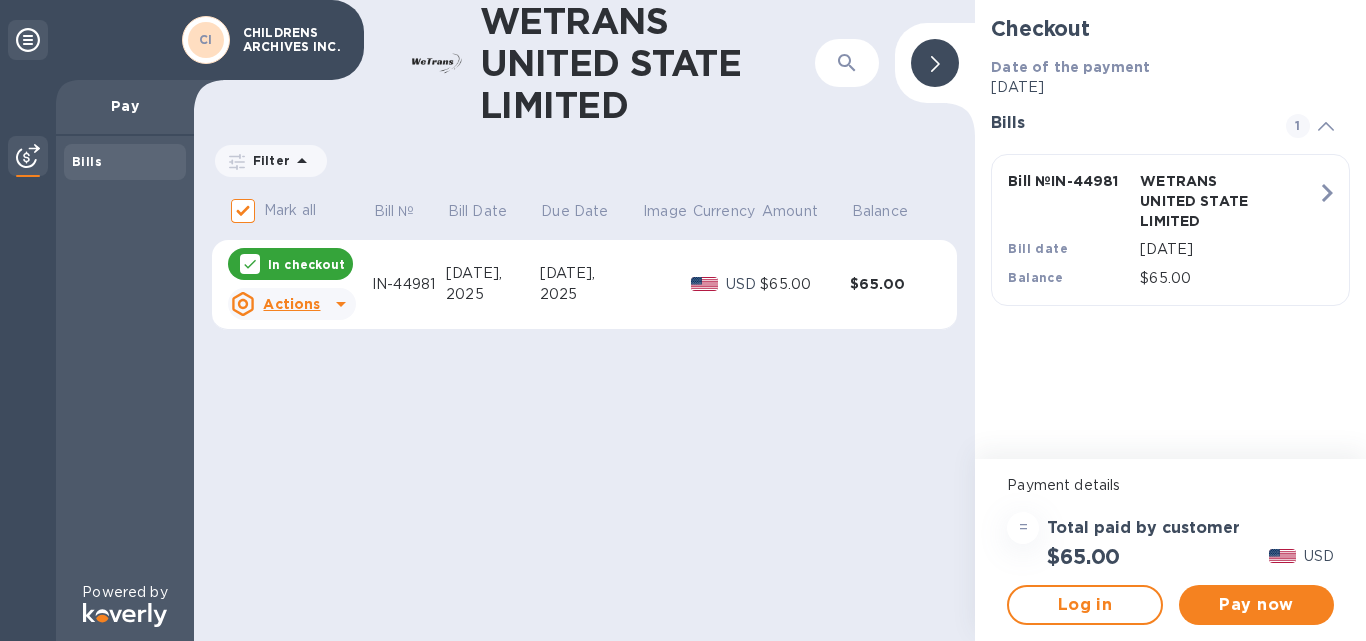 click at bounding box center [125, 615] 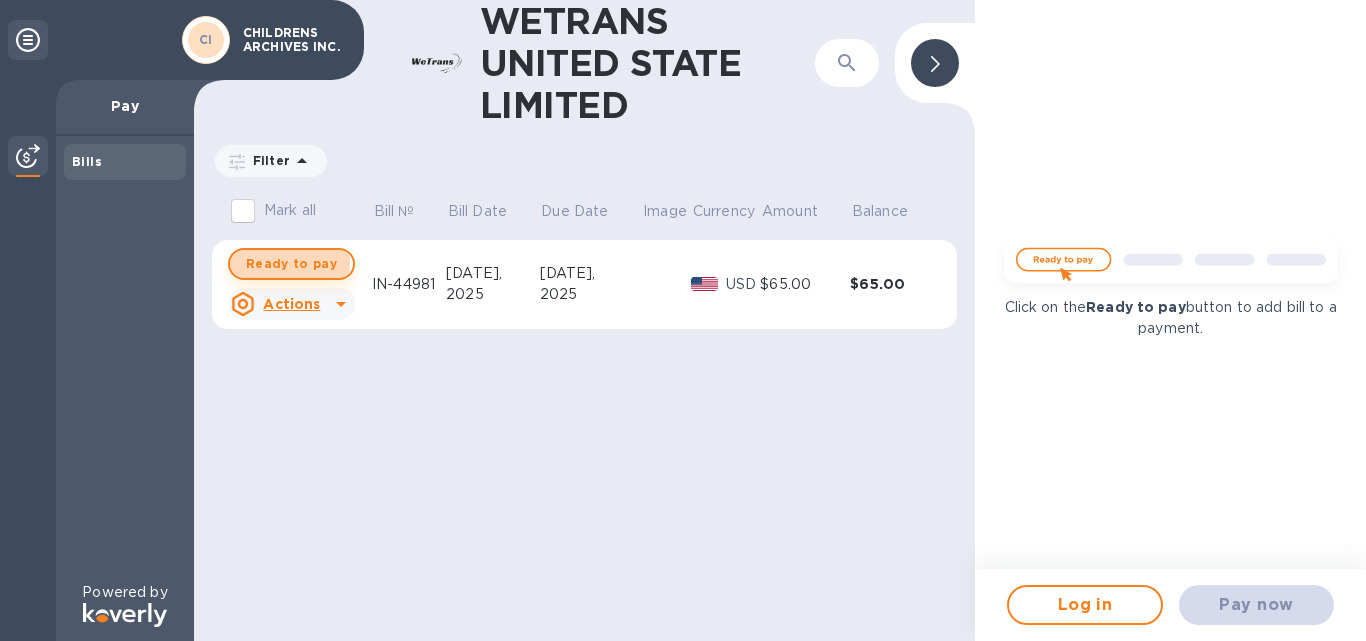 click on "Ready to pay" at bounding box center [291, 264] 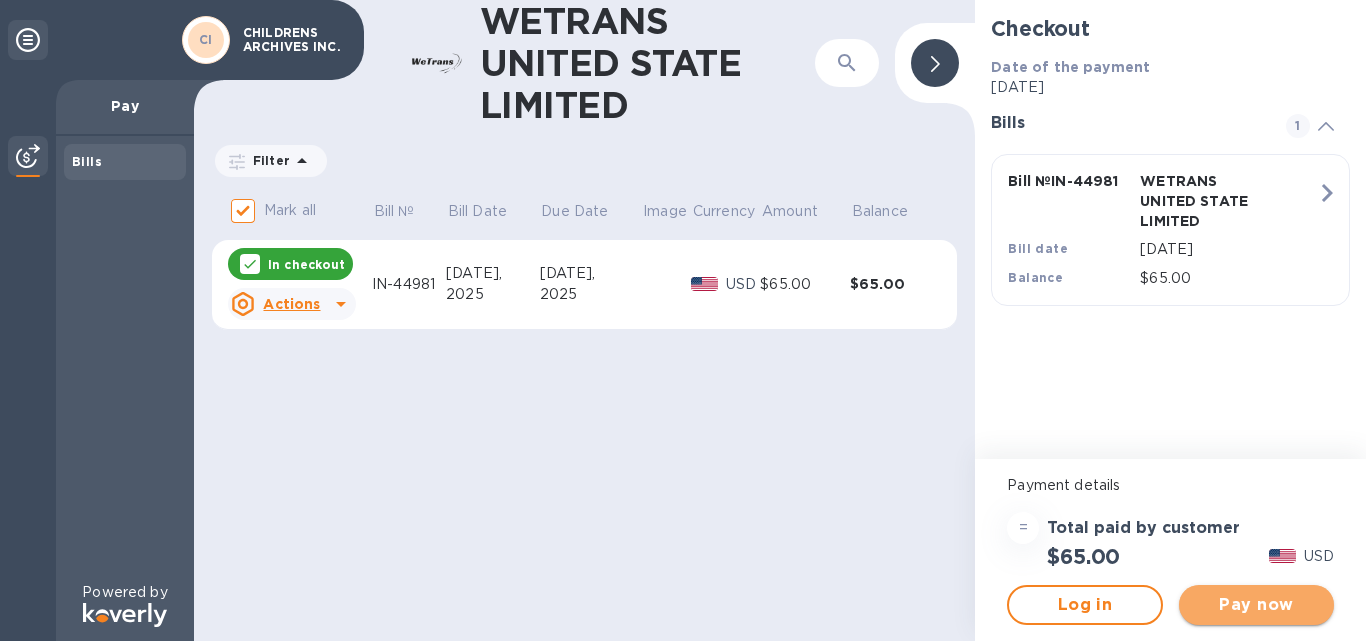 click on "Pay now" at bounding box center [1256, 605] 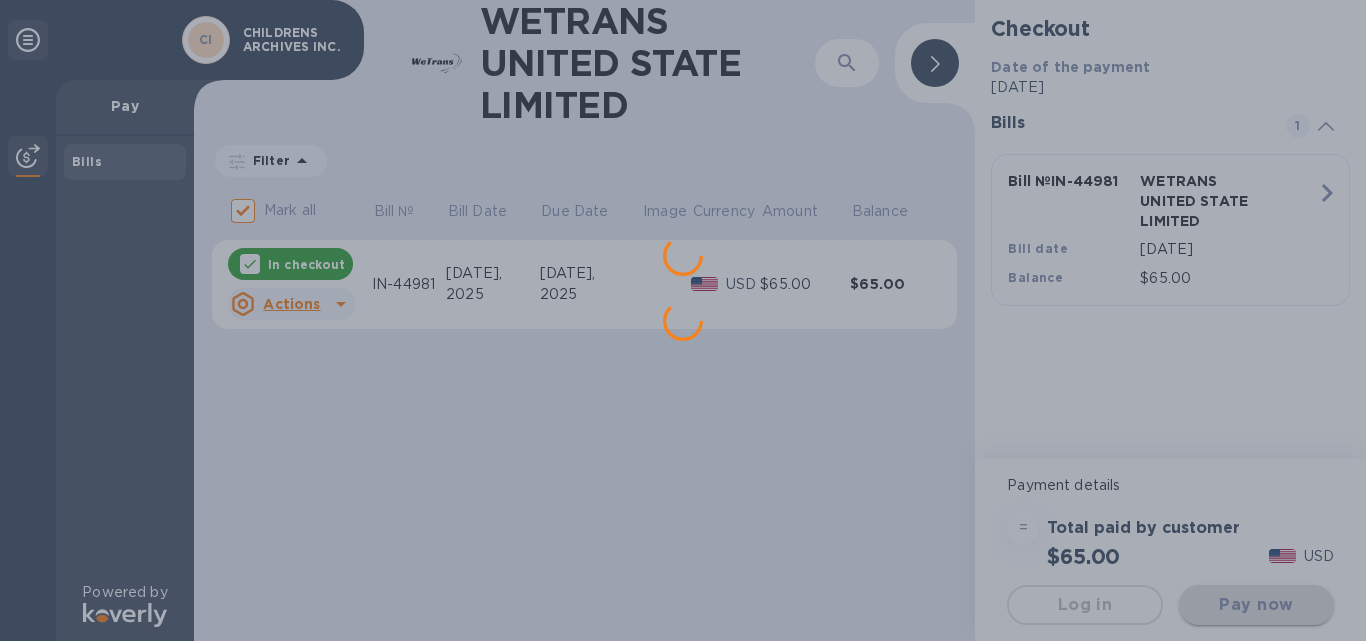 scroll, scrollTop: 0, scrollLeft: 0, axis: both 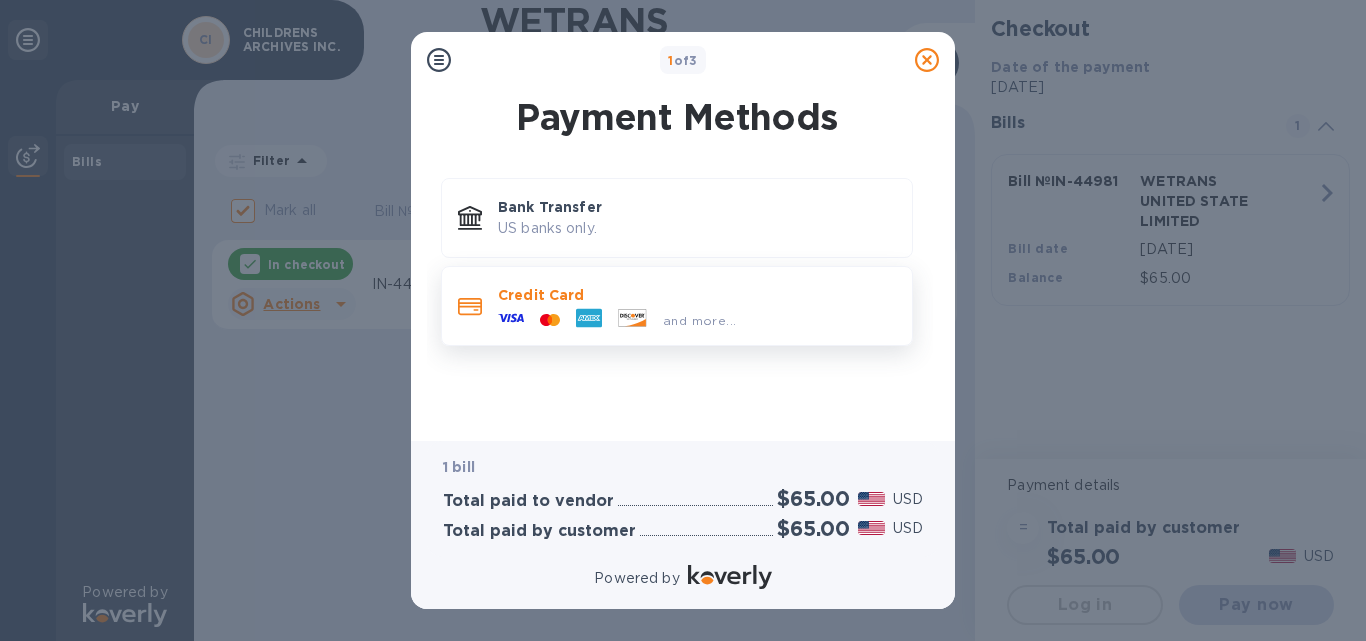 click on "Credit Card" at bounding box center [697, 295] 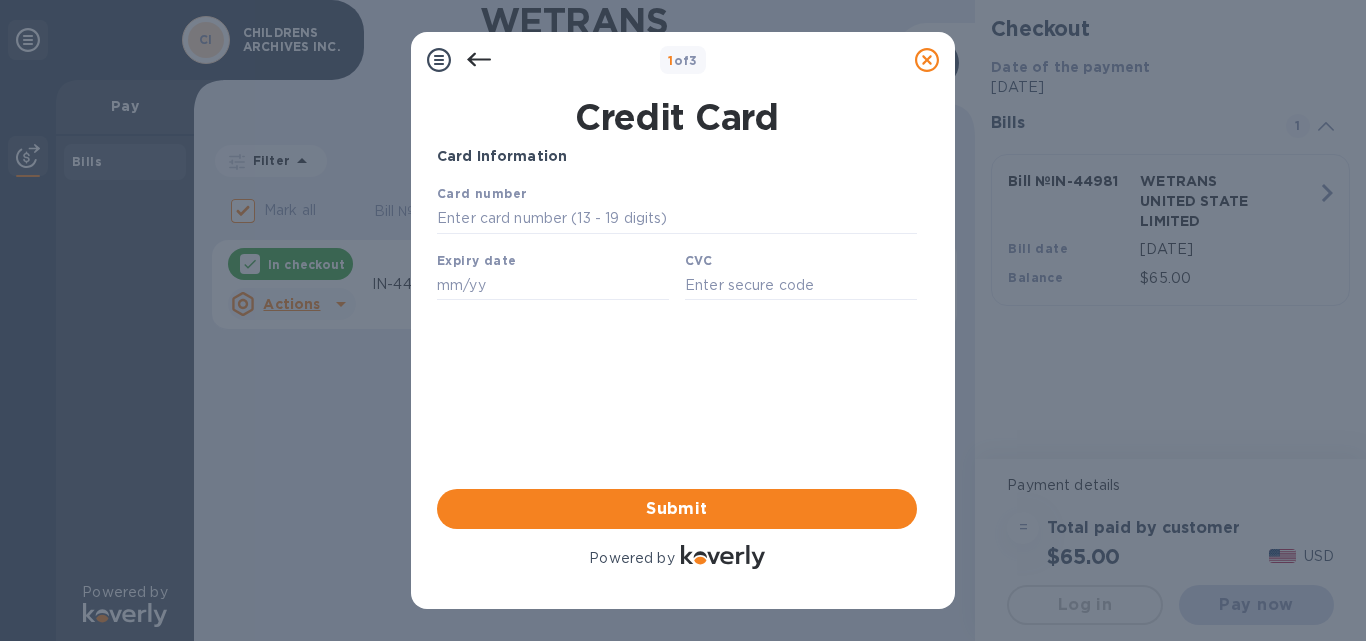 scroll, scrollTop: 0, scrollLeft: 0, axis: both 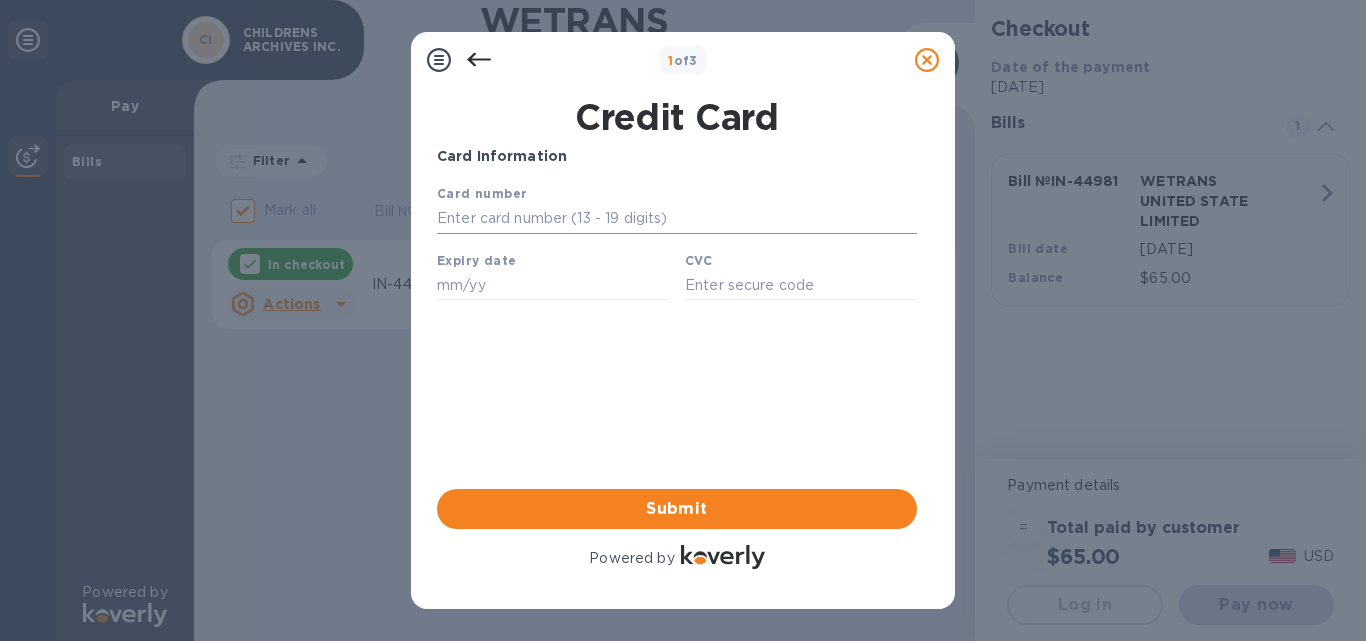 click at bounding box center (677, 219) 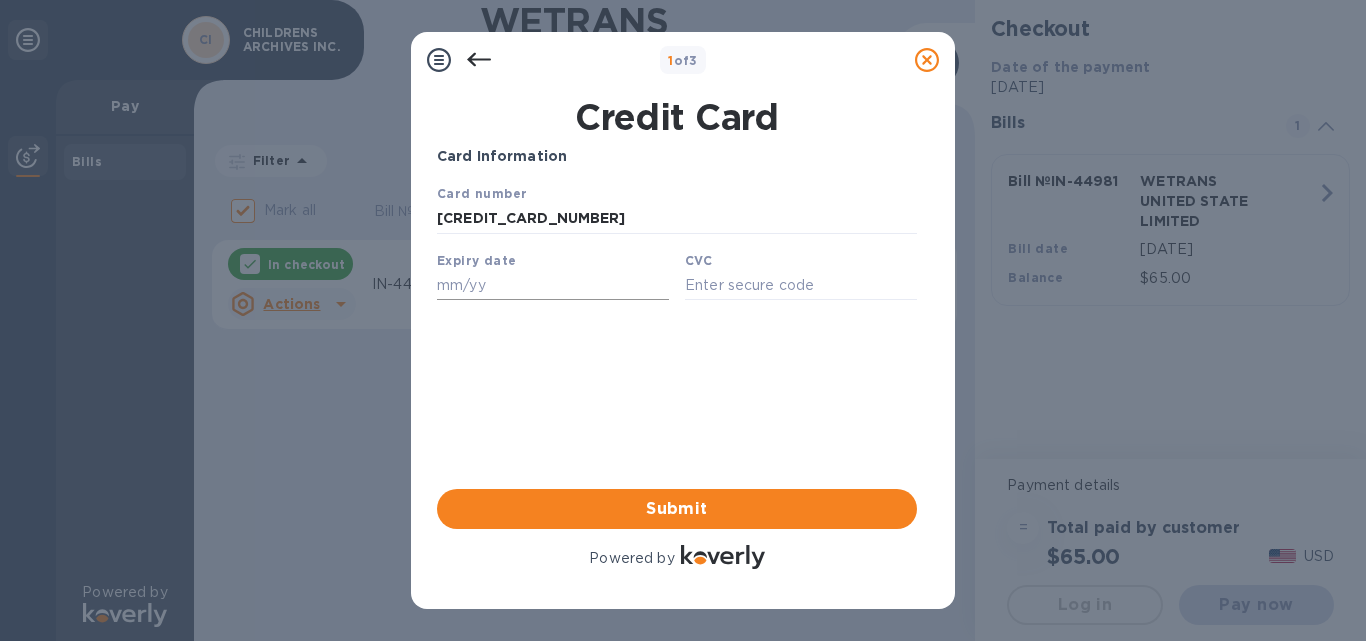 type on "4563 3100 5117 8998" 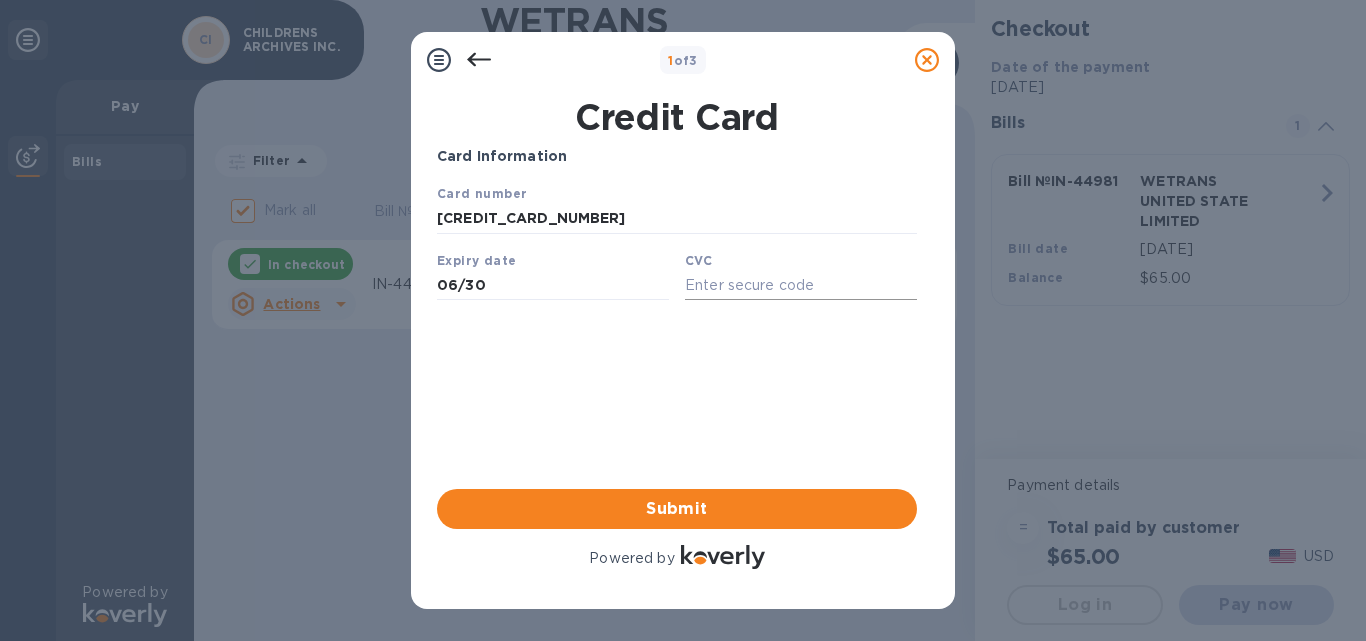 type on "06/30" 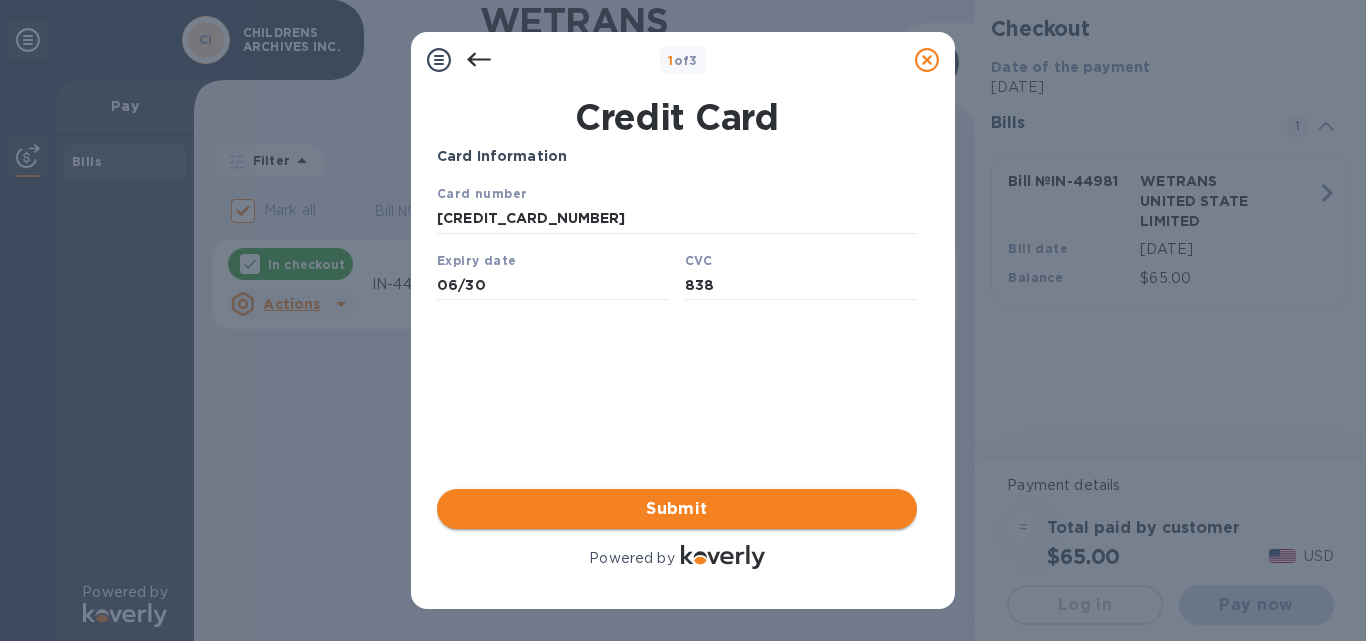 type on "838" 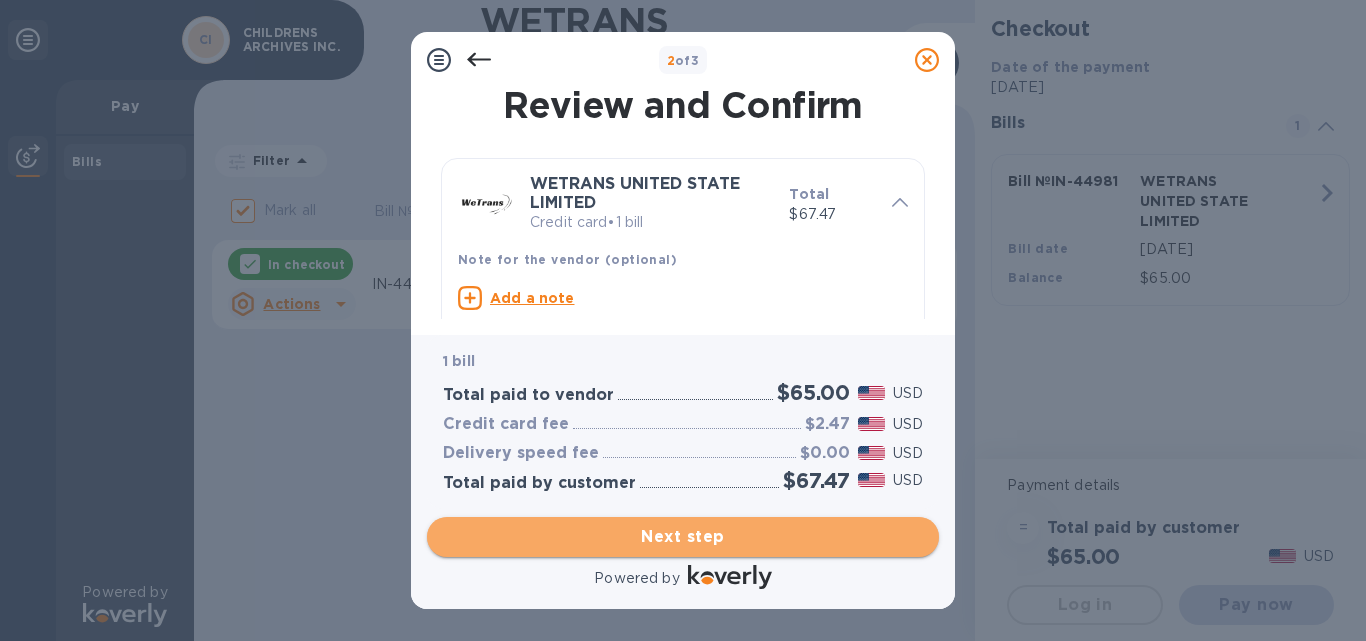 click on "Next step" at bounding box center [683, 537] 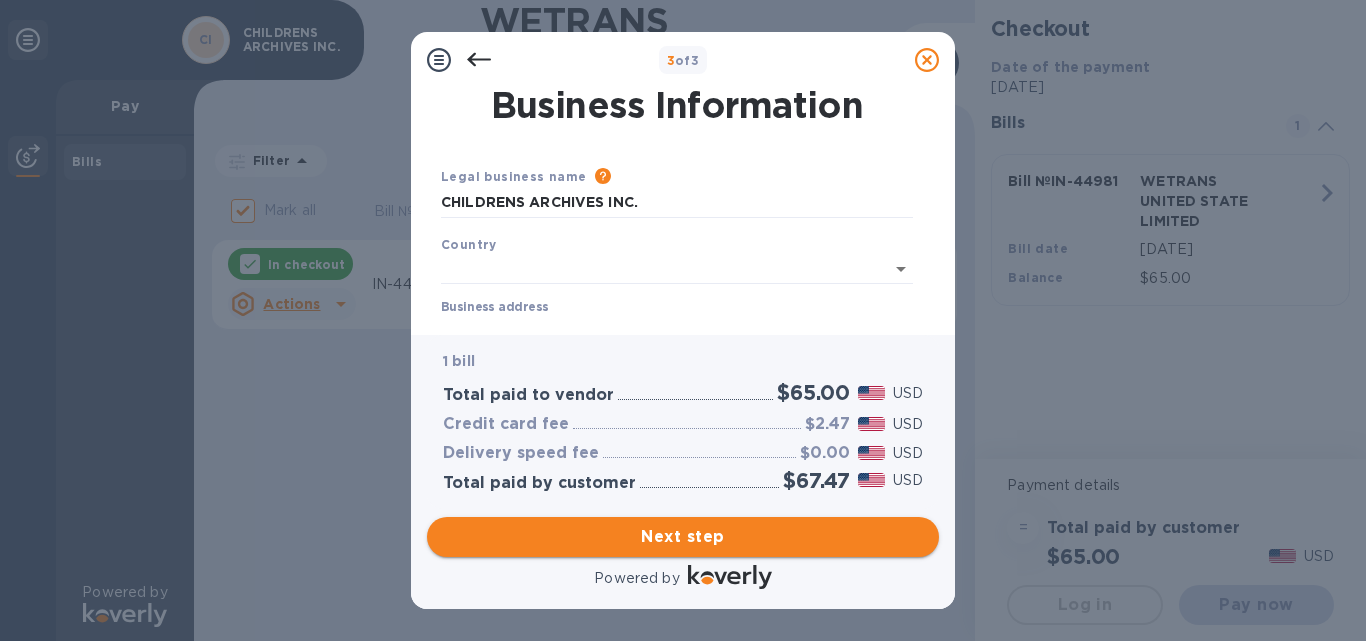 type on "[GEOGRAPHIC_DATA]" 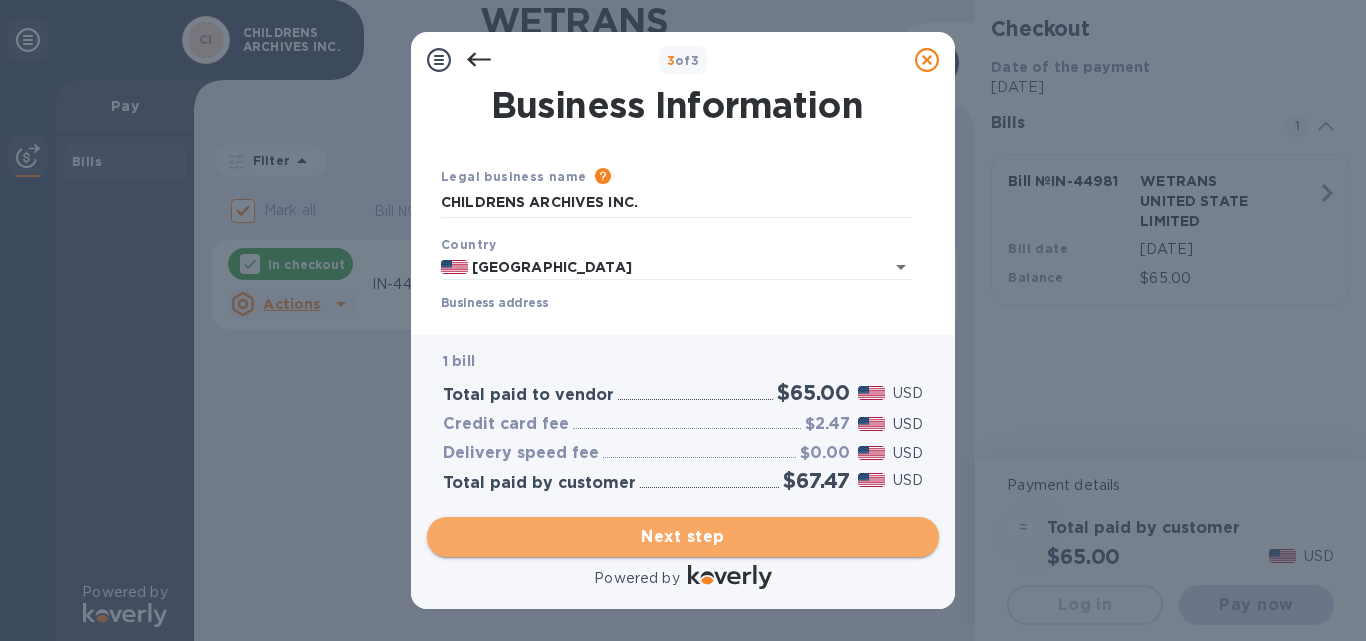 click on "Next step" at bounding box center [683, 537] 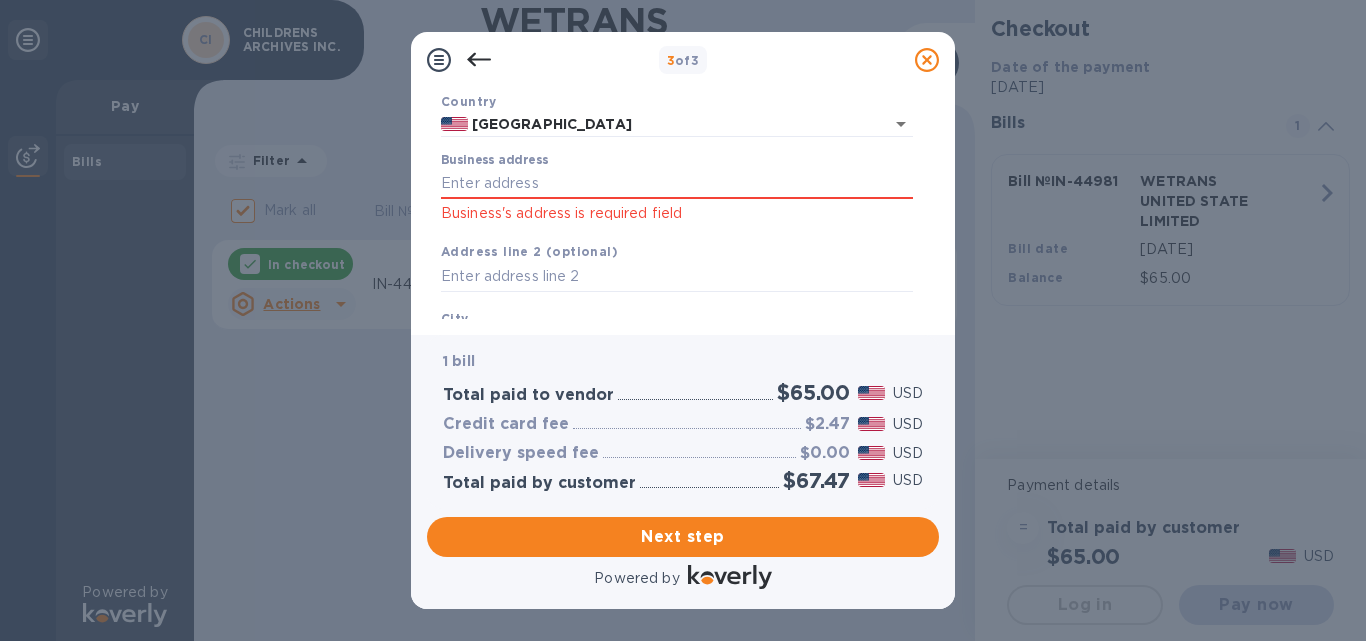 scroll, scrollTop: 156, scrollLeft: 0, axis: vertical 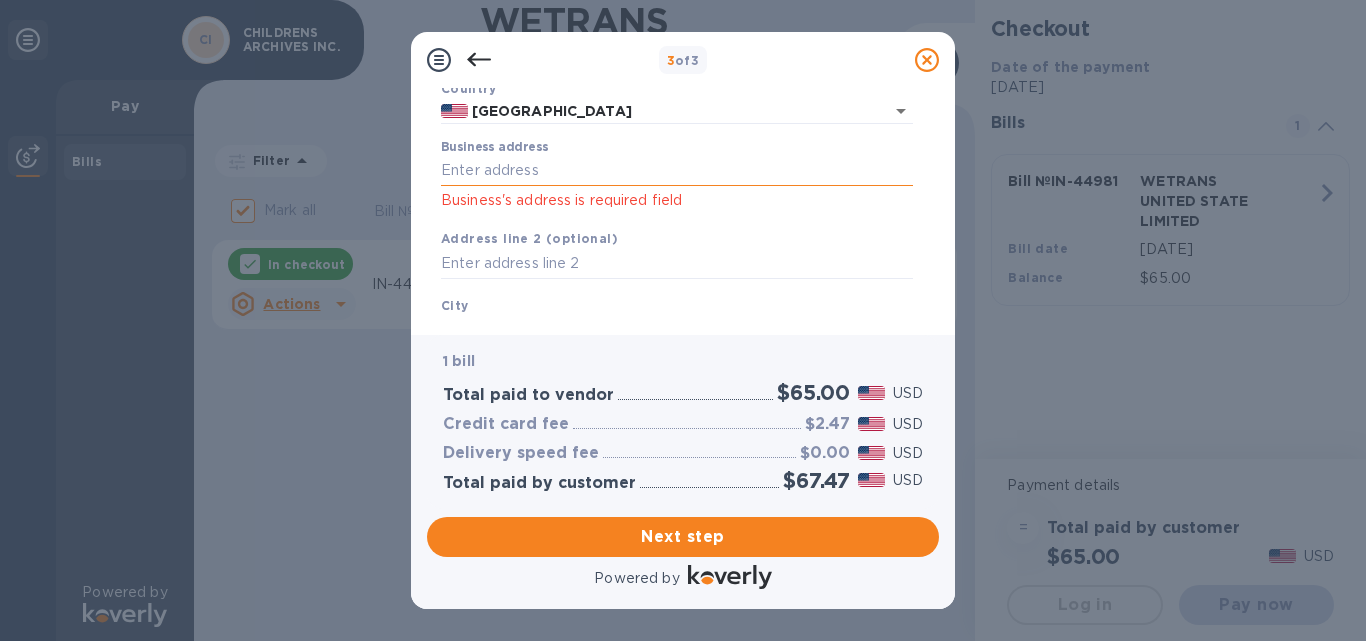 click on "Business address" at bounding box center (677, 171) 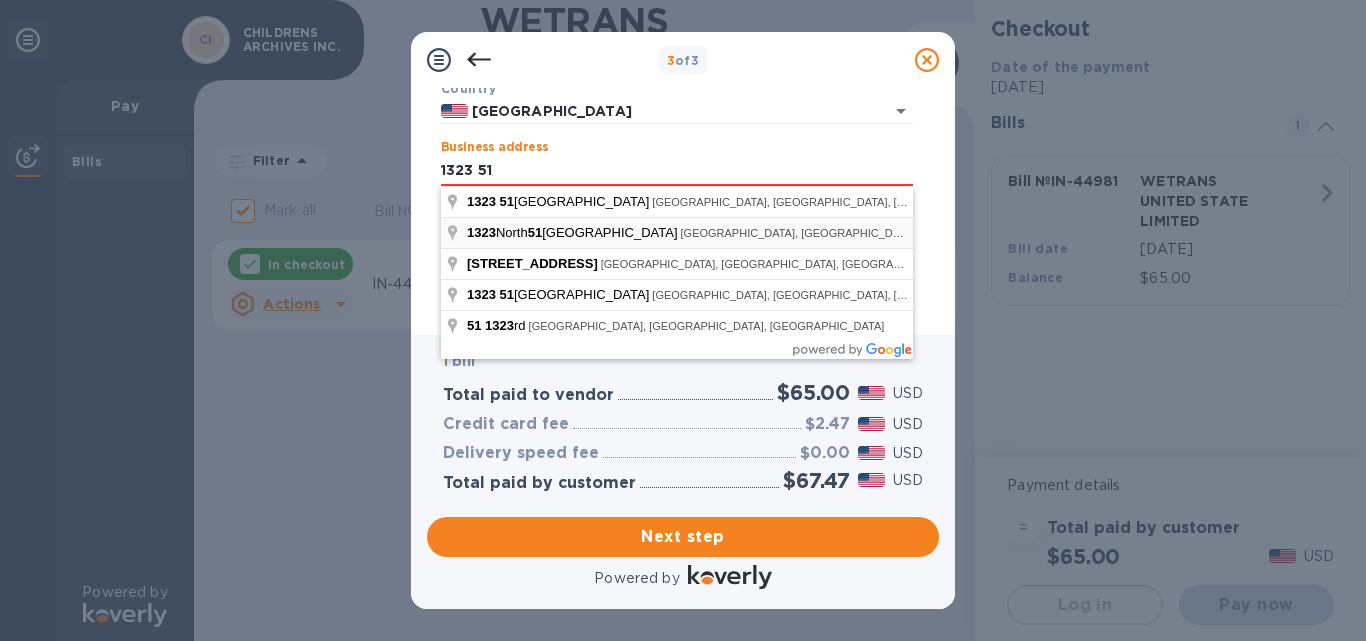 type on "[STREET_ADDRESS]" 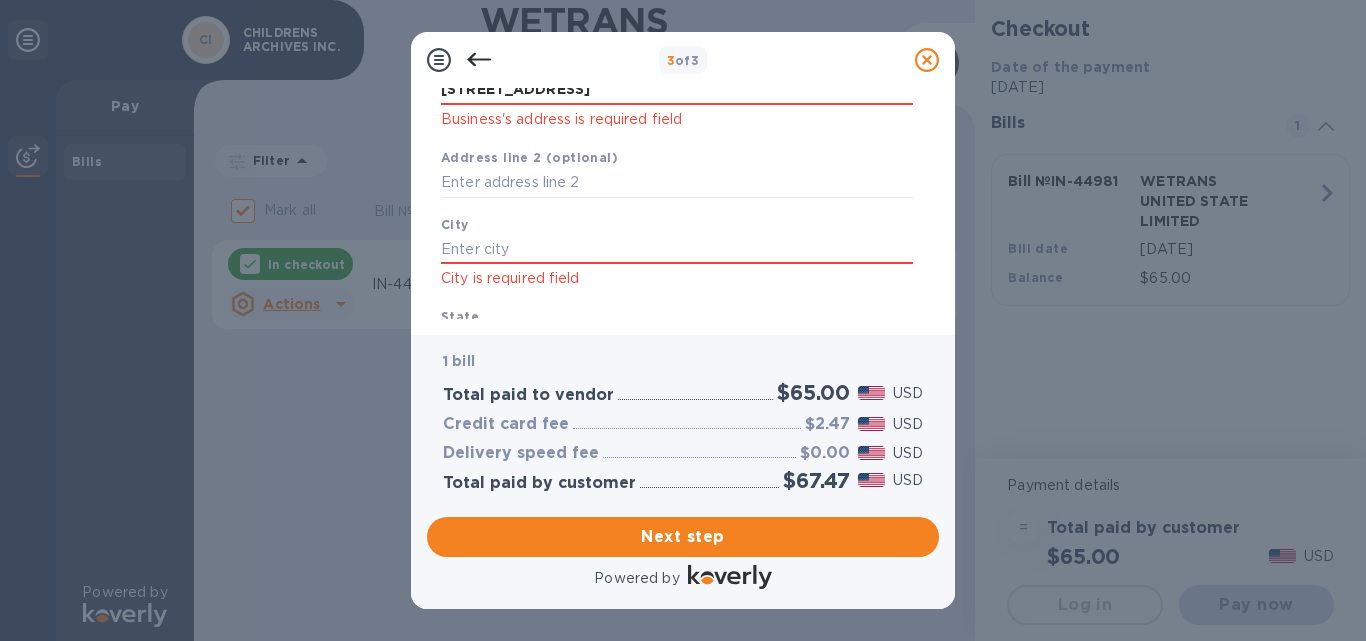 scroll, scrollTop: 260, scrollLeft: 0, axis: vertical 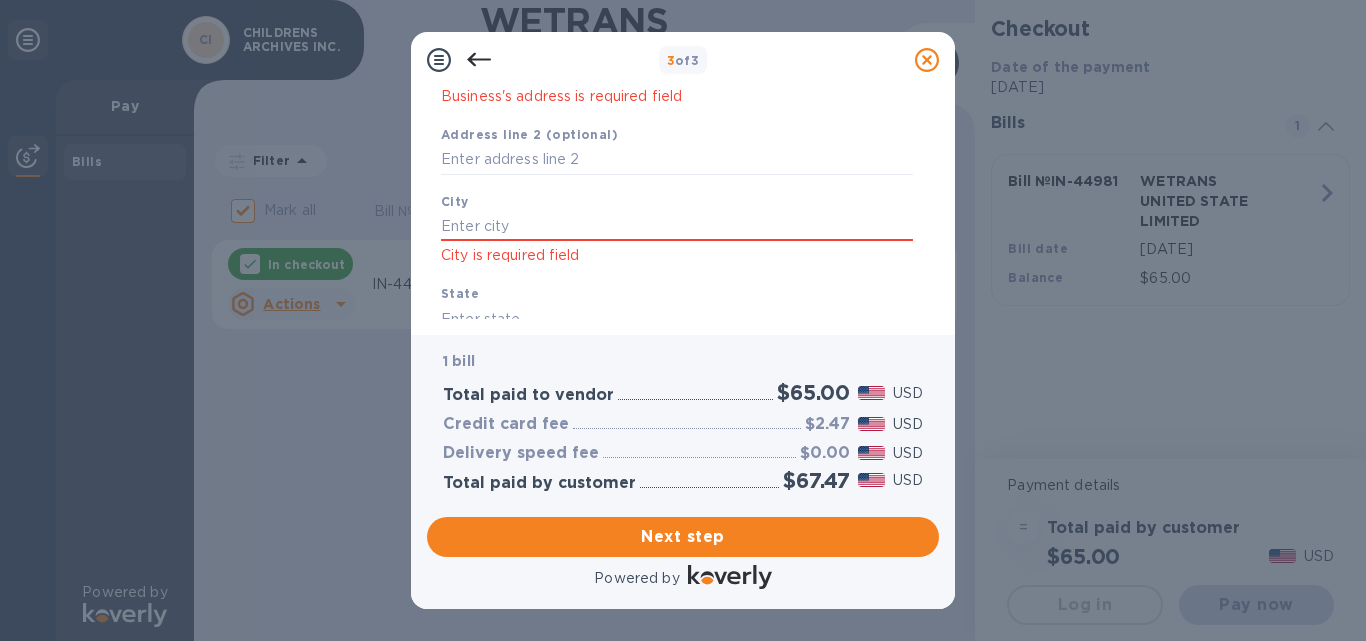 click on "Business Information Legal business name Please provide the legal name that appears on your SS-4 form issued by the IRS when the company was formed. CHILDRENS ARCHIVES INC. Country United States Business address 1323 51st Street Business's address is required field Address line 2 (optional) City City is required field State ZIP code ZIP-Code is required field Save" at bounding box center [683, 203] 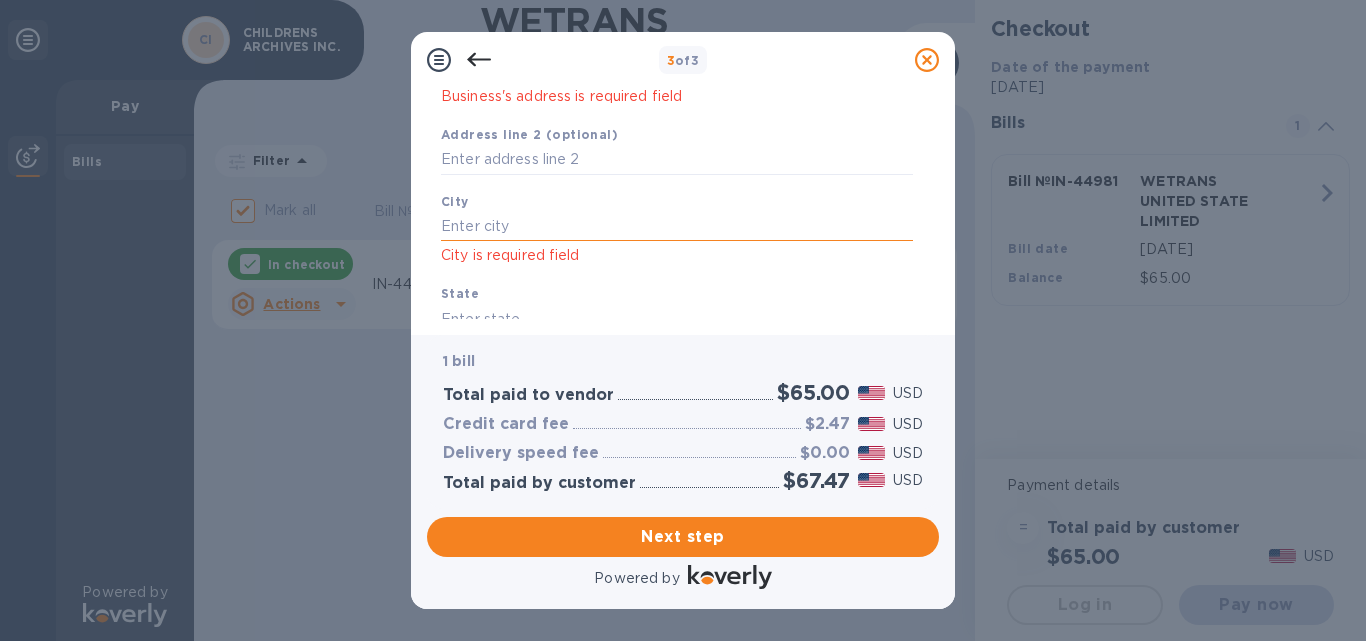 click at bounding box center (677, 226) 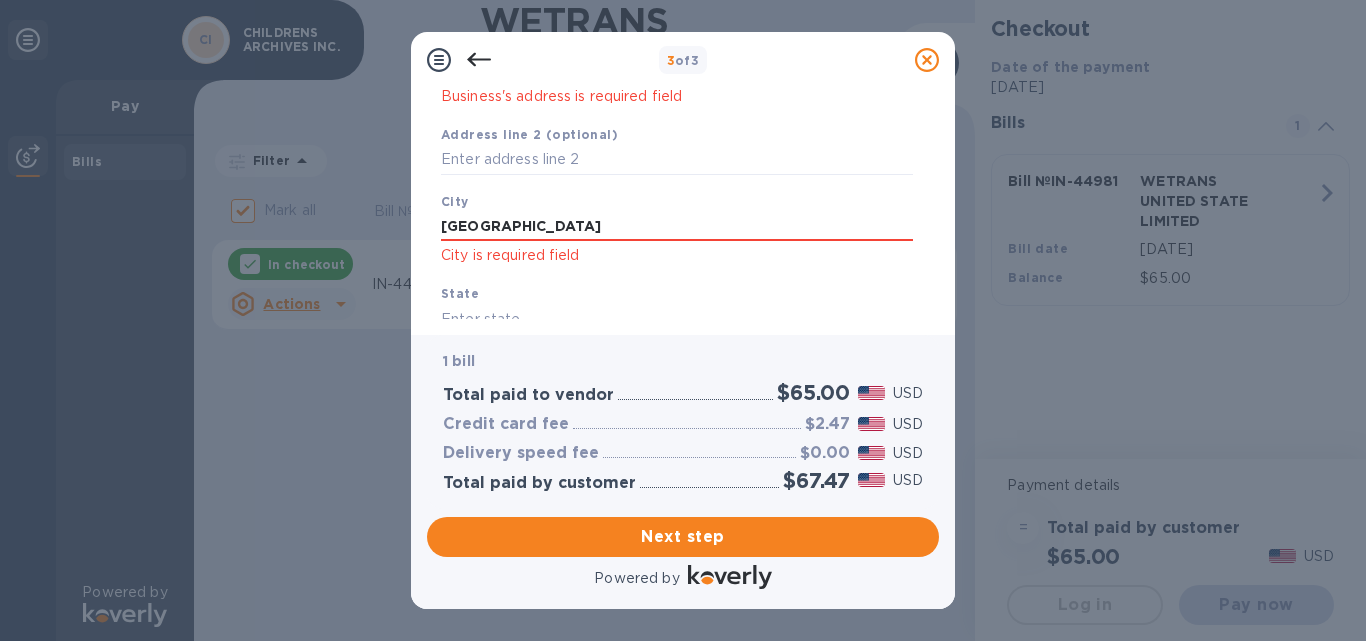 type on "[GEOGRAPHIC_DATA]" 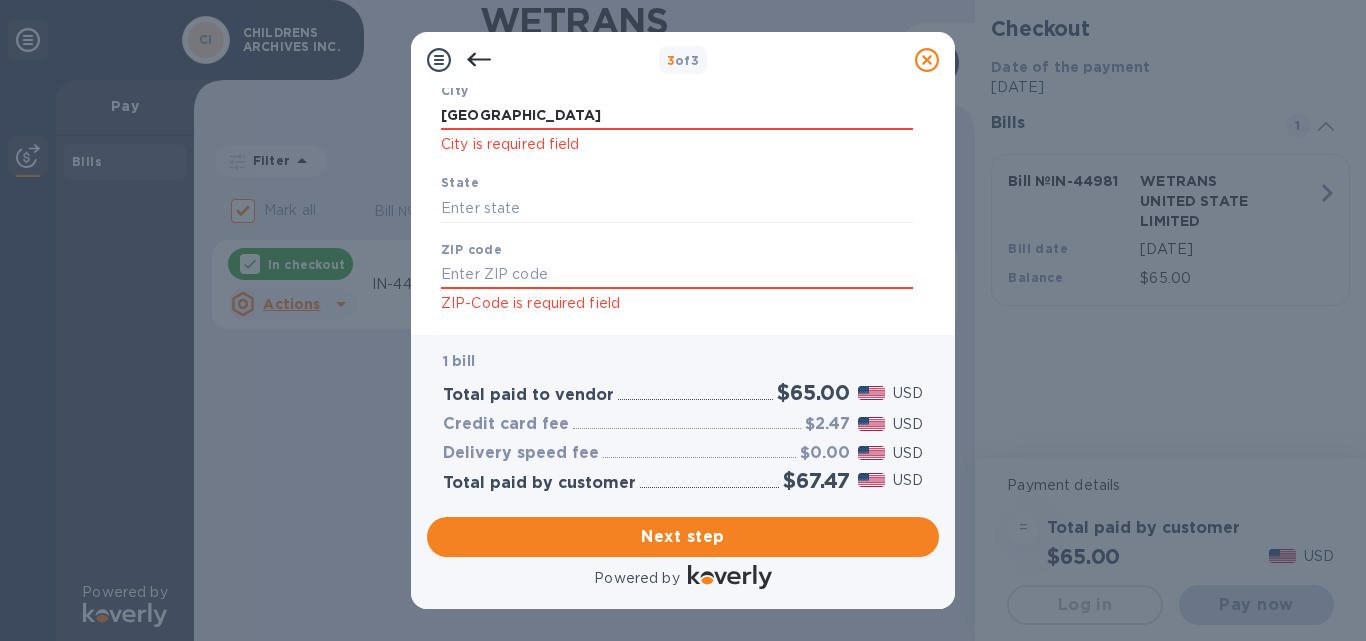 scroll, scrollTop: 371, scrollLeft: 0, axis: vertical 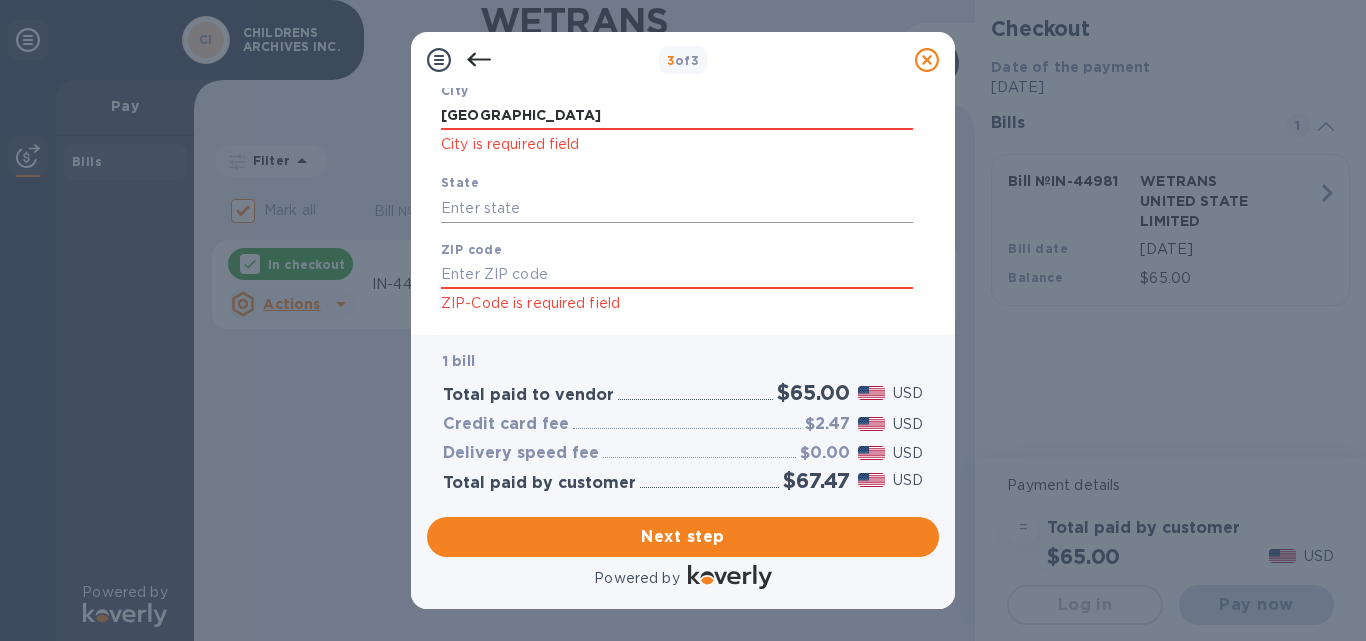 click at bounding box center (677, 208) 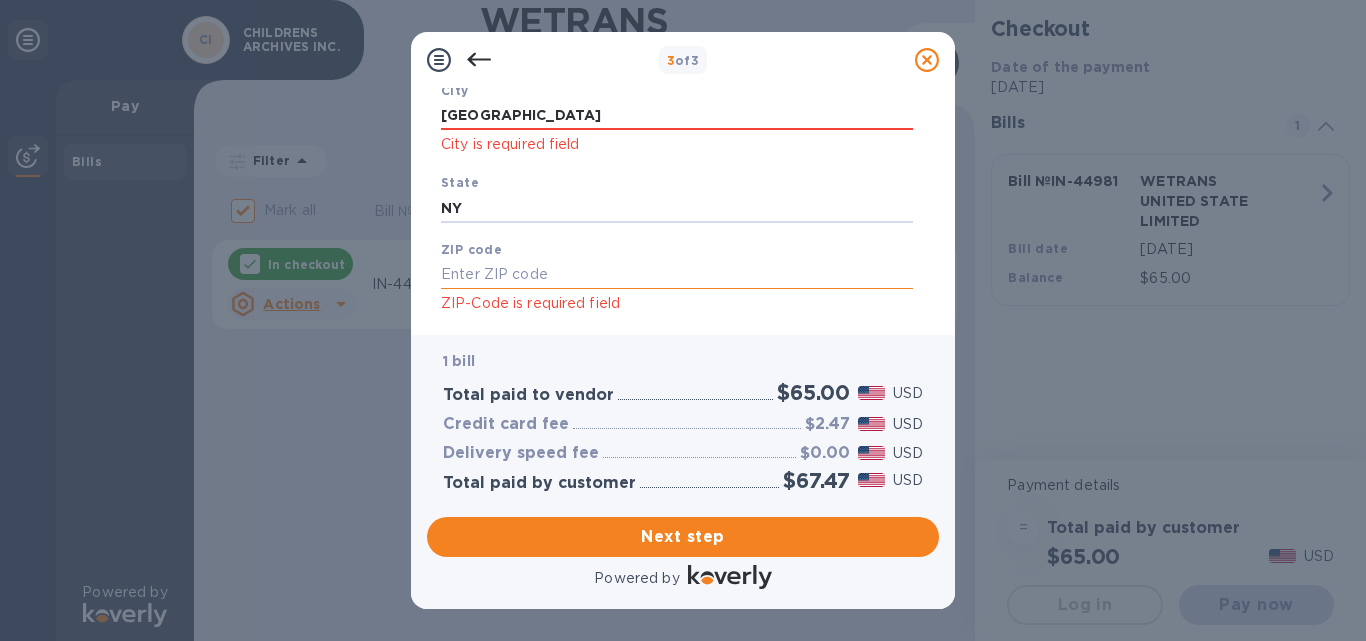 type on "NY" 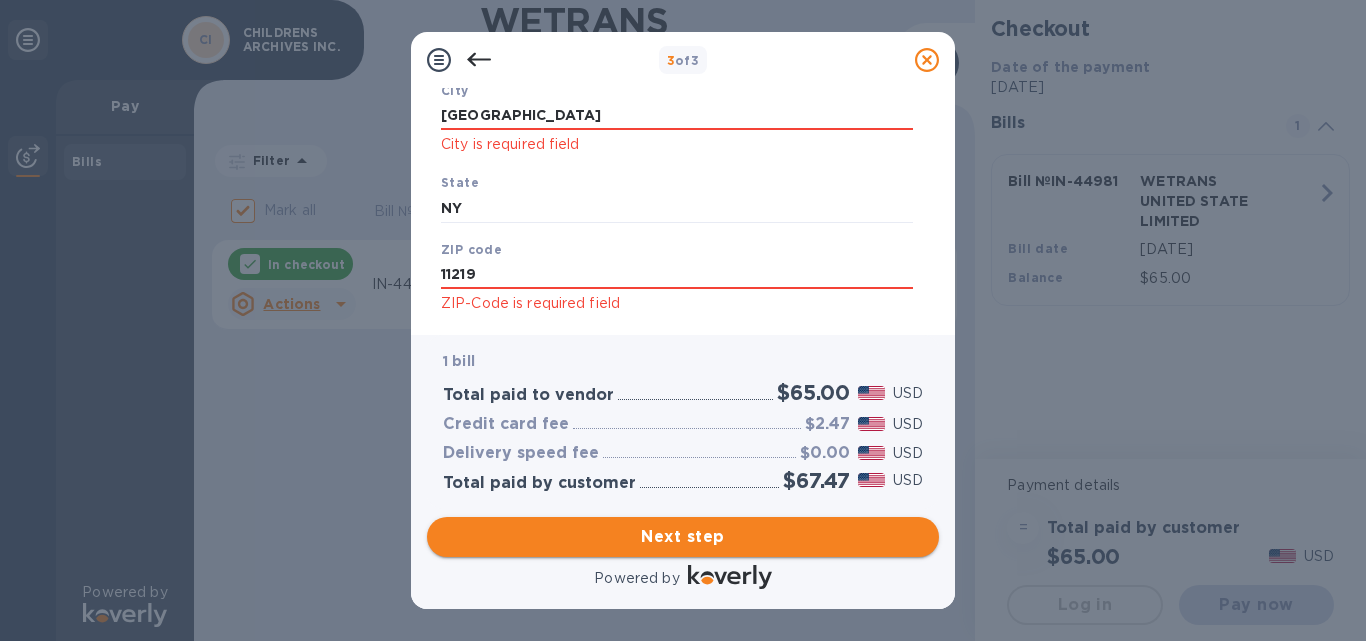type on "11219" 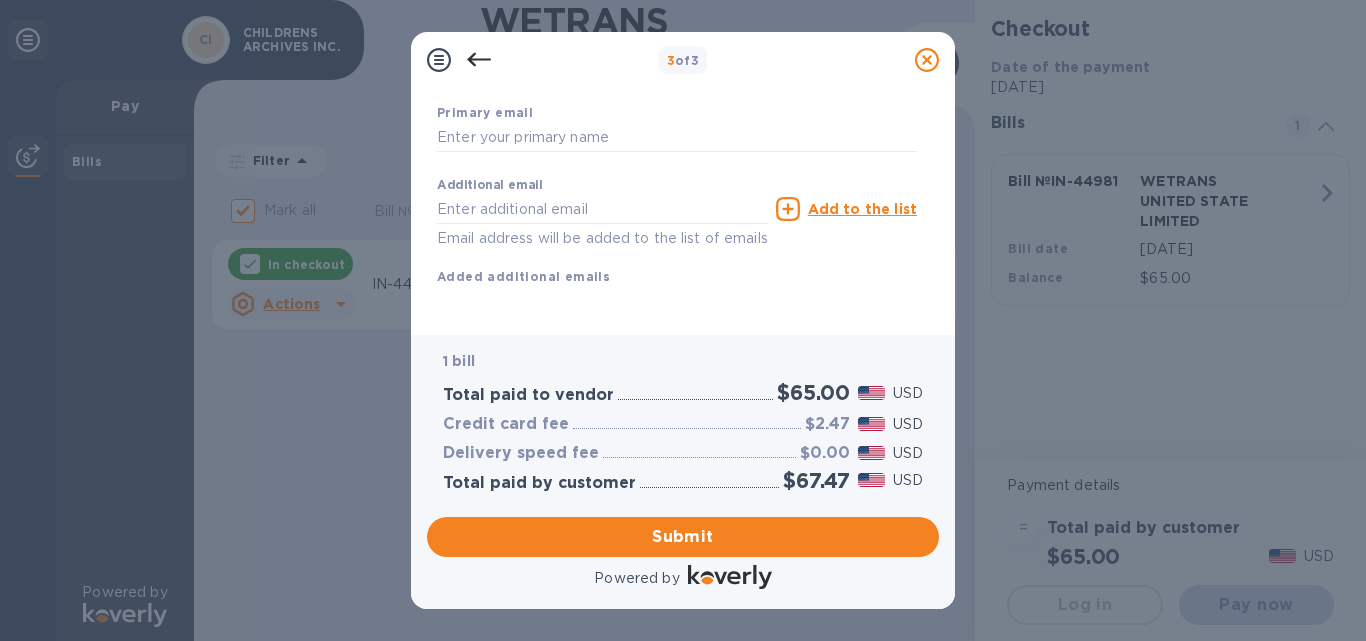 drag, startPoint x: 930, startPoint y: 274, endPoint x: 945, endPoint y: 156, distance: 118.94957 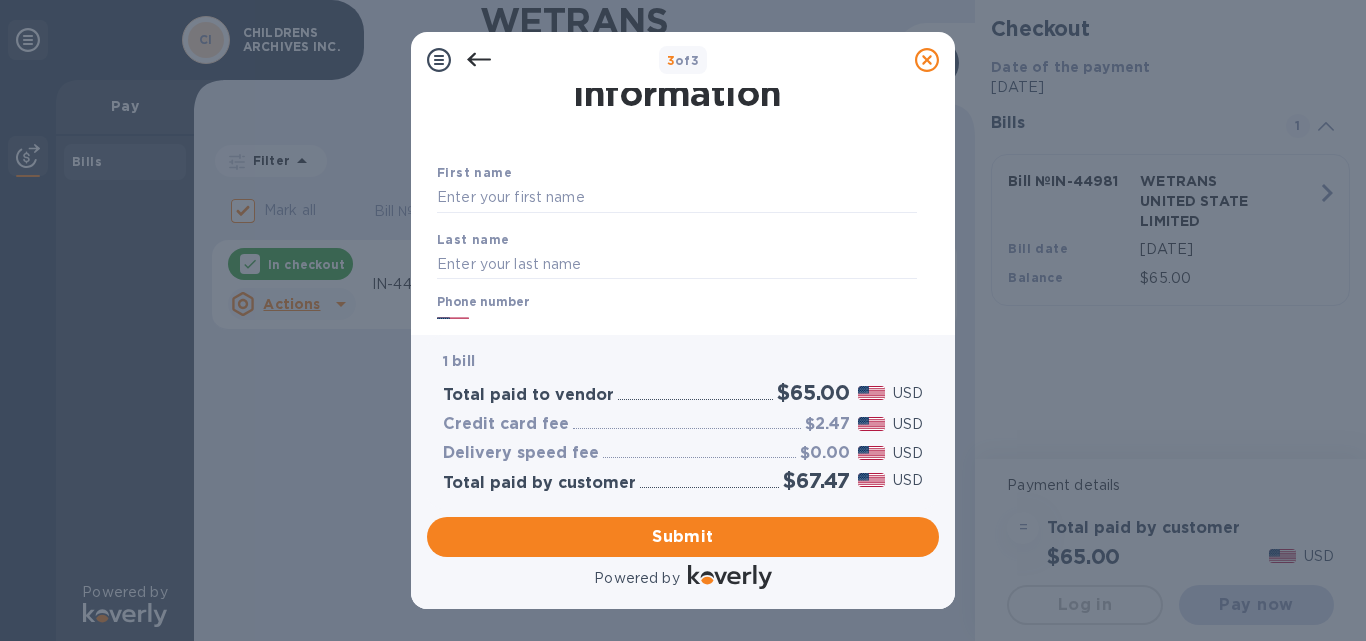 scroll, scrollTop: 0, scrollLeft: 0, axis: both 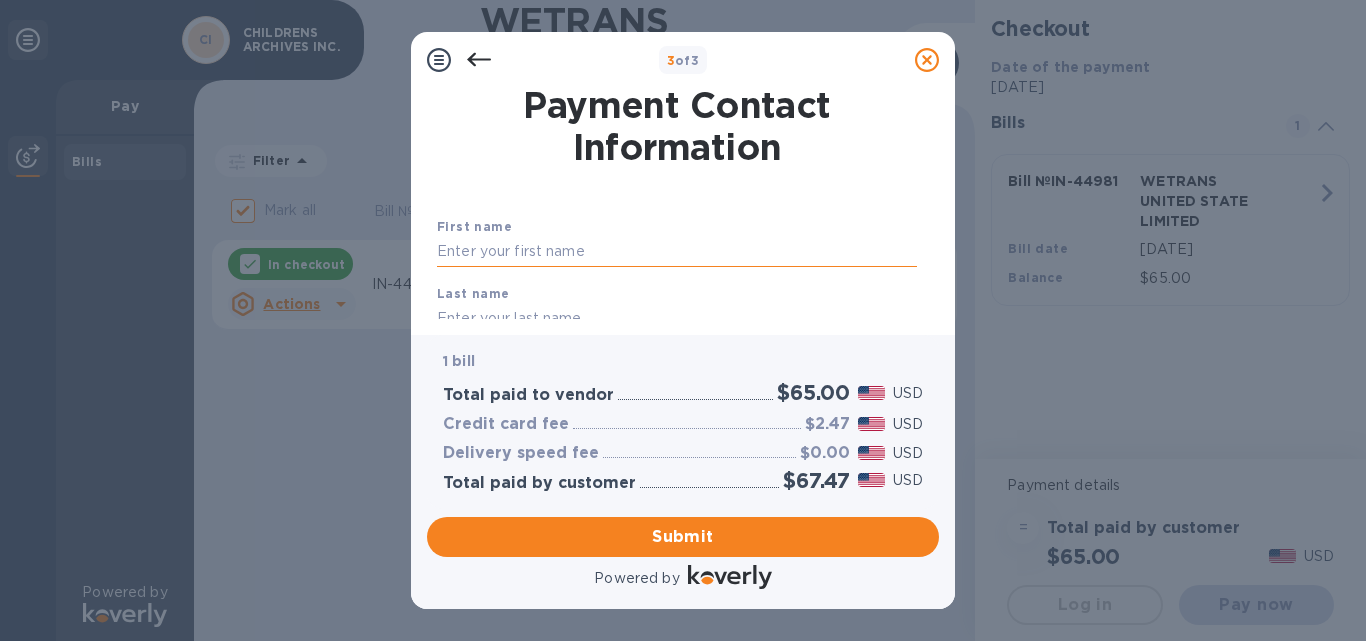 click at bounding box center [677, 252] 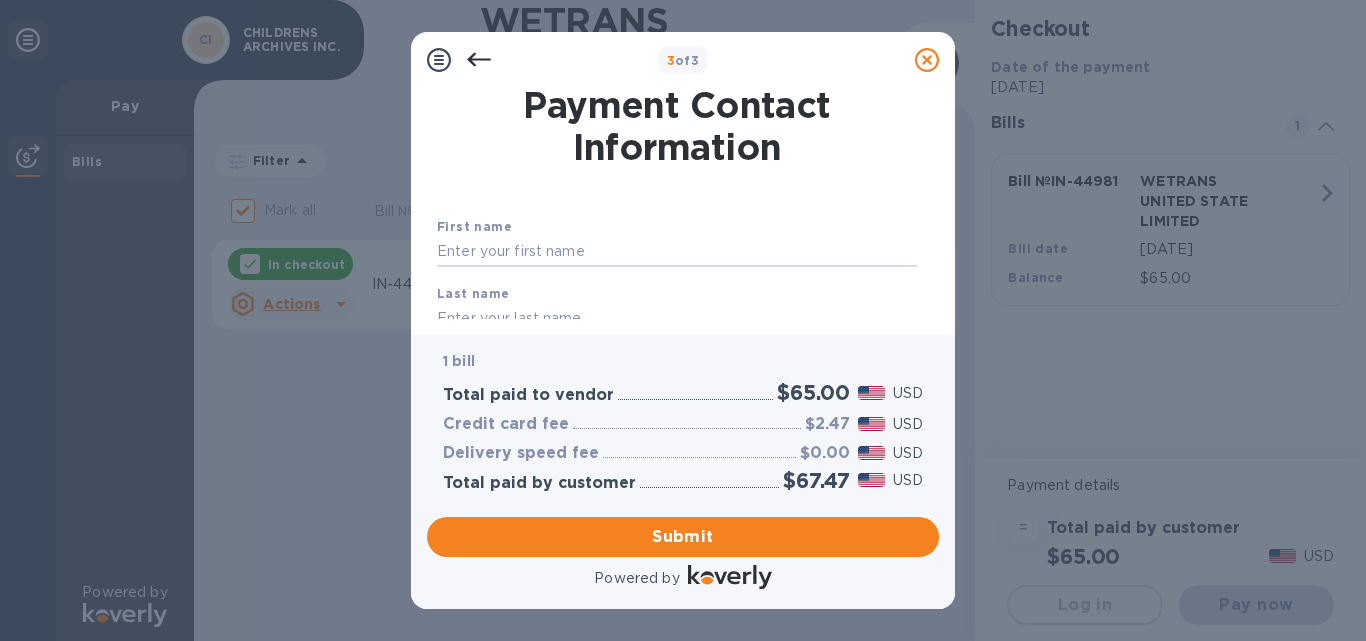 type on "[PERSON_NAME]" 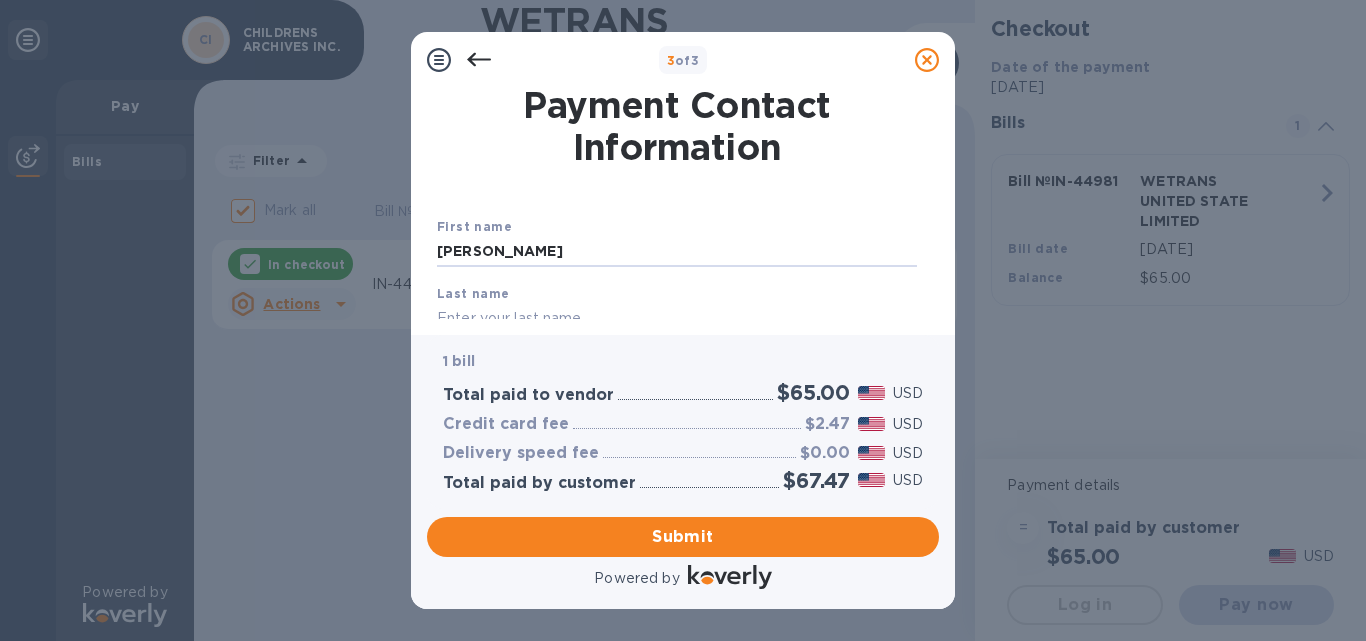 type on "[PERSON_NAME]" 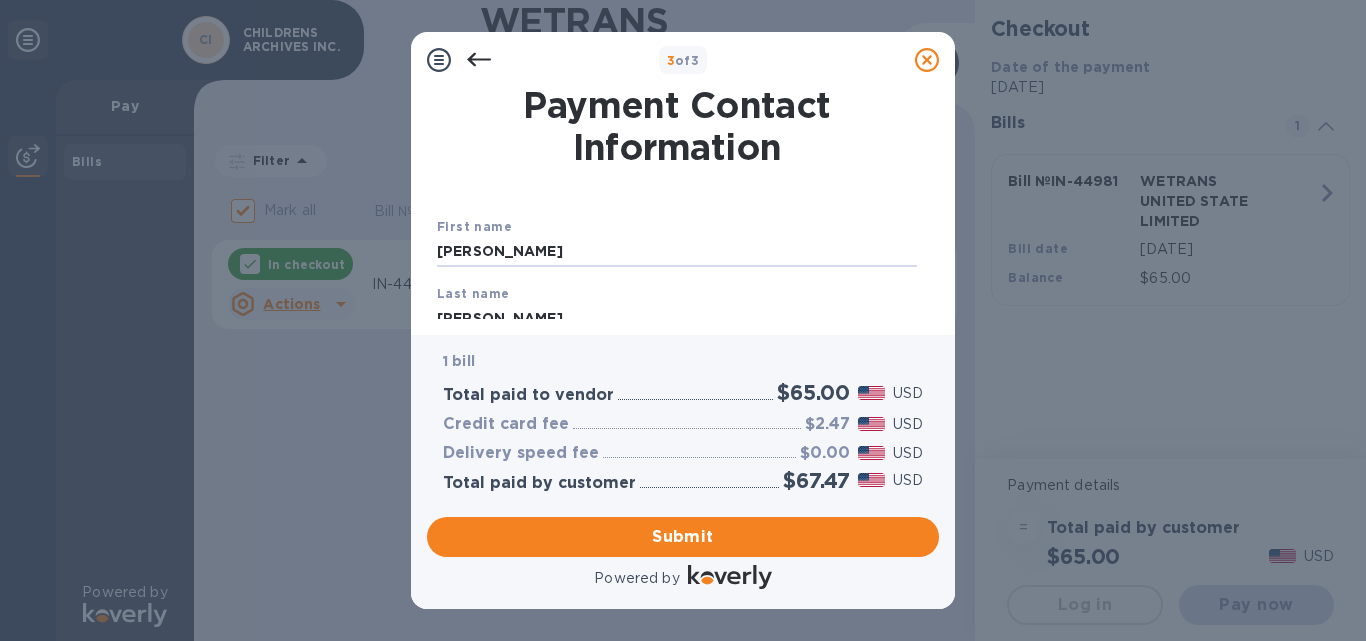 type on "[EMAIL_ADDRESS][DOMAIN_NAME]" 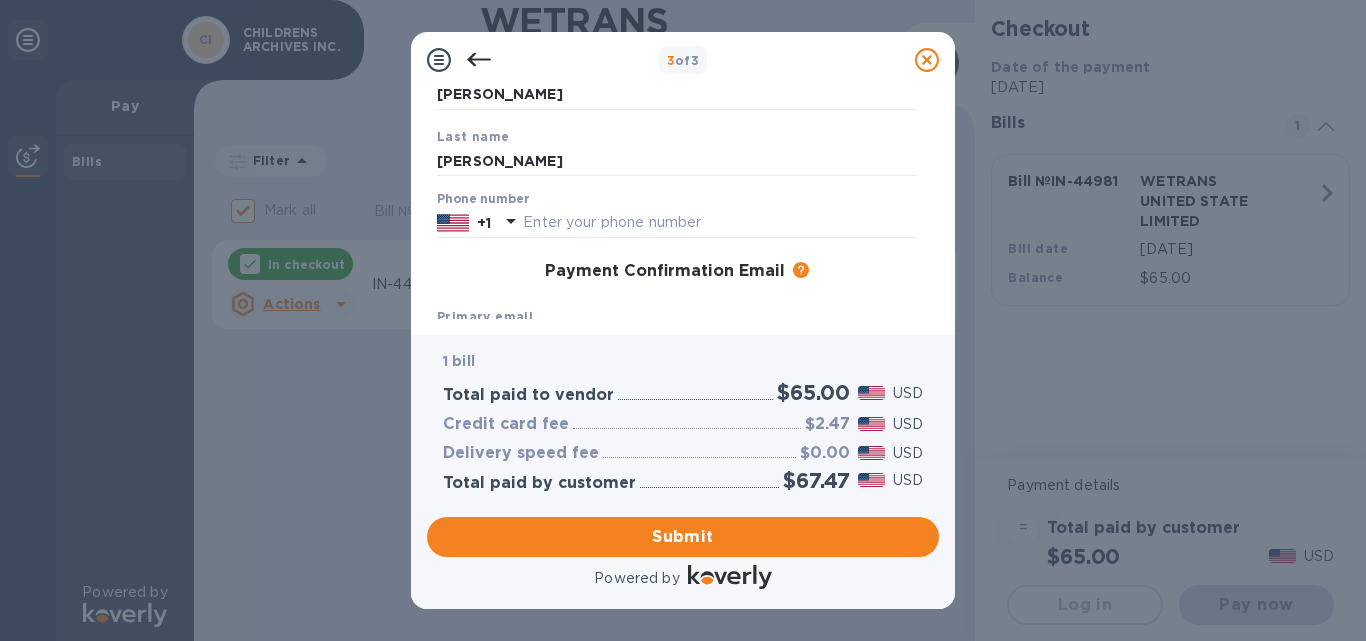 scroll, scrollTop: 187, scrollLeft: 0, axis: vertical 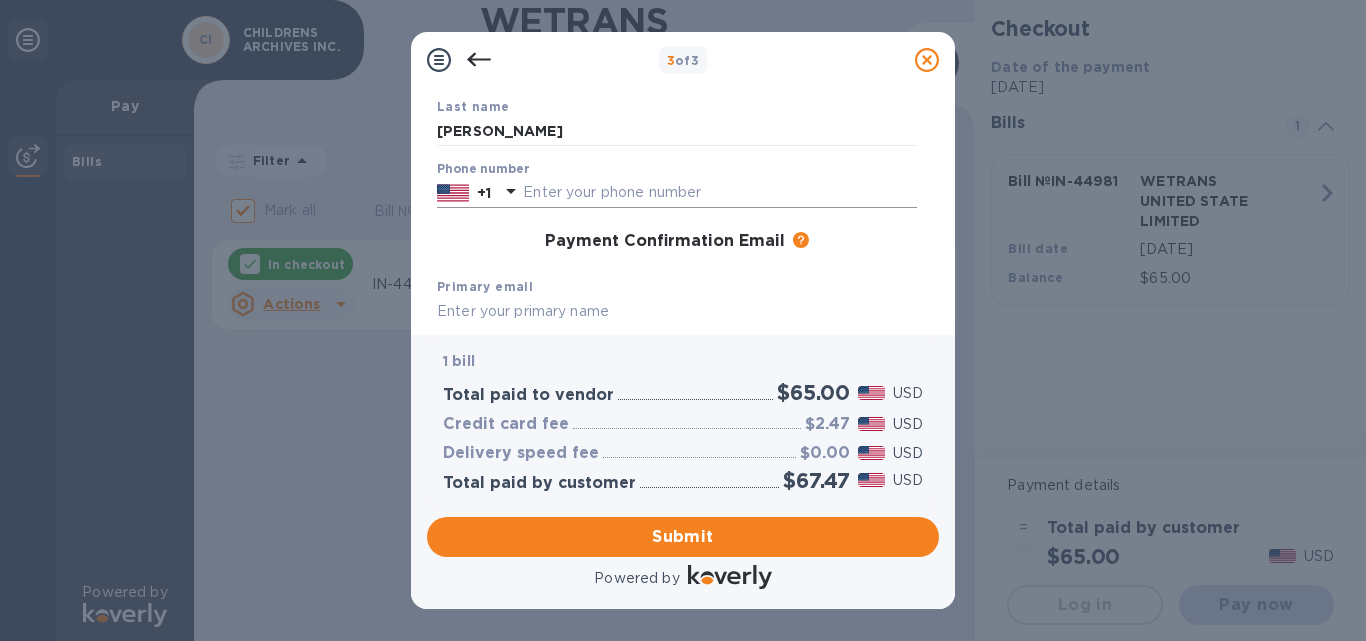 click at bounding box center [720, 193] 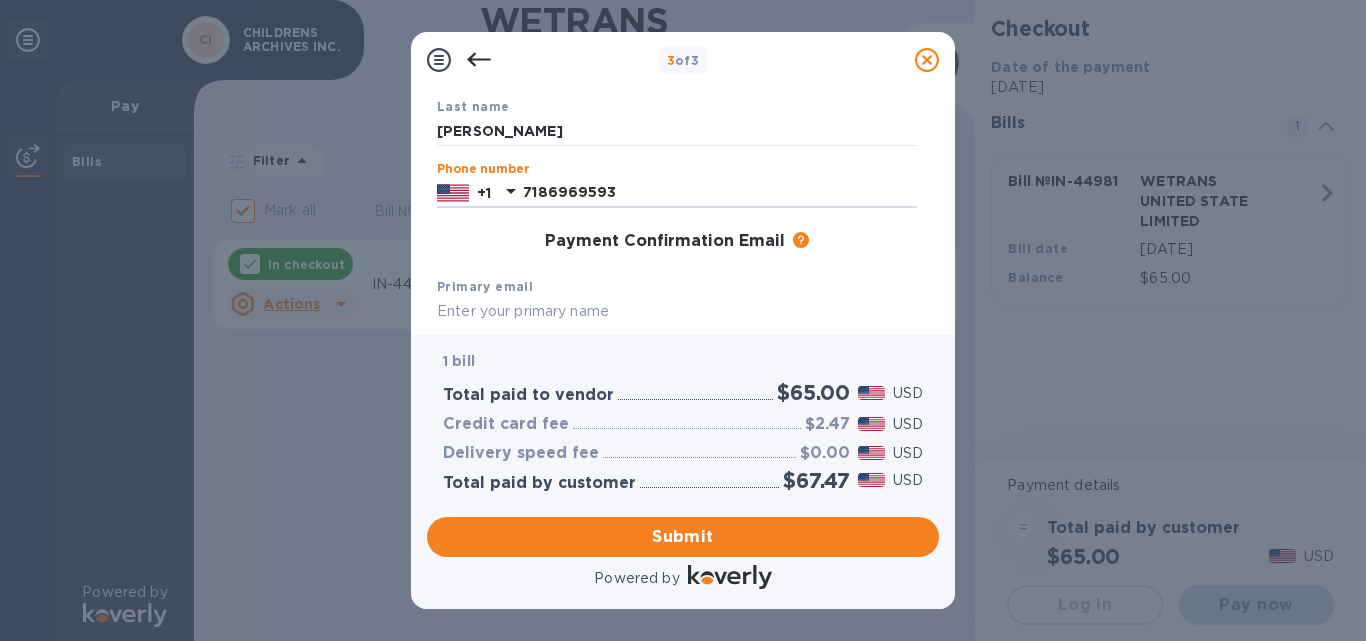type on "7186969593" 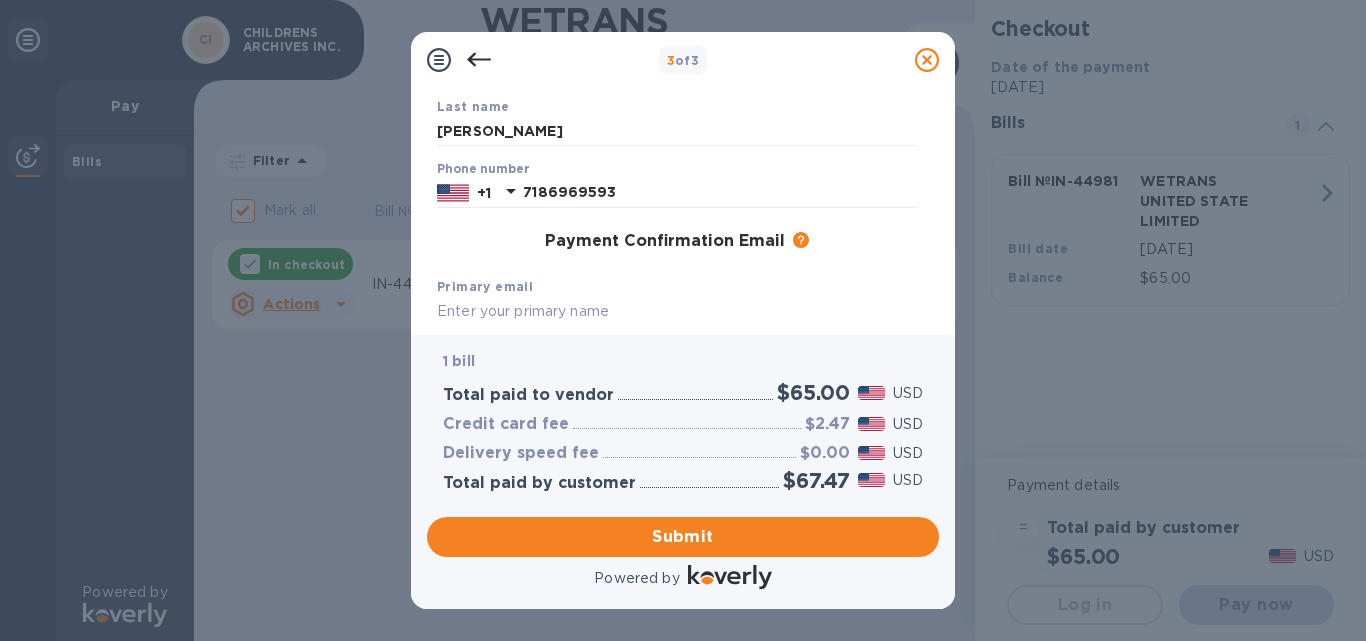 click at bounding box center [677, 312] 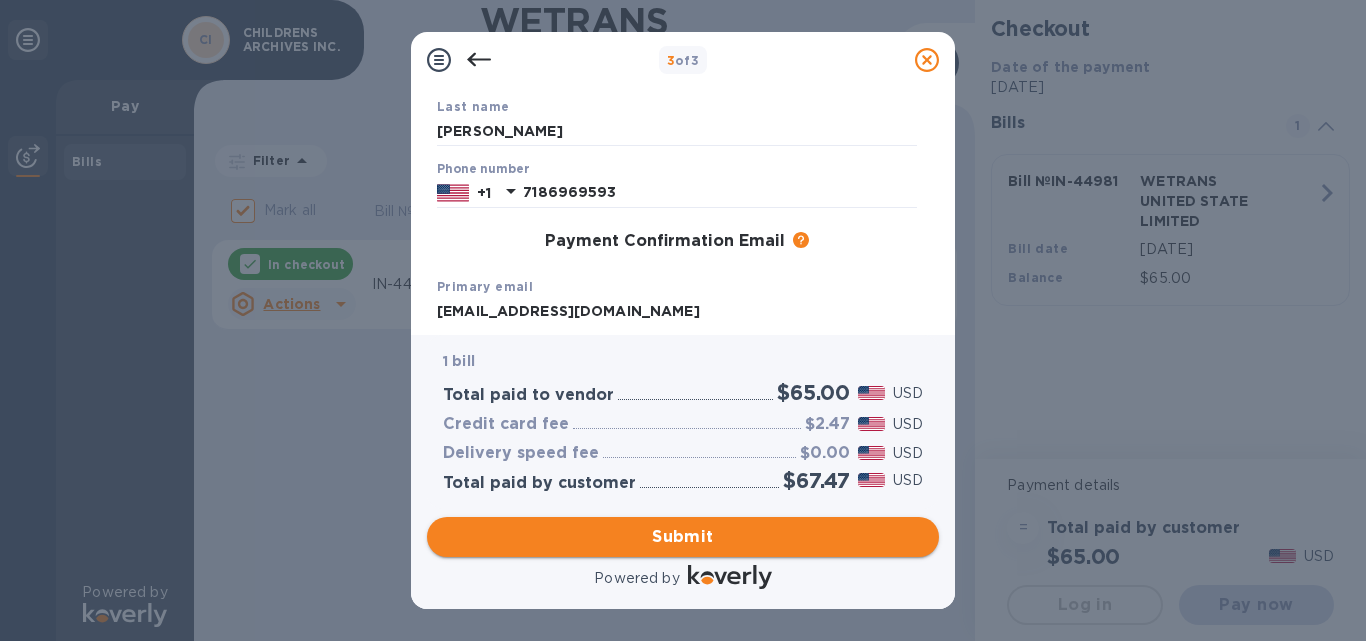 type on "Childrenarchives@gmail.com" 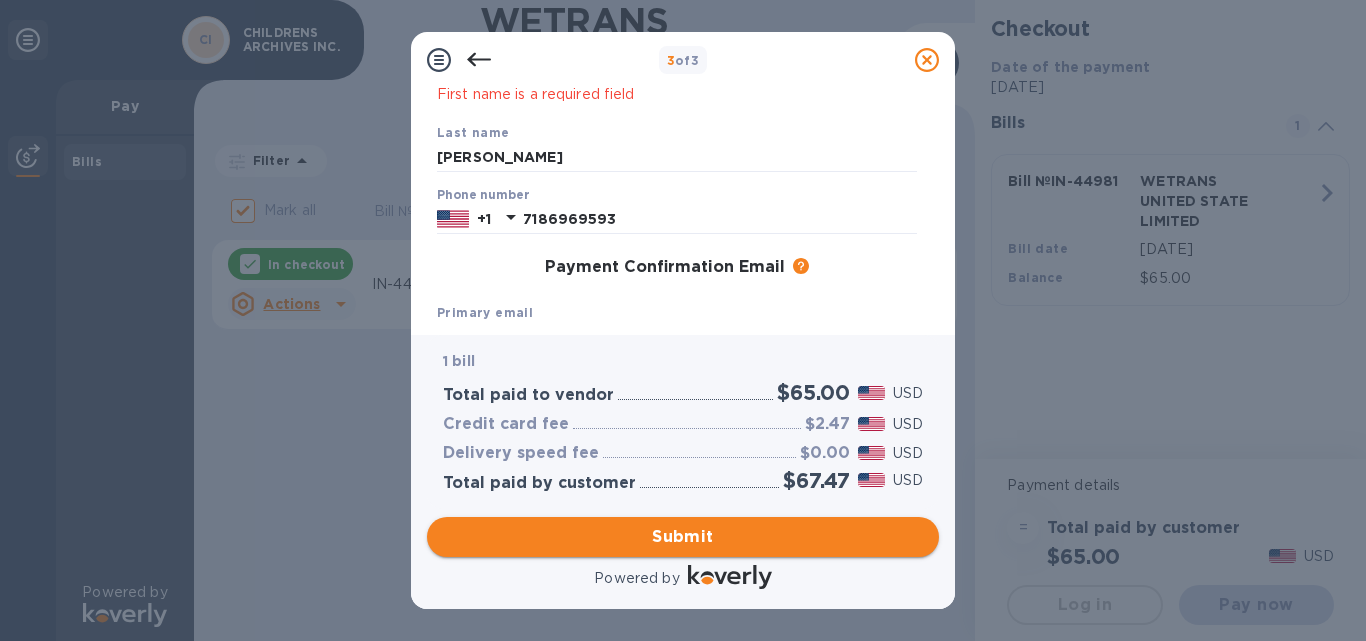 scroll, scrollTop: 213, scrollLeft: 0, axis: vertical 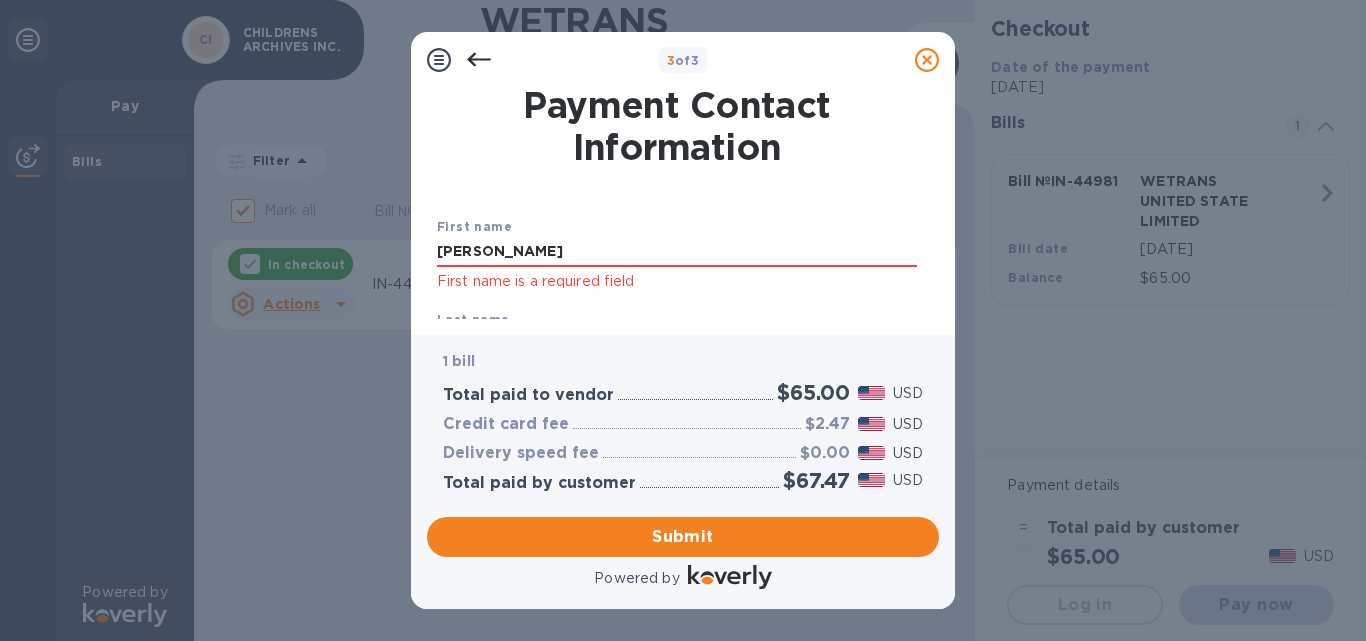 drag, startPoint x: 481, startPoint y: 248, endPoint x: 423, endPoint y: 247, distance: 58.00862 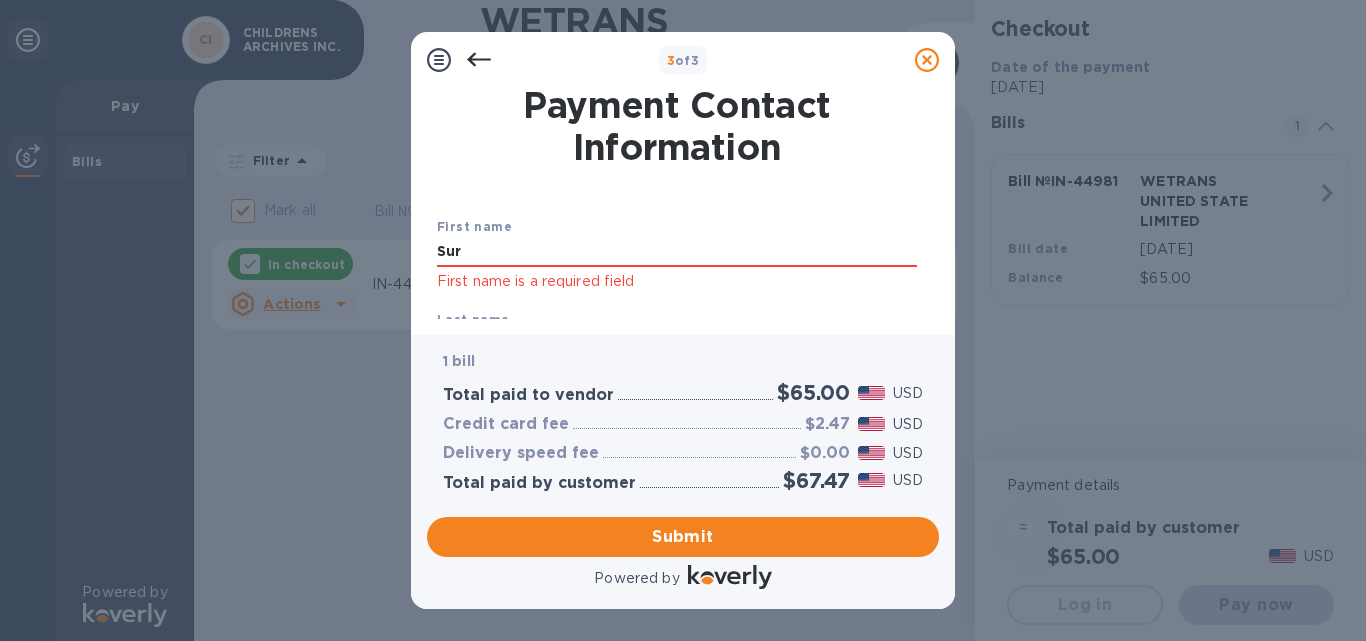 type on "[PERSON_NAME]" 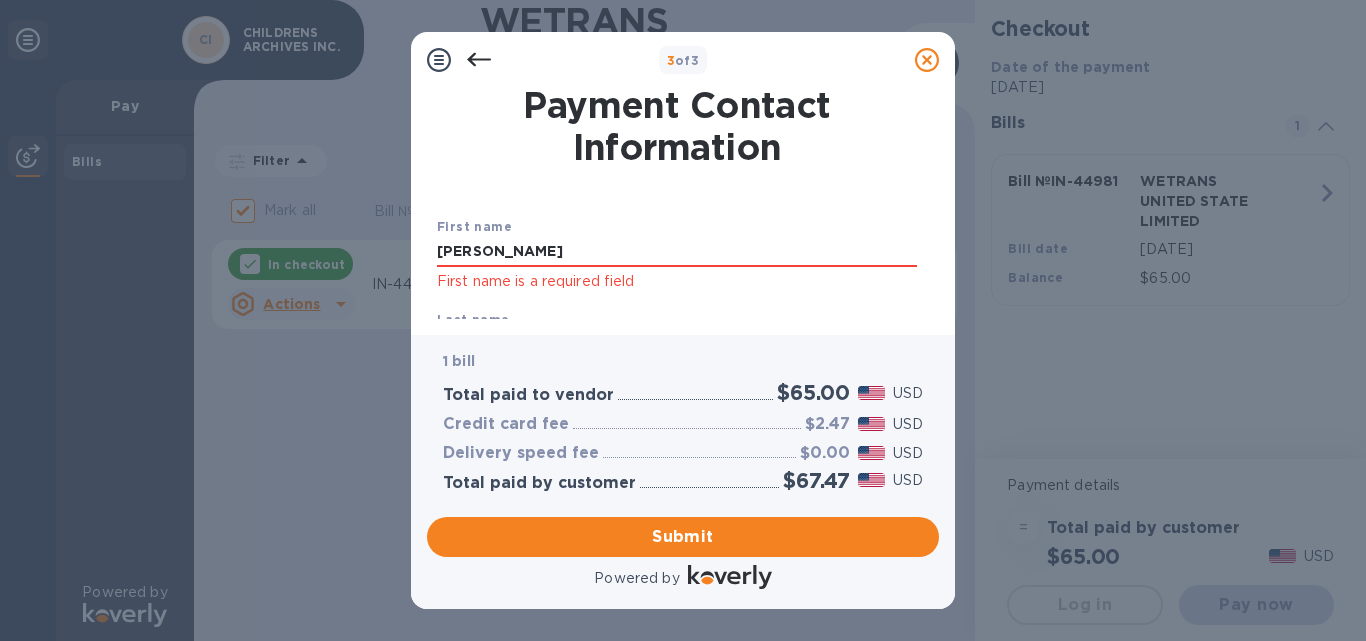 click on "First name is a required field" 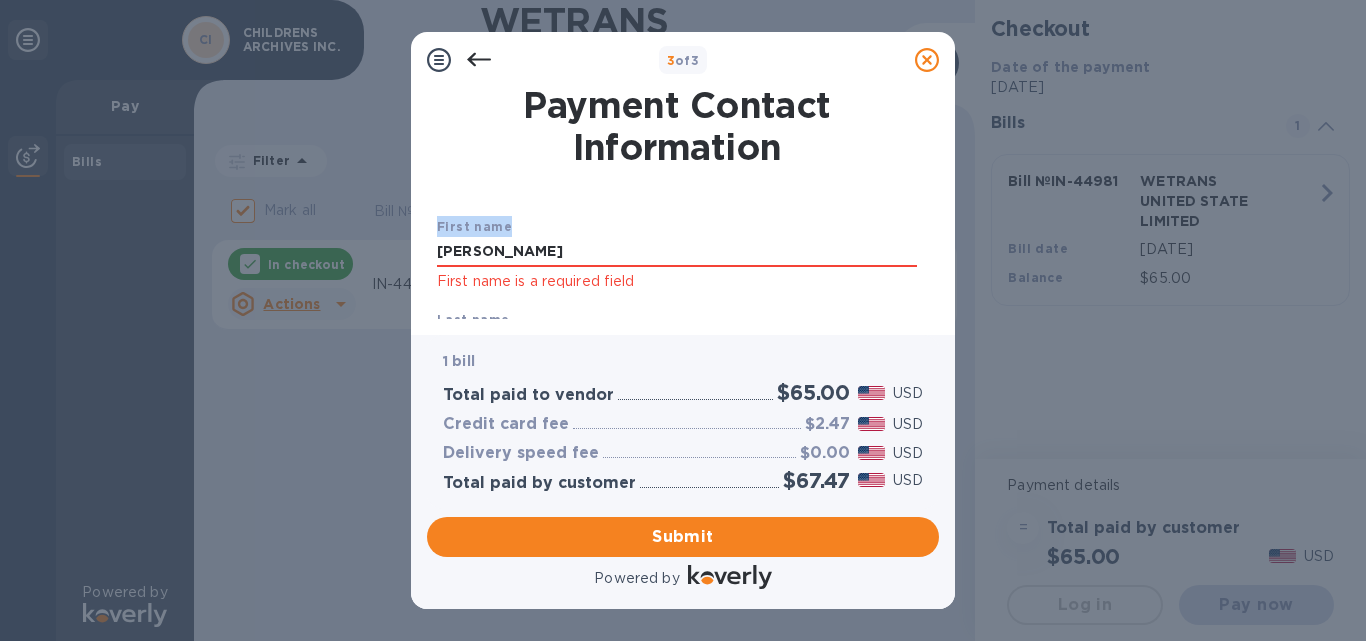 drag, startPoint x: 930, startPoint y: 144, endPoint x: 929, endPoint y: 216, distance: 72.00694 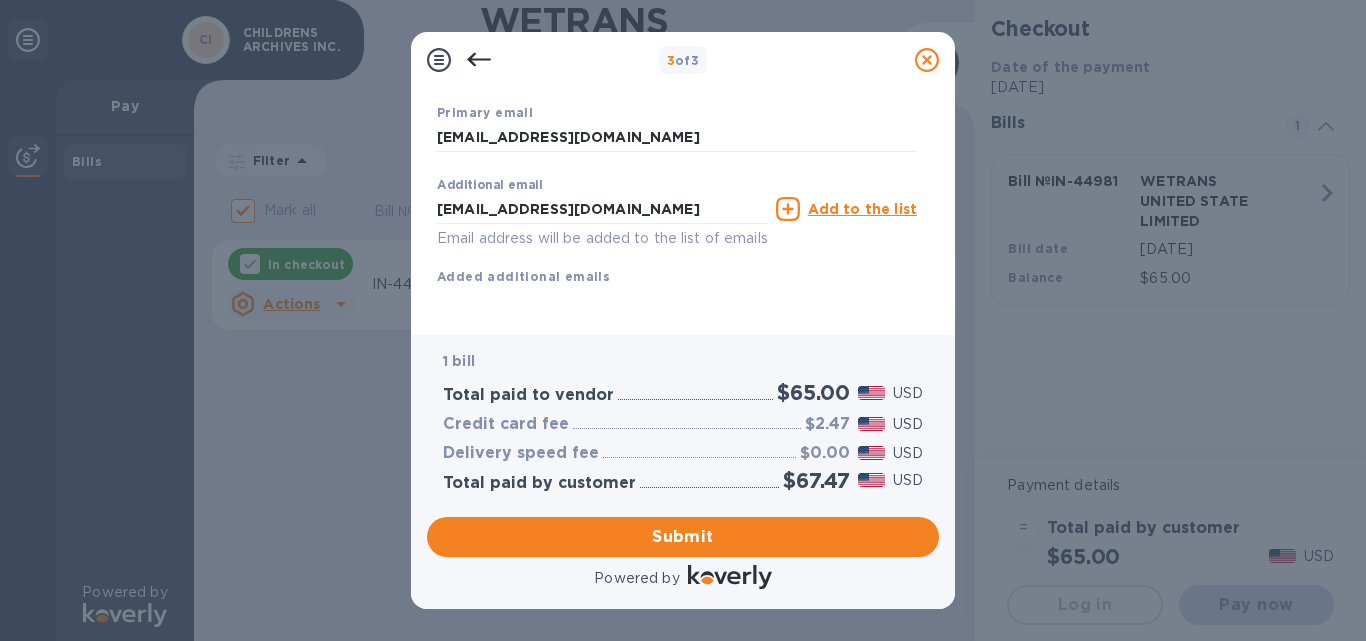 scroll, scrollTop: 0, scrollLeft: 0, axis: both 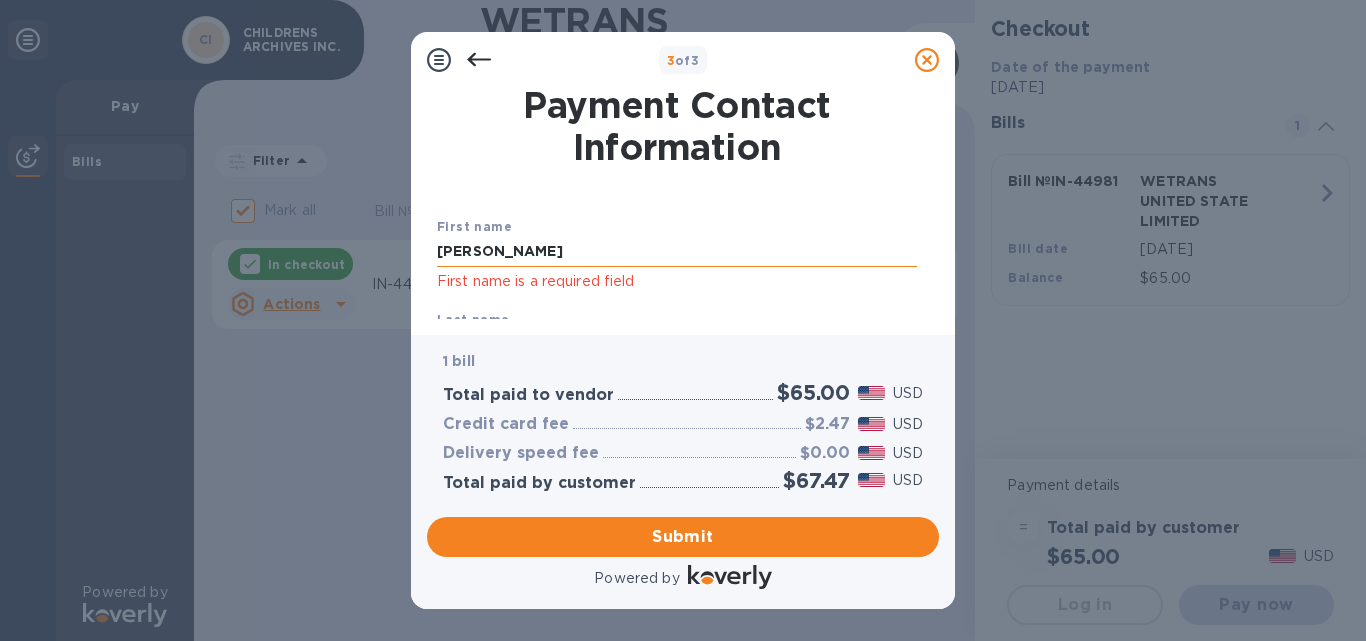 click on "[PERSON_NAME]" at bounding box center (677, 252) 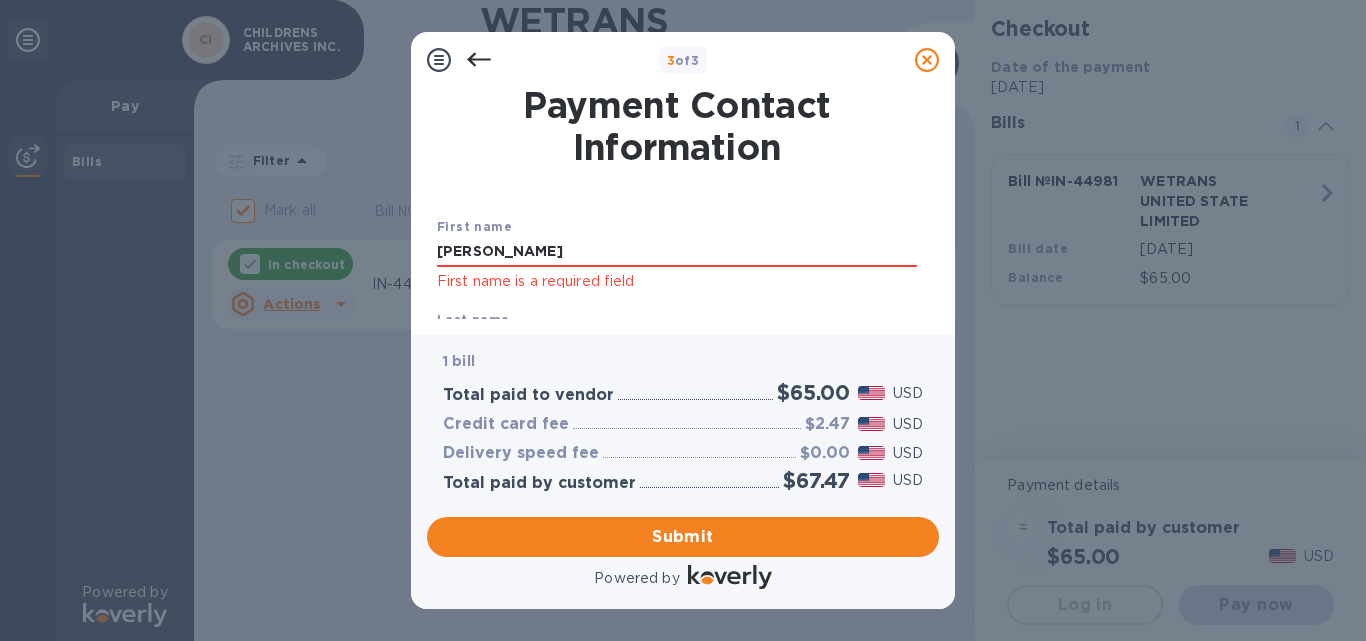 type on "Sury Friedman" 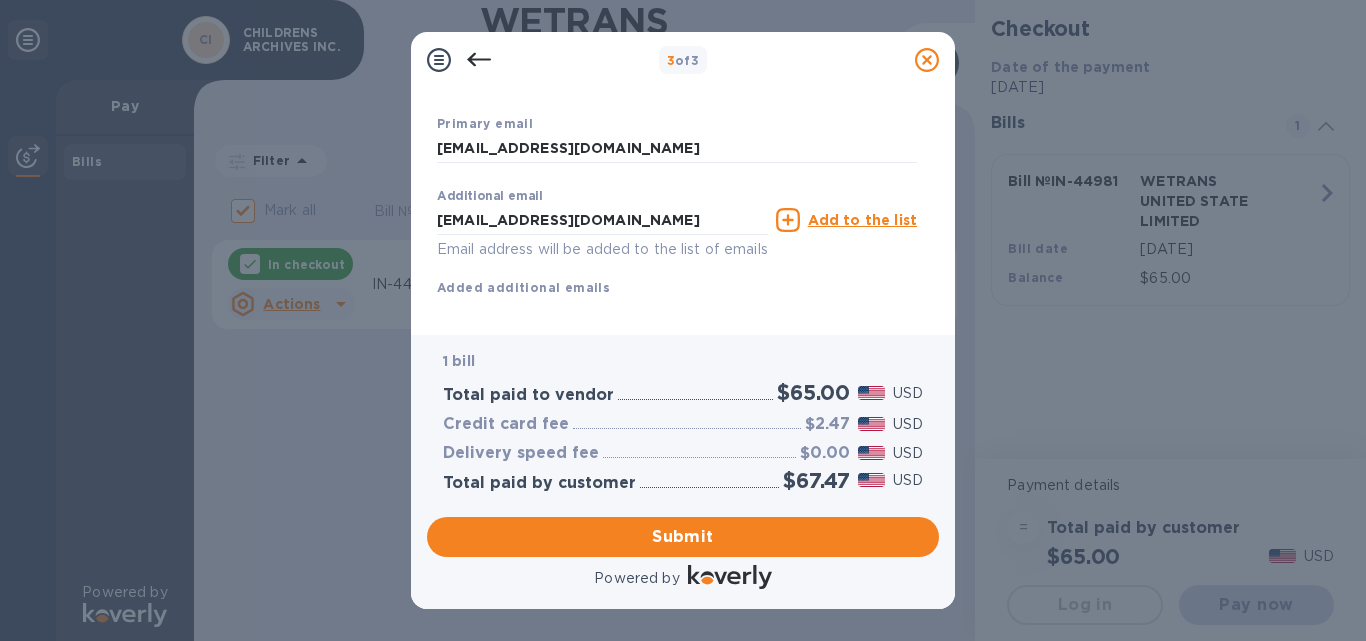scroll, scrollTop: 410, scrollLeft: 0, axis: vertical 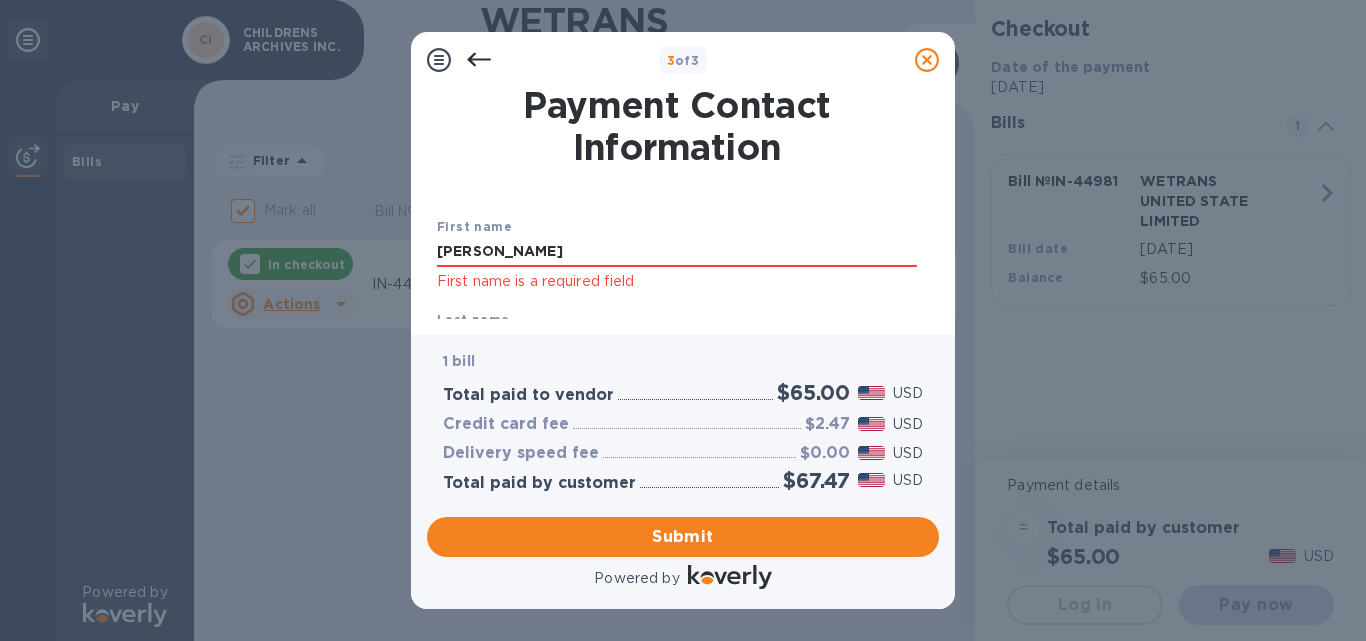 drag, startPoint x: 555, startPoint y: 252, endPoint x: 365, endPoint y: 251, distance: 190.00262 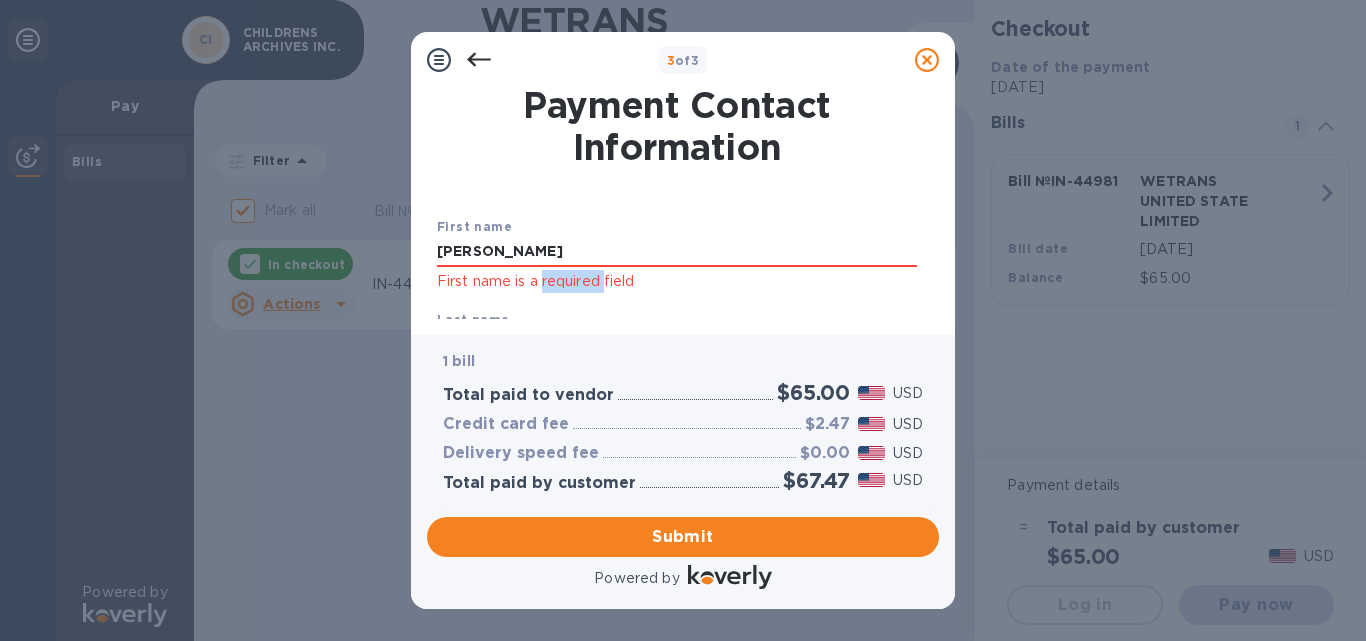 click on "First name is a required field" 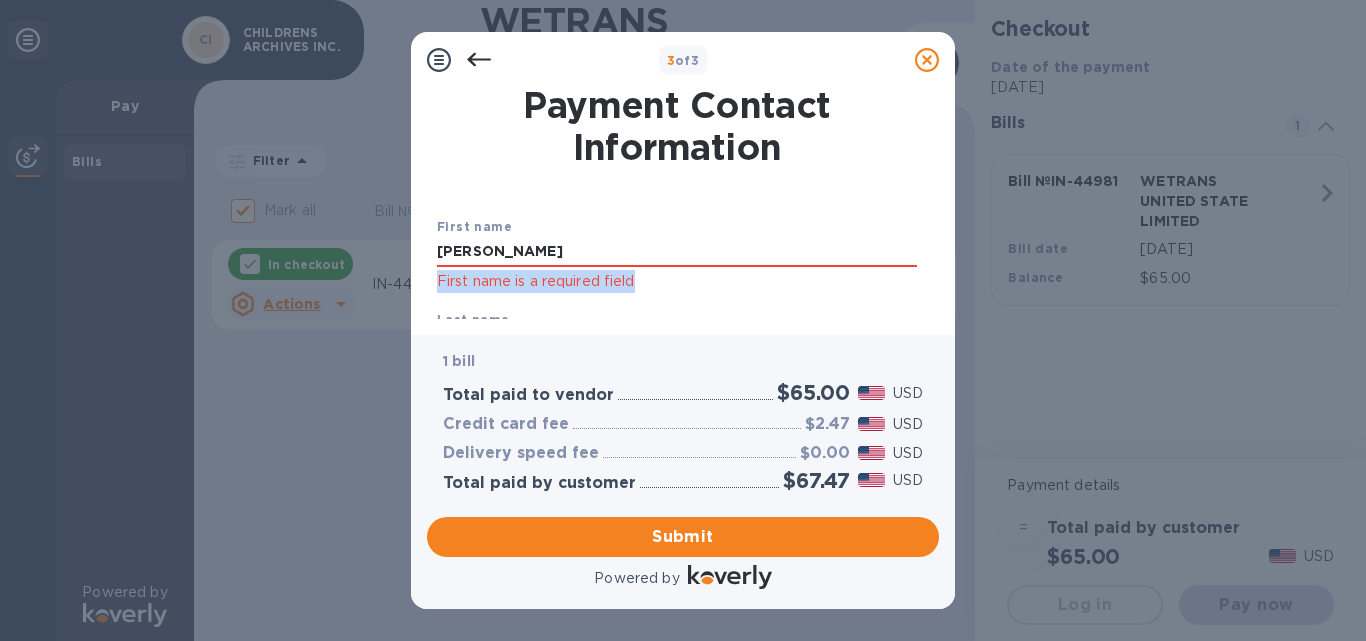 click on "First name is a required field" 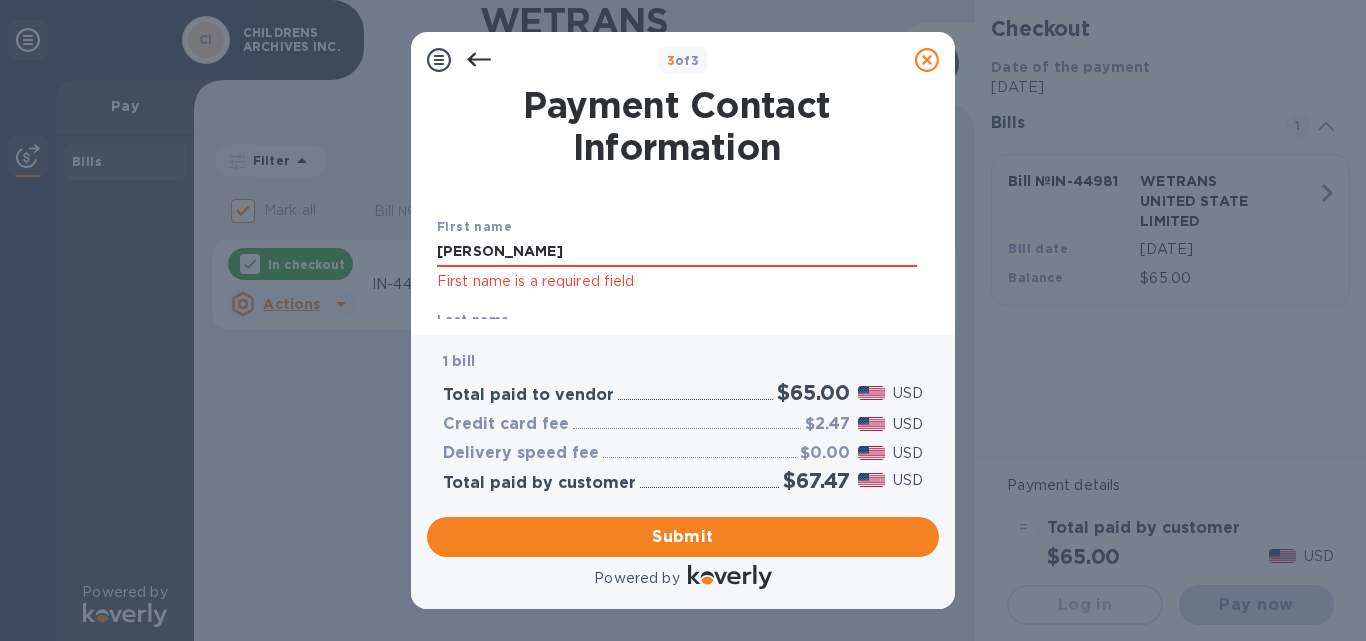 click on "Last name Friedman" at bounding box center [677, 334] 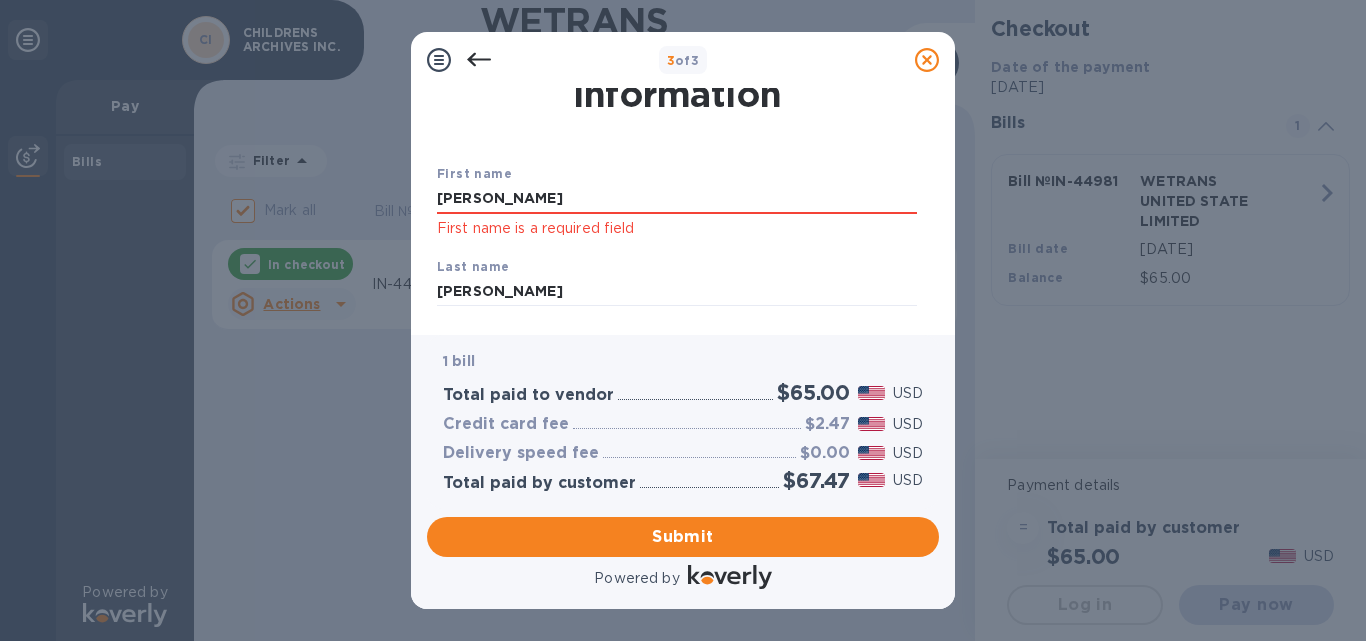 scroll, scrollTop: 55, scrollLeft: 0, axis: vertical 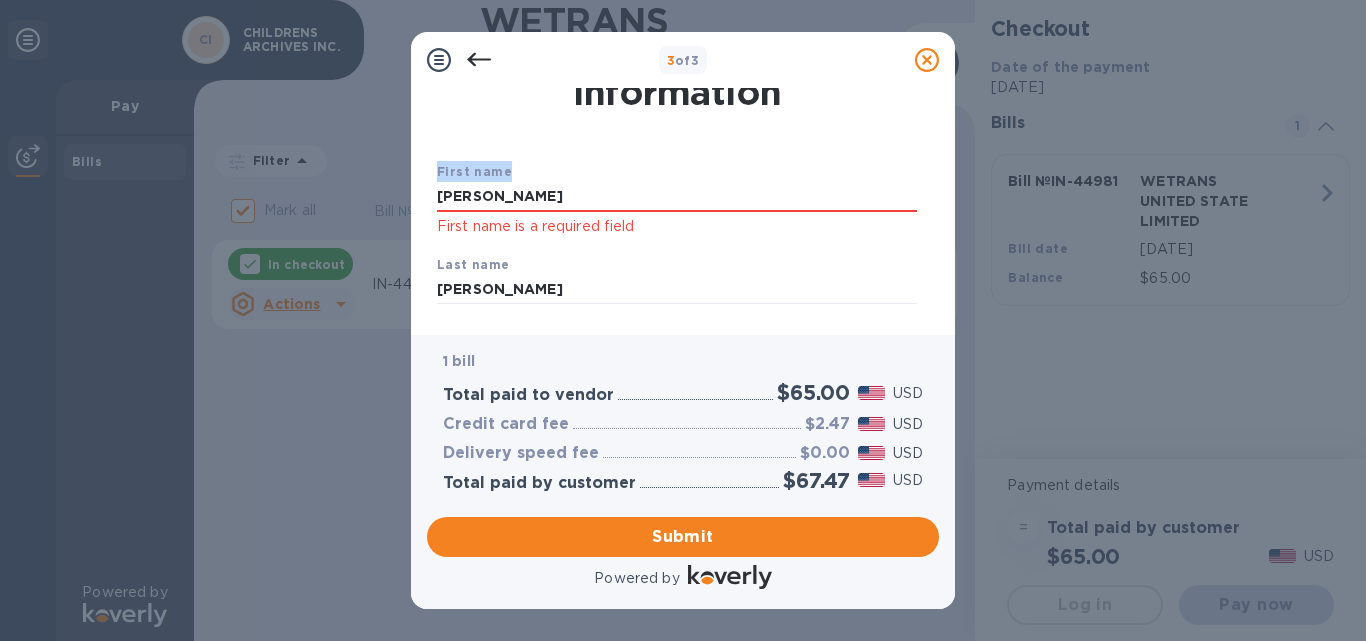 drag, startPoint x: 941, startPoint y: 156, endPoint x: 941, endPoint y: 101, distance: 55 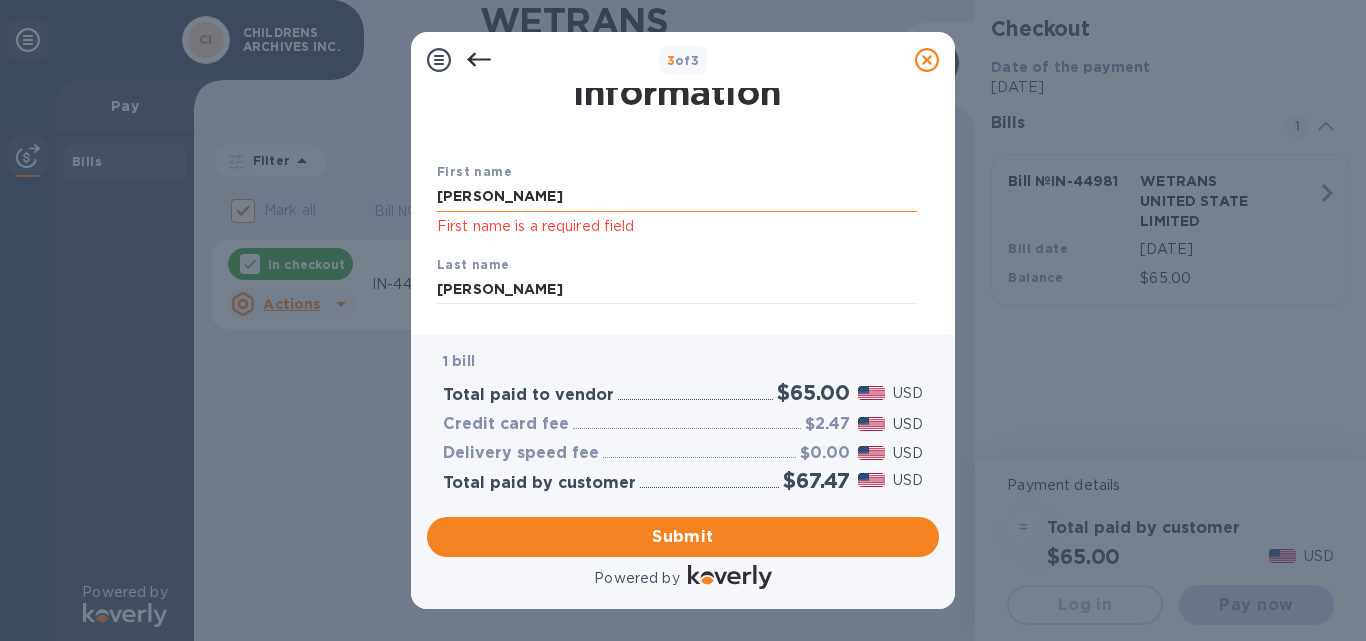 click on "[PERSON_NAME]" at bounding box center (677, 197) 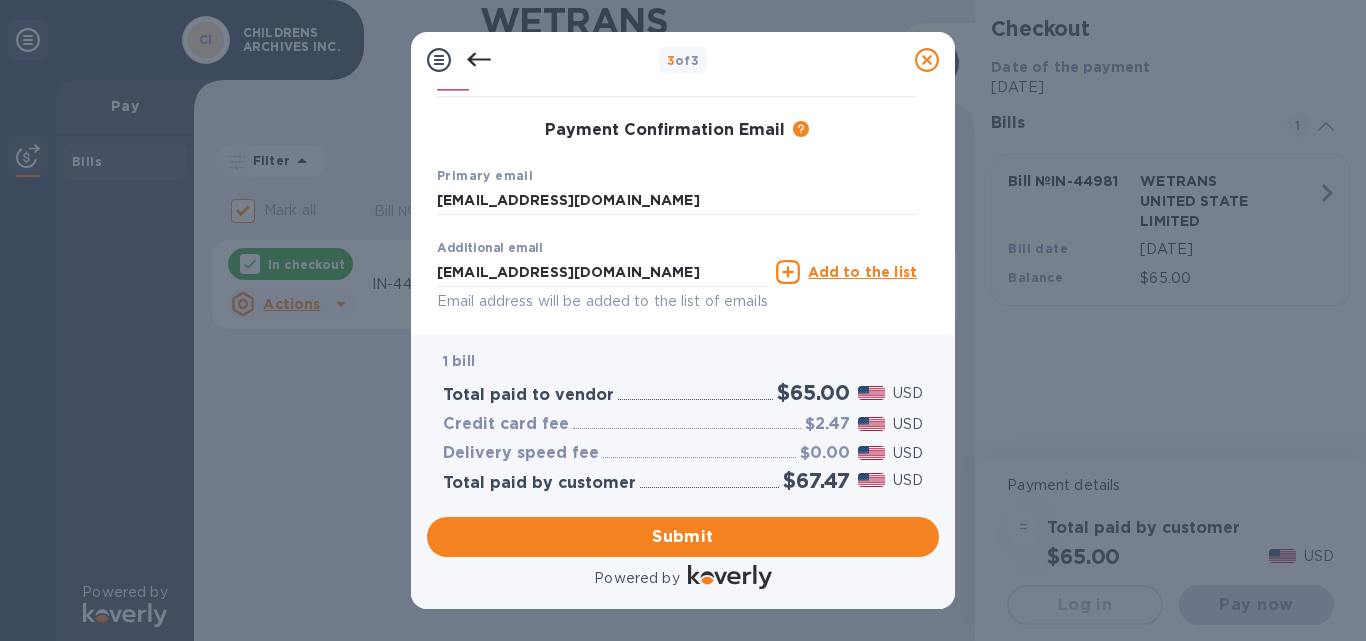 scroll, scrollTop: 410, scrollLeft: 0, axis: vertical 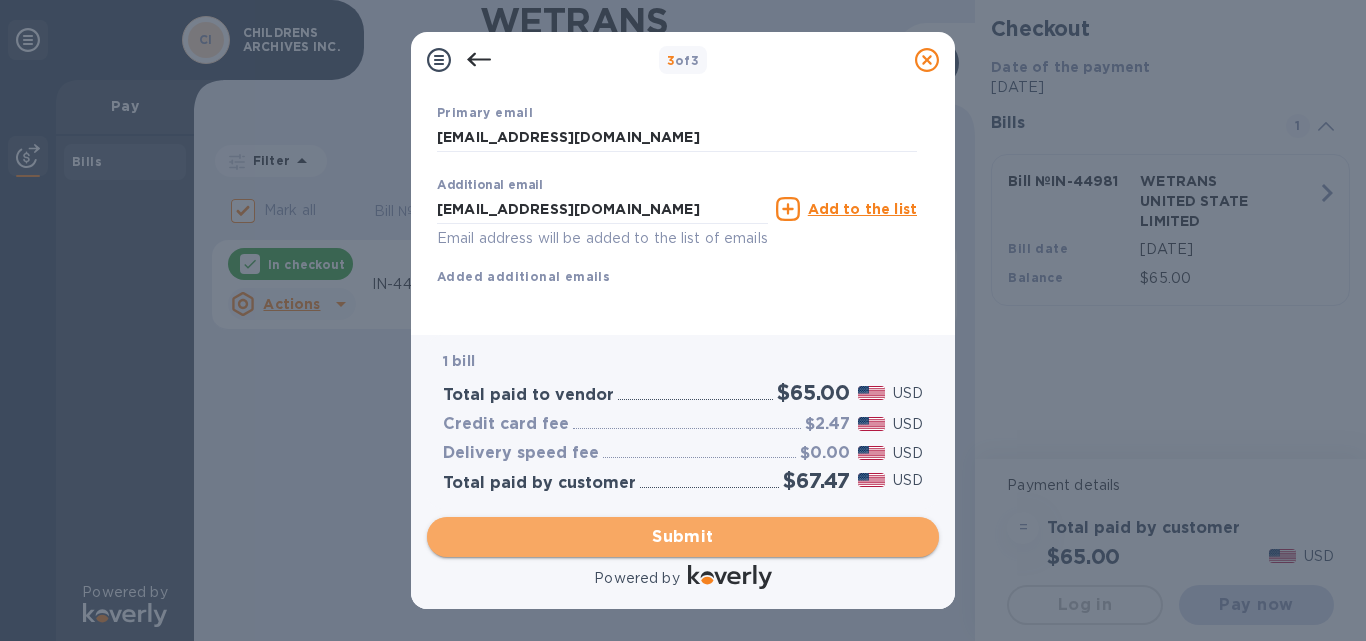 click on "Submit" at bounding box center [683, 537] 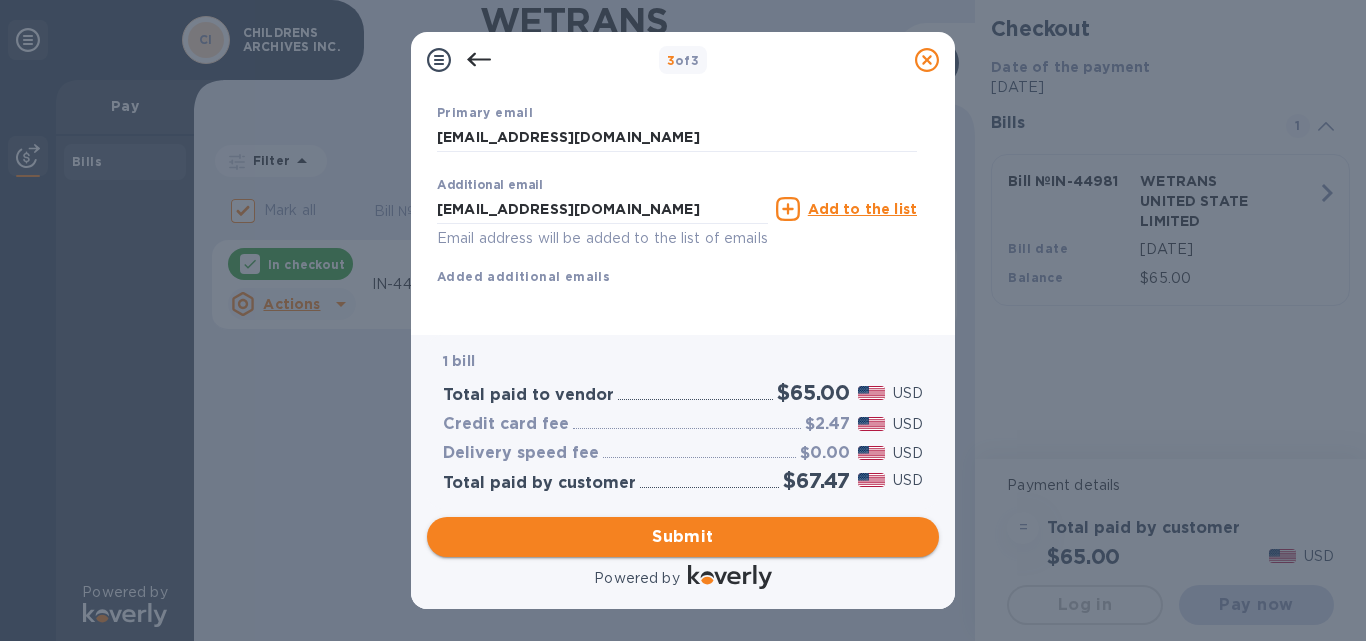 scroll, scrollTop: 384, scrollLeft: 0, axis: vertical 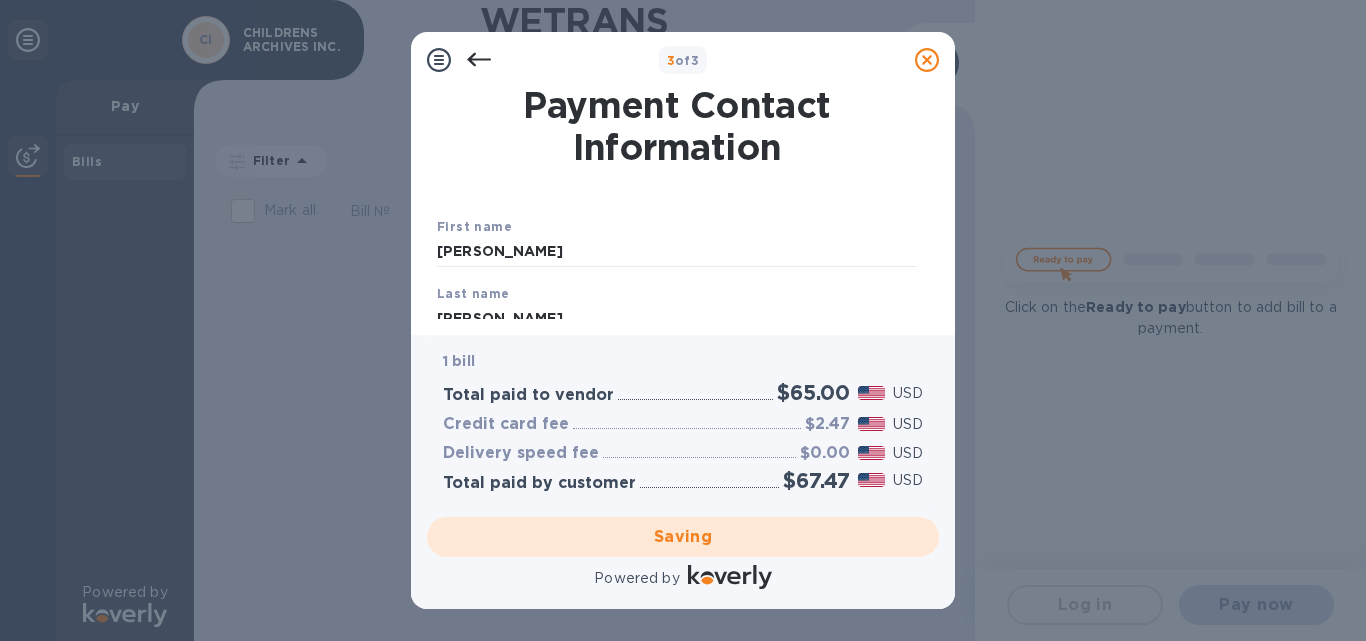checkbox on "false" 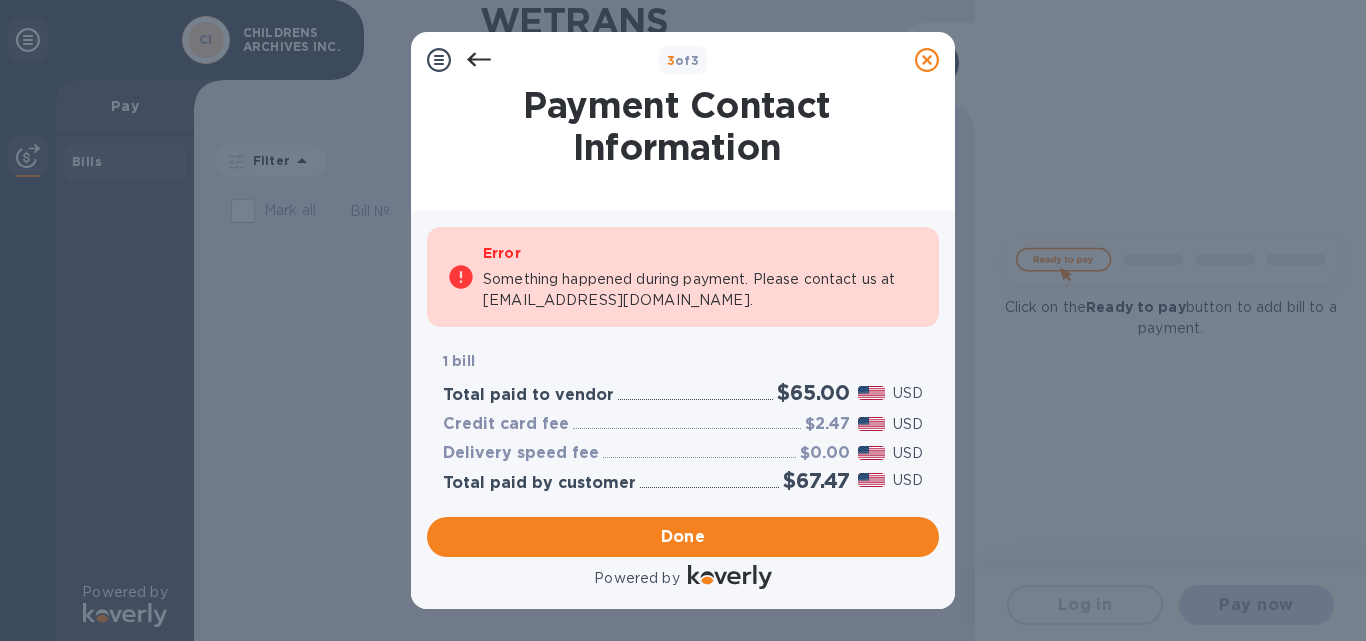 scroll, scrollTop: 508, scrollLeft: 0, axis: vertical 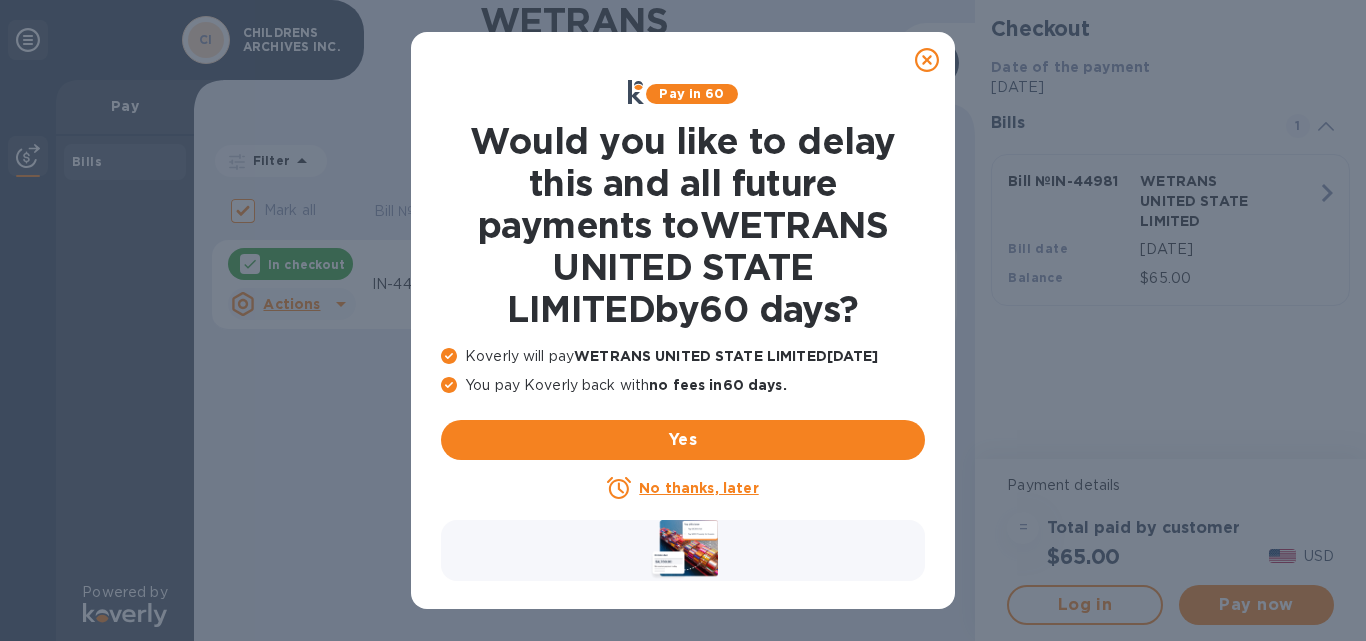 click on "No thanks, later" at bounding box center (698, 488) 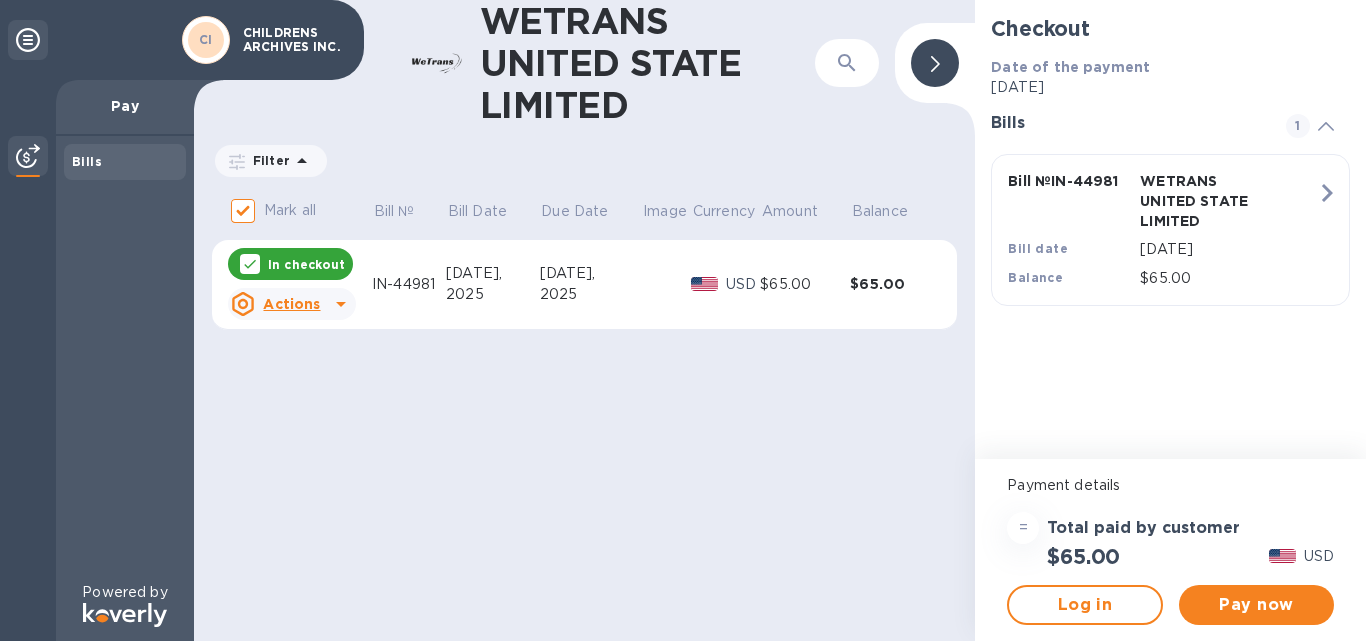 drag, startPoint x: 1365, startPoint y: 351, endPoint x: 1365, endPoint y: 429, distance: 78 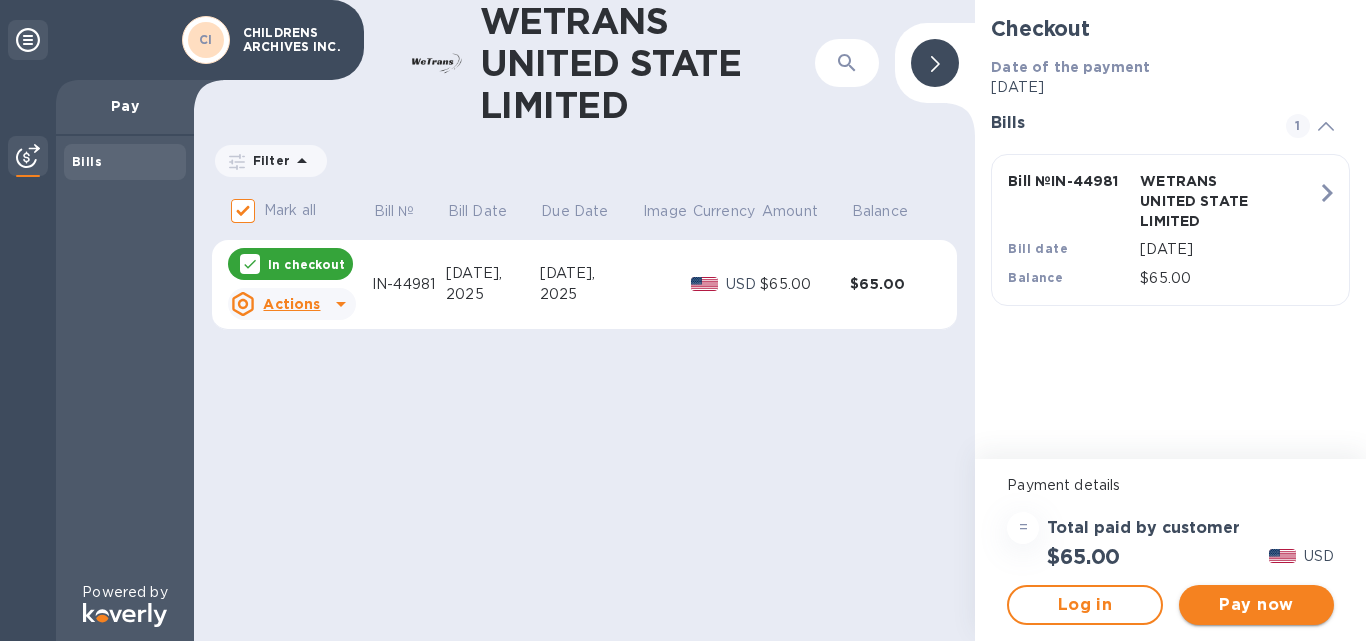 click on "Pay now" at bounding box center (1256, 605) 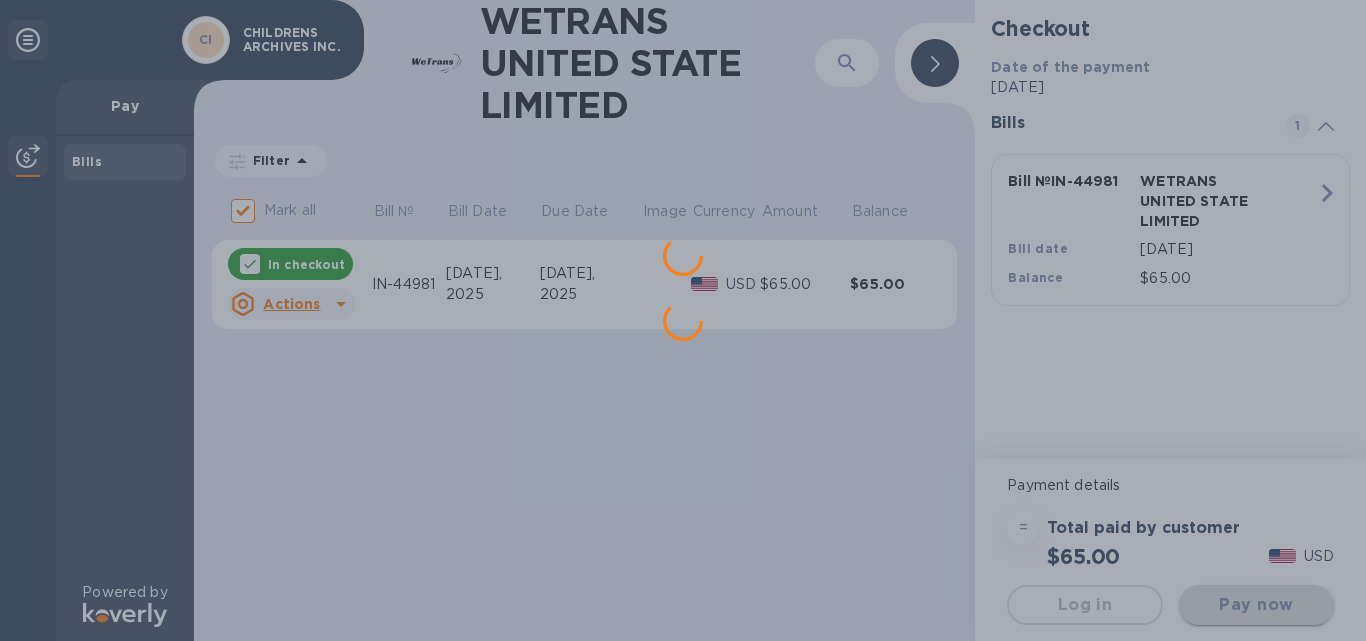 scroll, scrollTop: 0, scrollLeft: 0, axis: both 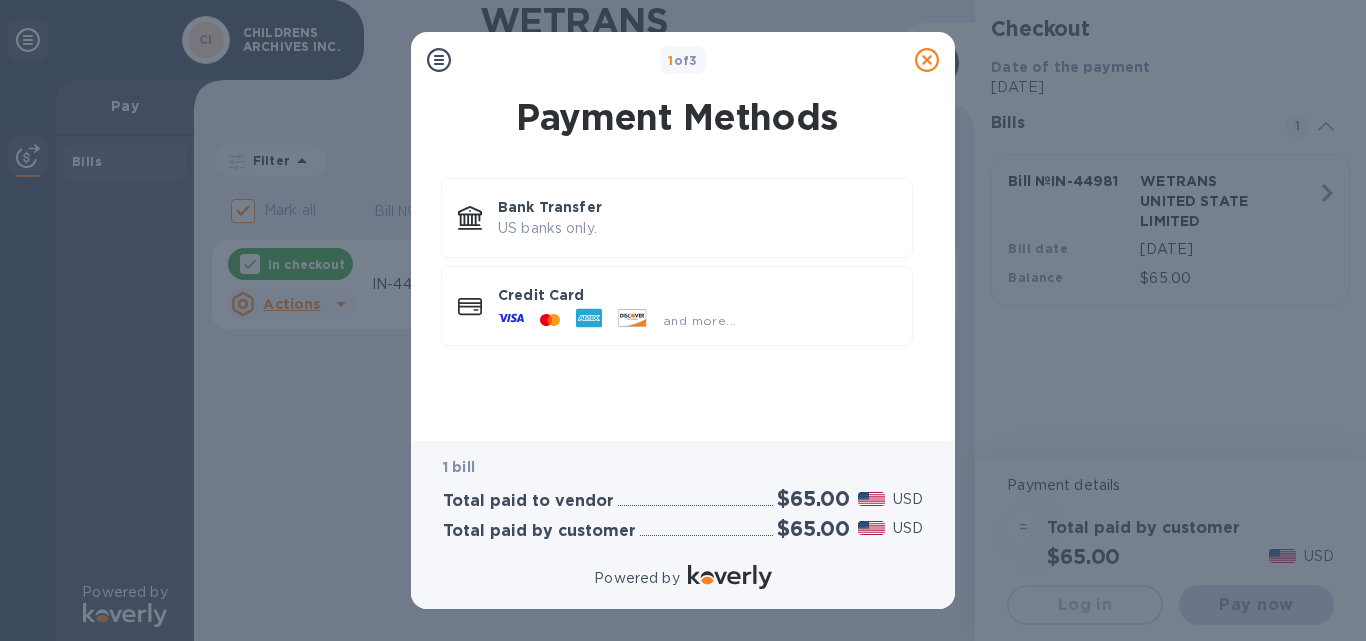 click on "1  of  3" at bounding box center (683, 60) 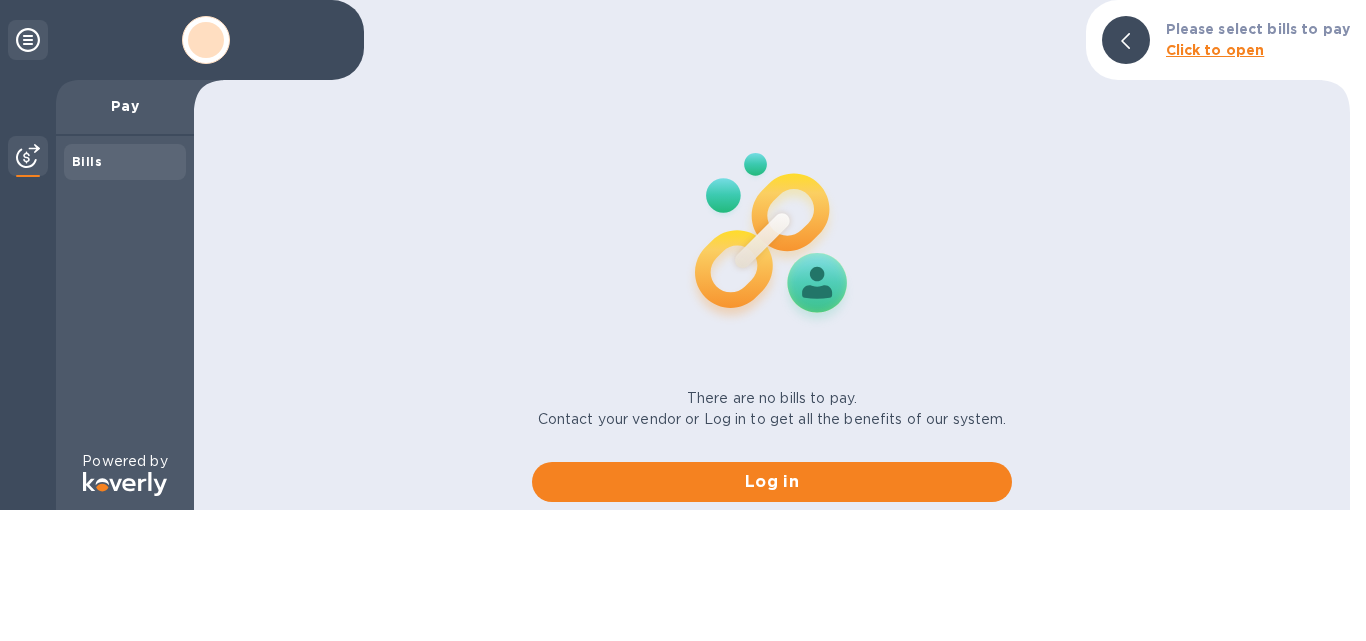 scroll, scrollTop: 0, scrollLeft: 0, axis: both 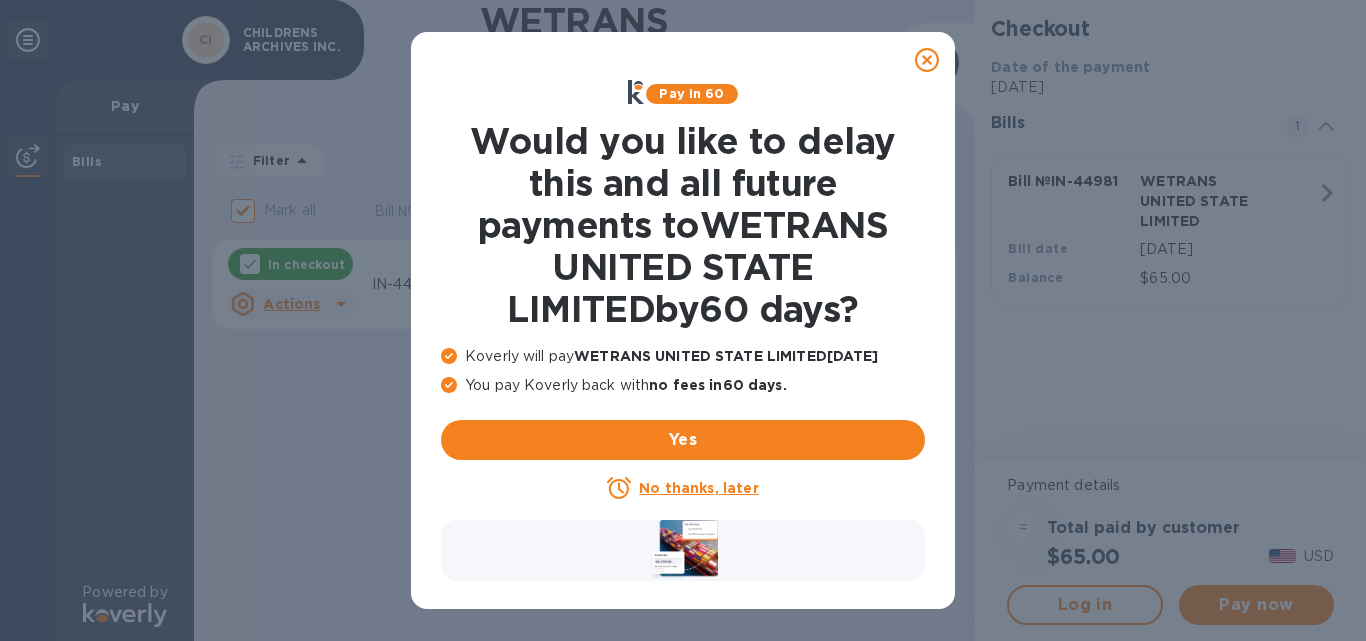 click on "No thanks, later" at bounding box center [698, 488] 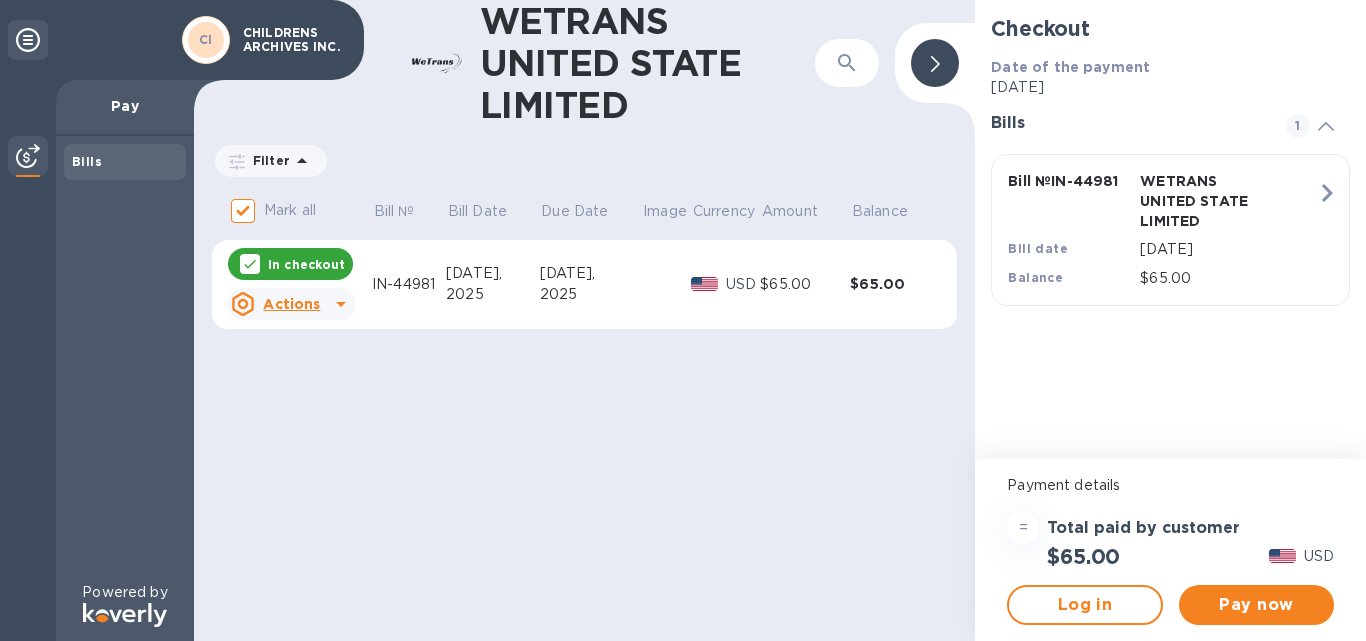 click on "Pay now" at bounding box center [1256, 605] 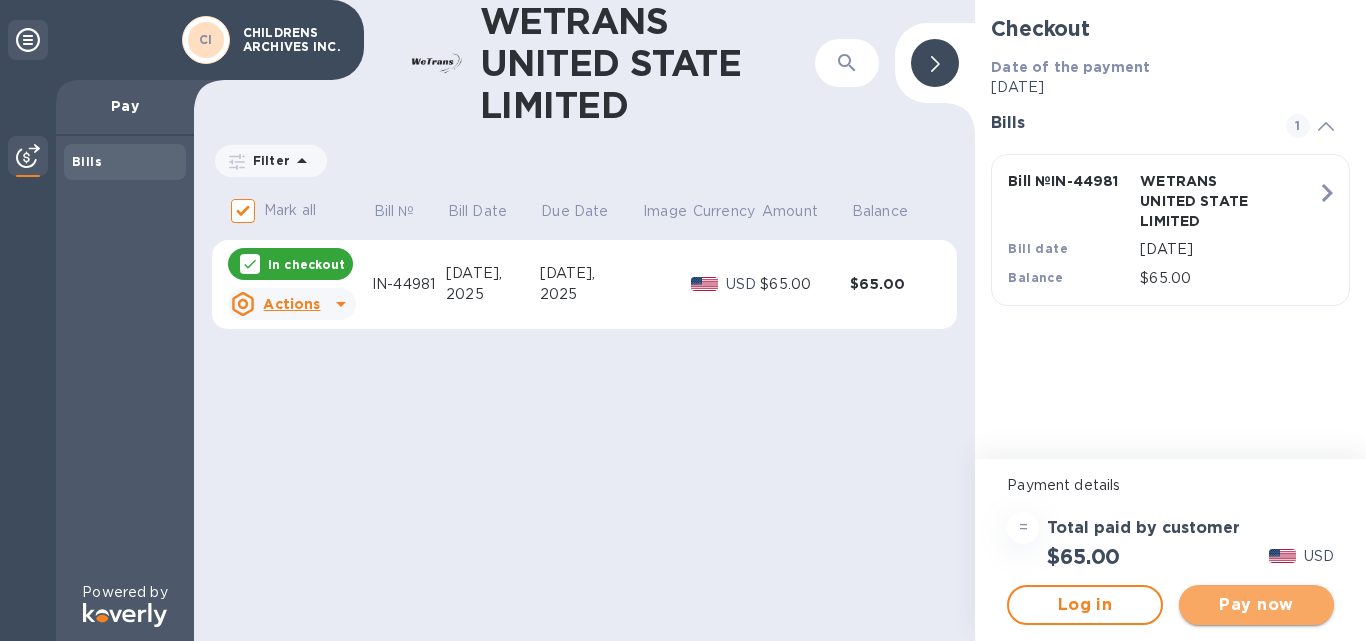 click on "Pay now" at bounding box center (1256, 605) 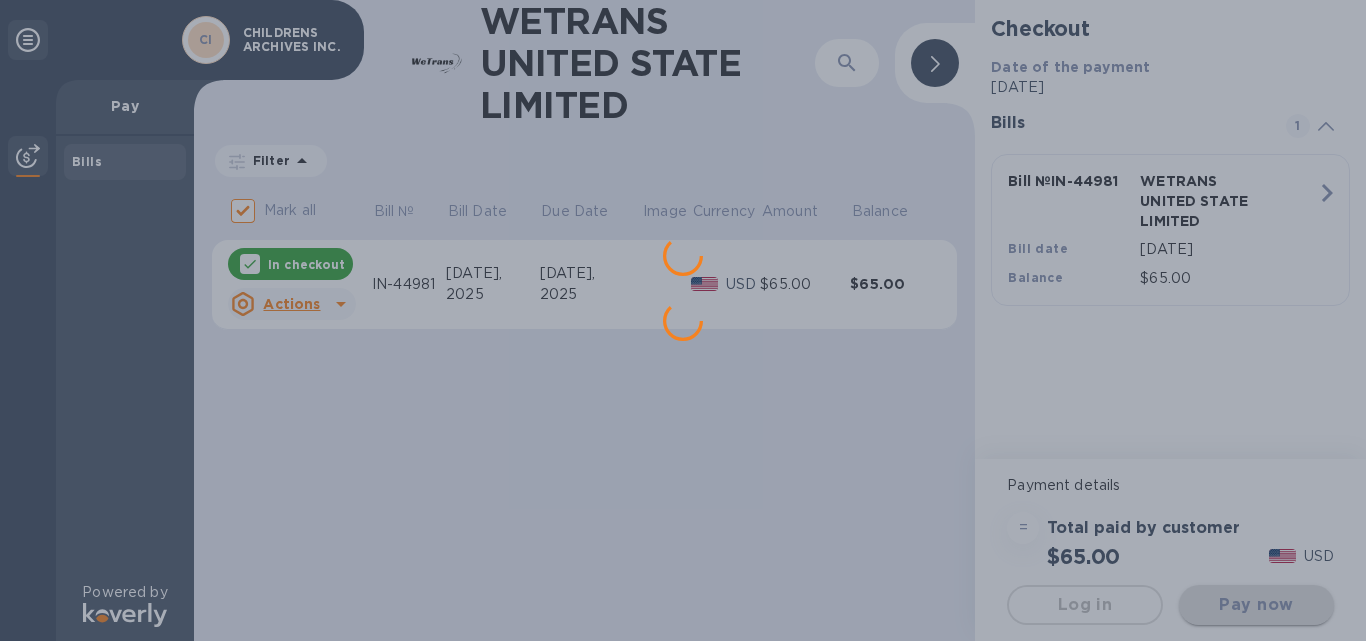 scroll, scrollTop: 0, scrollLeft: 0, axis: both 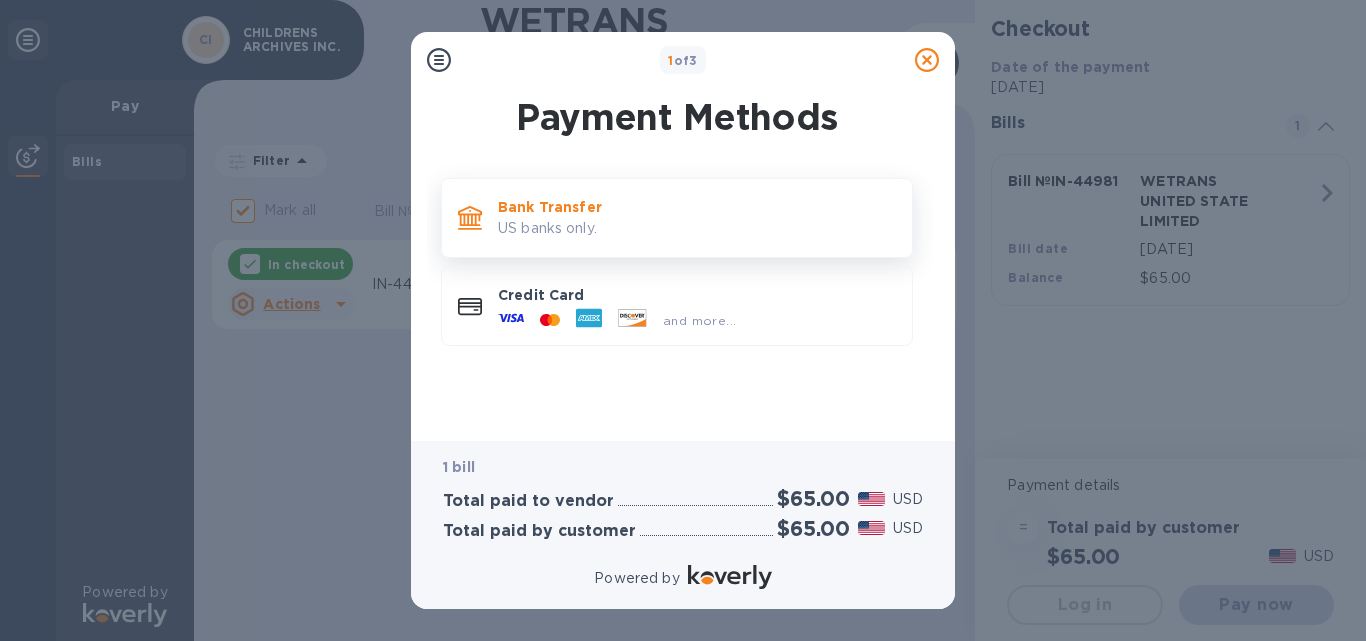 click on "Bank Transfer" at bounding box center [697, 207] 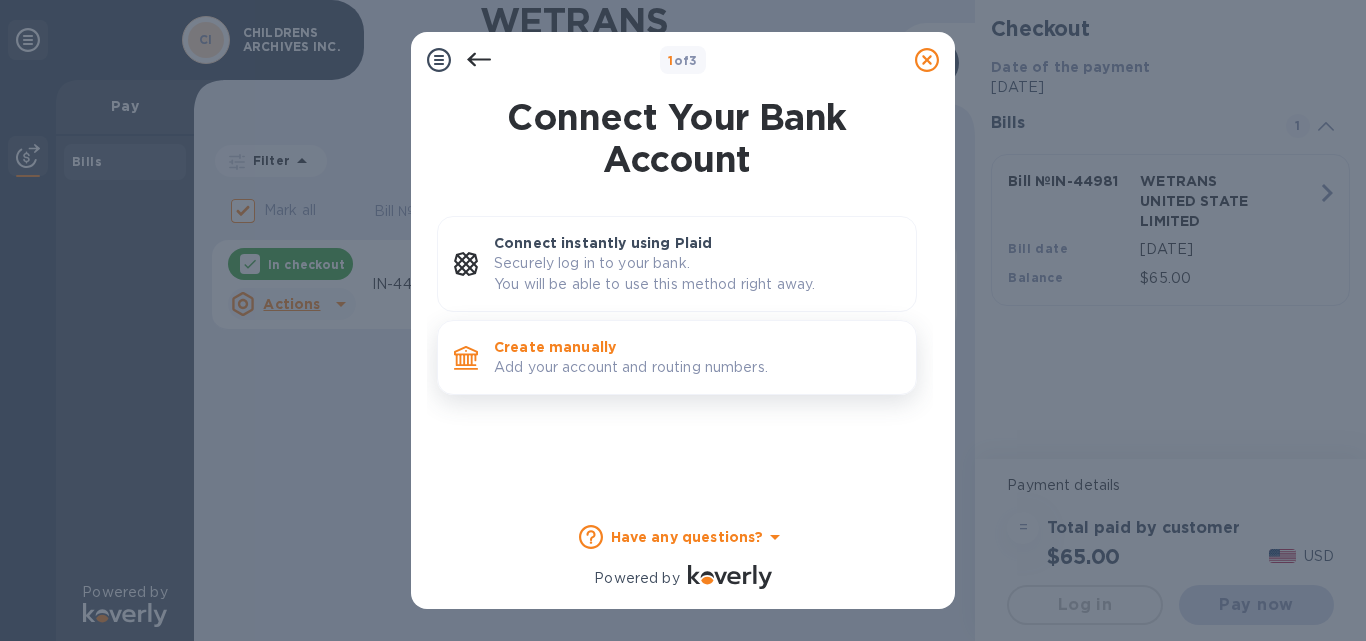 click on "Create manually" at bounding box center [697, 347] 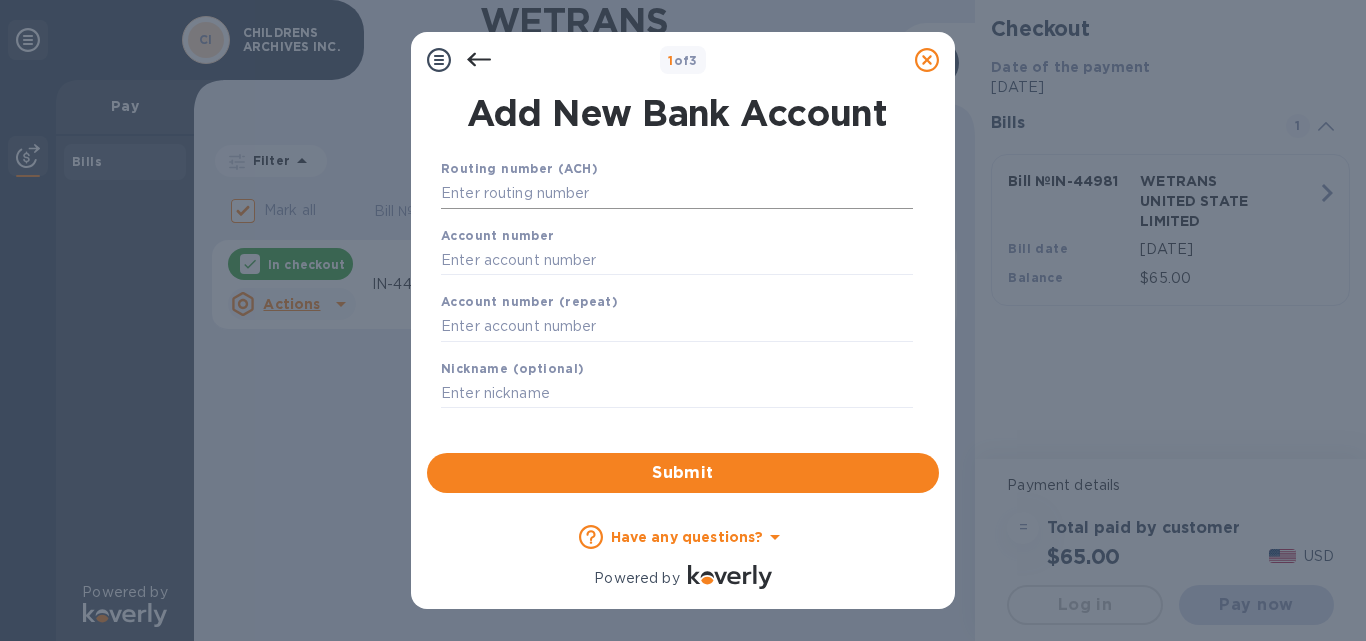click at bounding box center [677, 194] 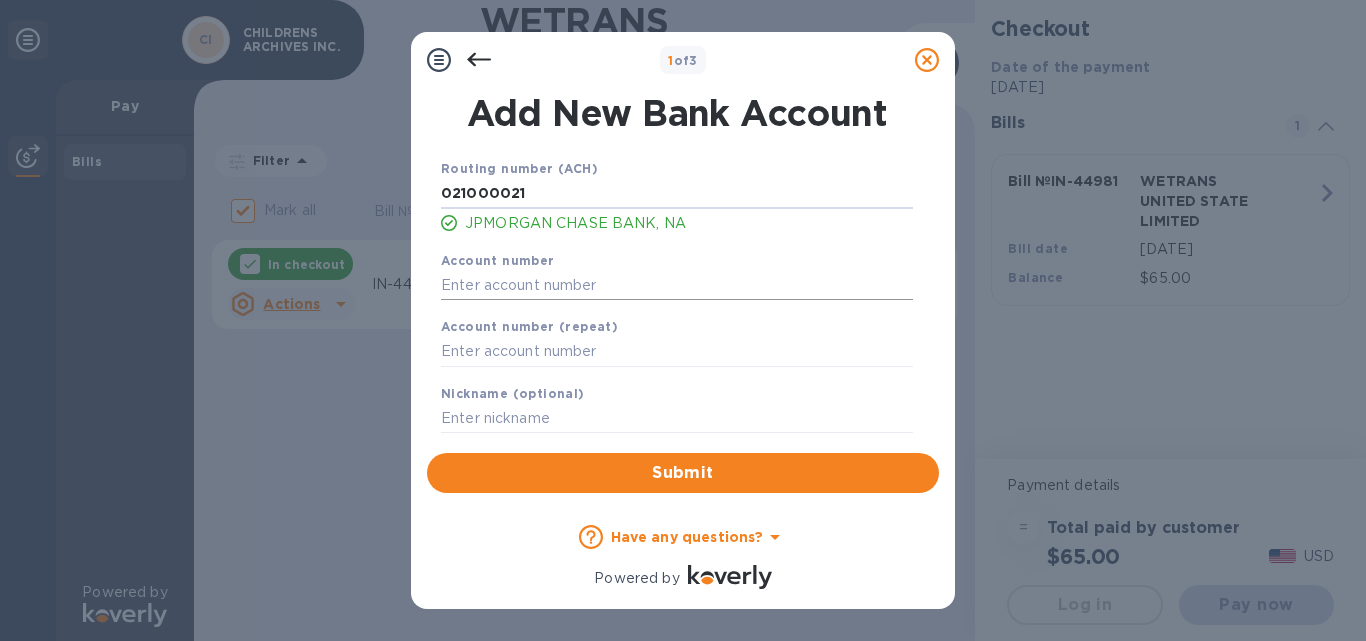 type on "021000021" 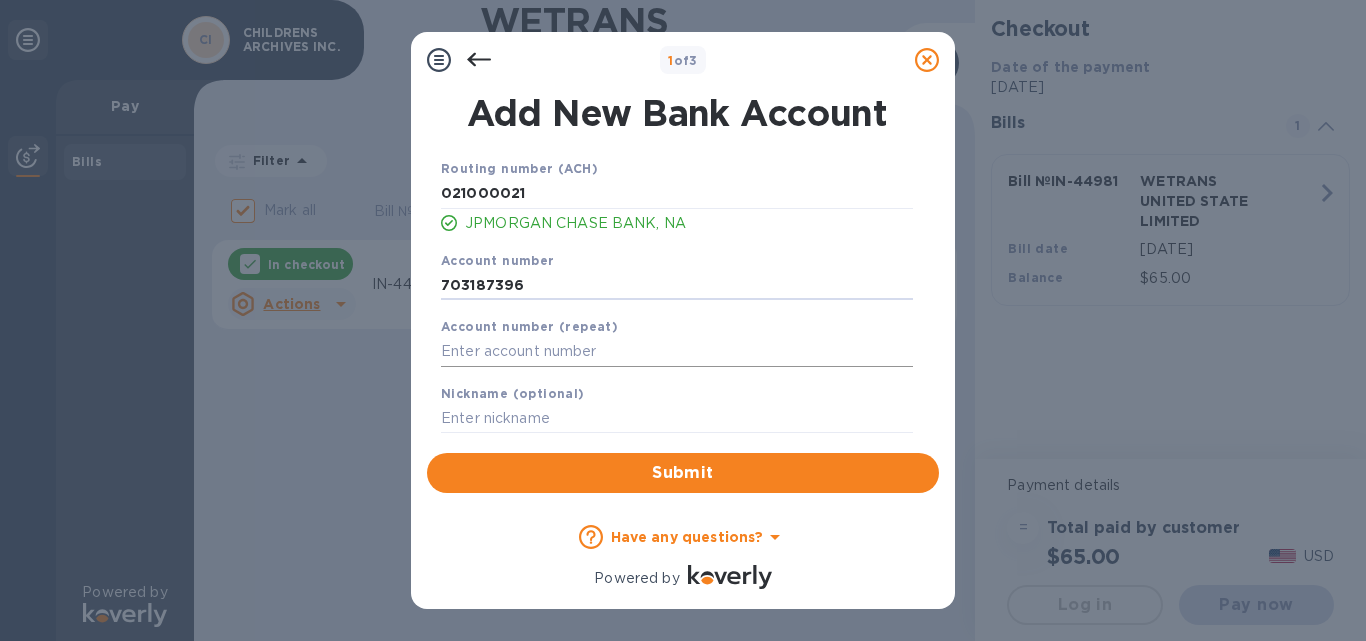 type on "703187396" 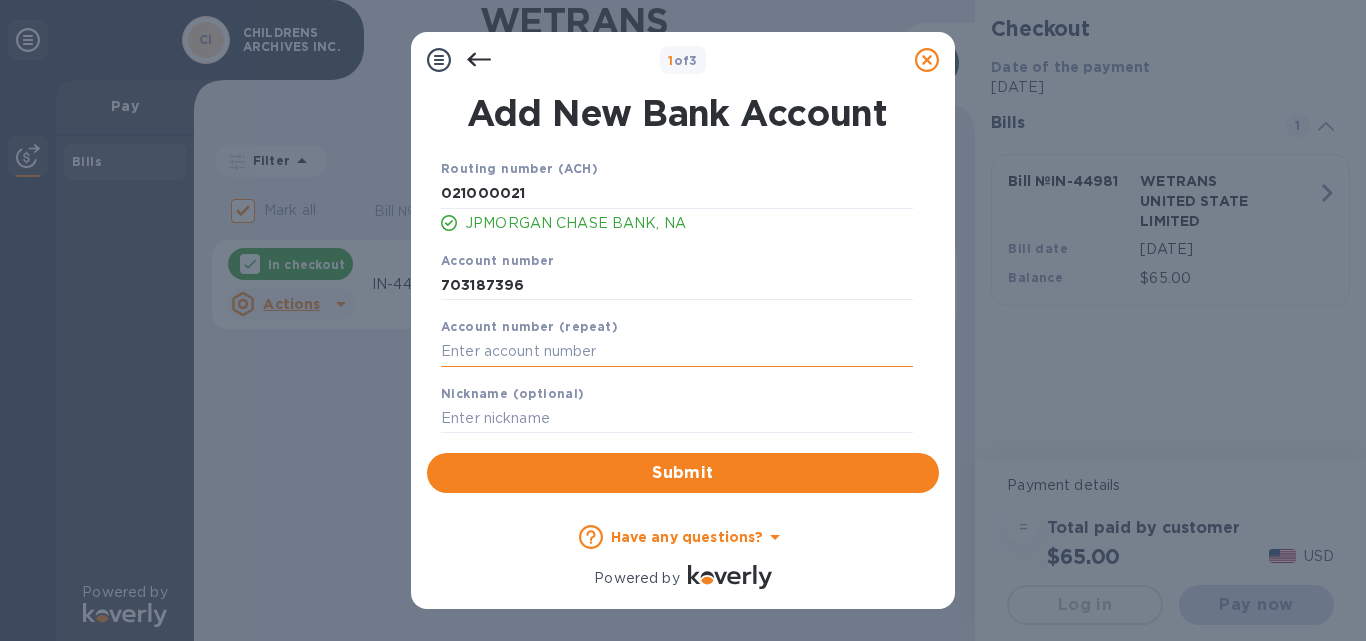 click at bounding box center (677, 352) 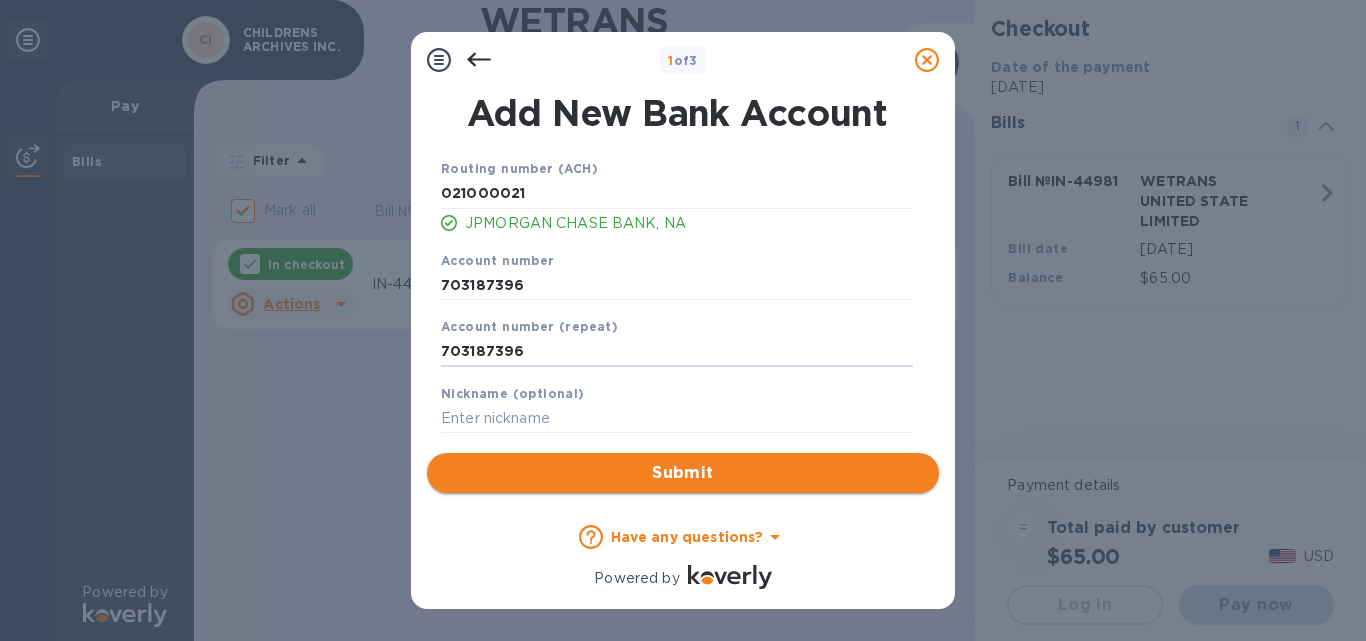 type on "703187396" 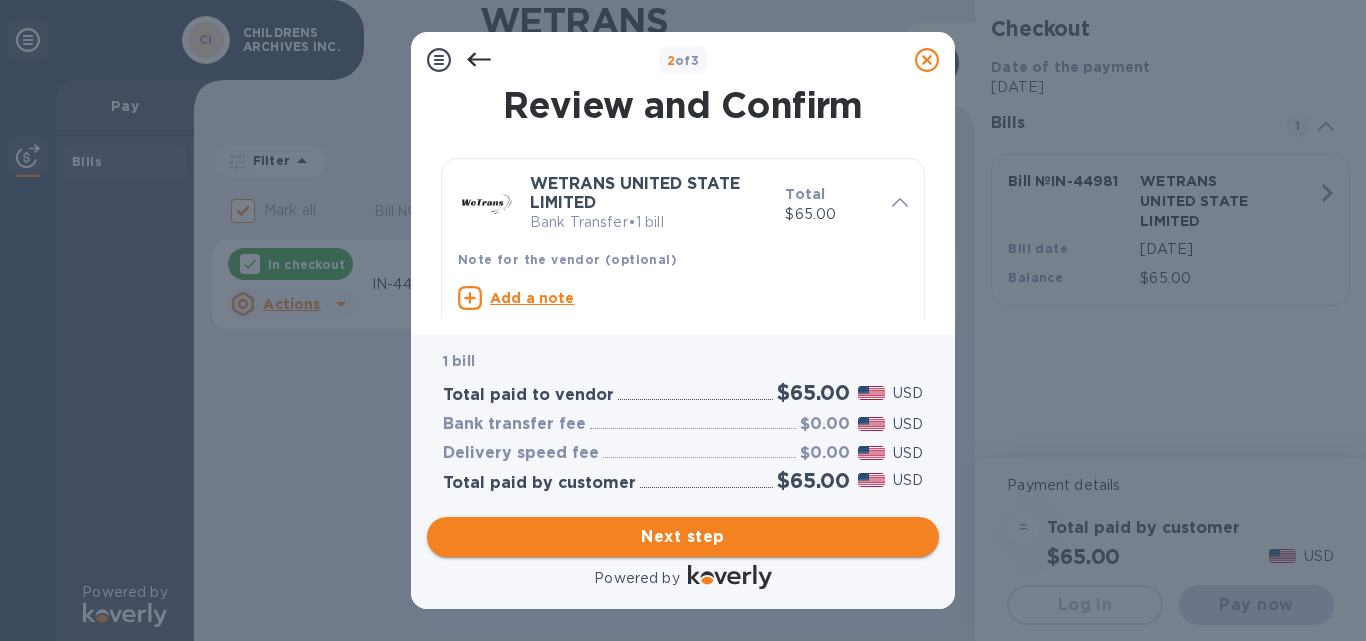 click on "Next step" at bounding box center (683, 537) 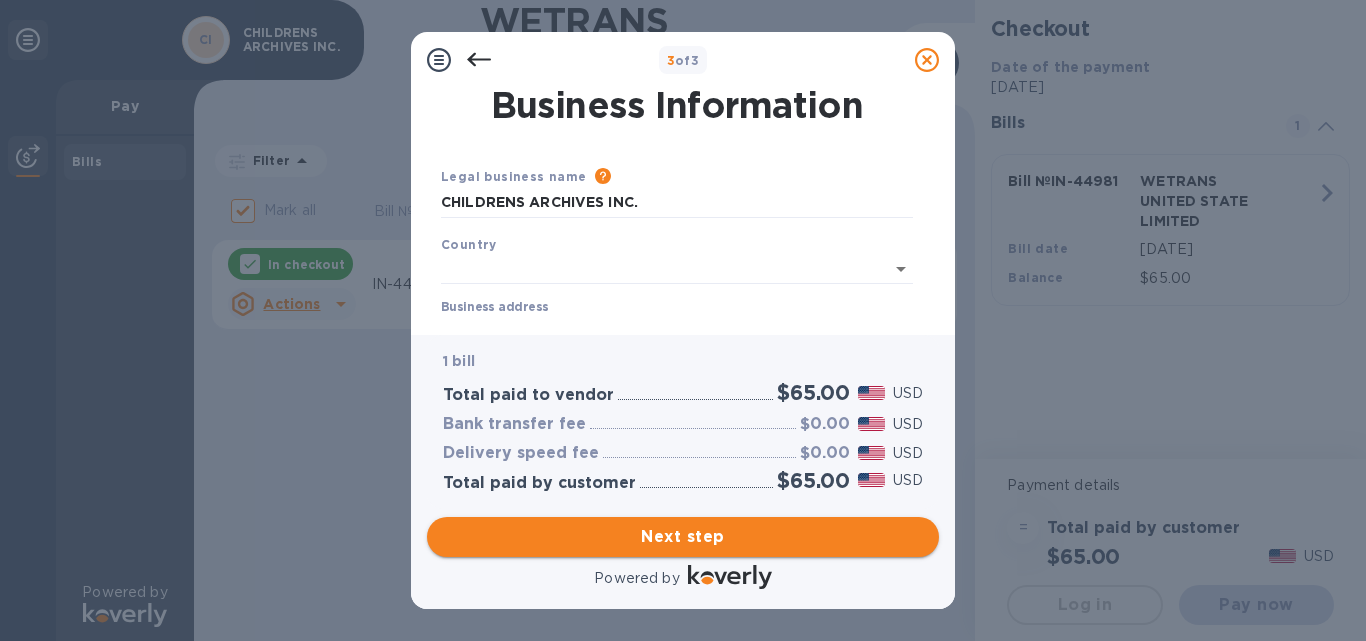 type on "[GEOGRAPHIC_DATA]" 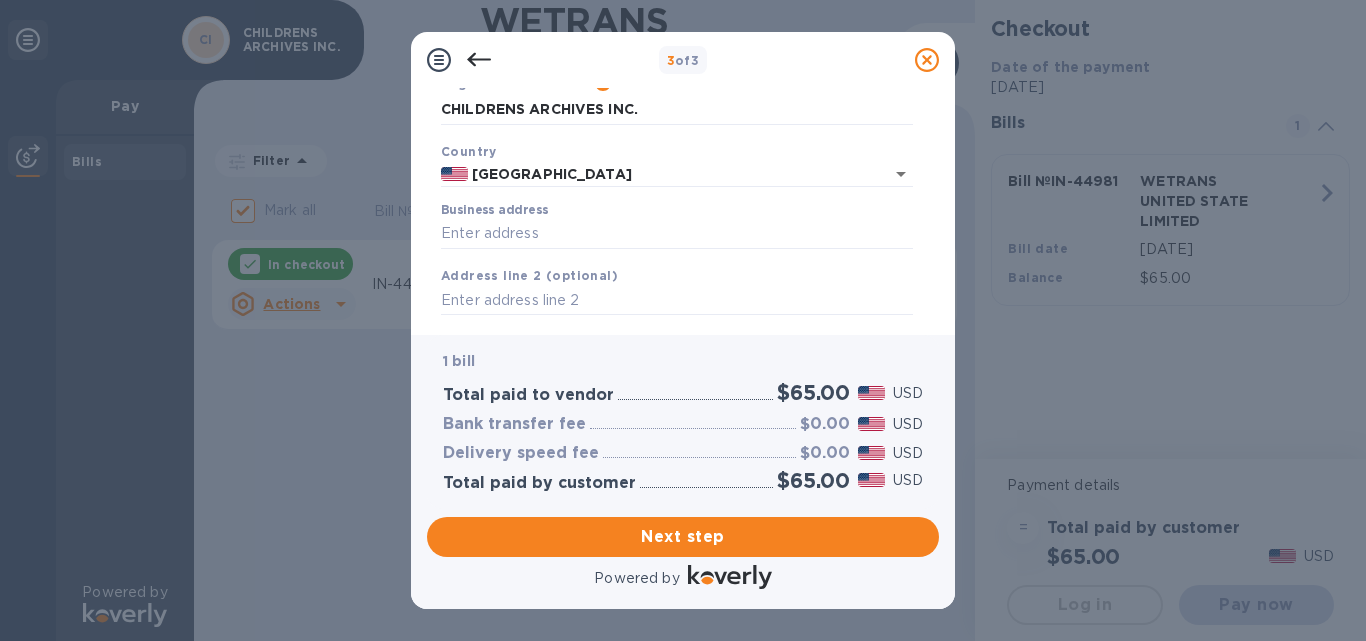 scroll, scrollTop: 96, scrollLeft: 0, axis: vertical 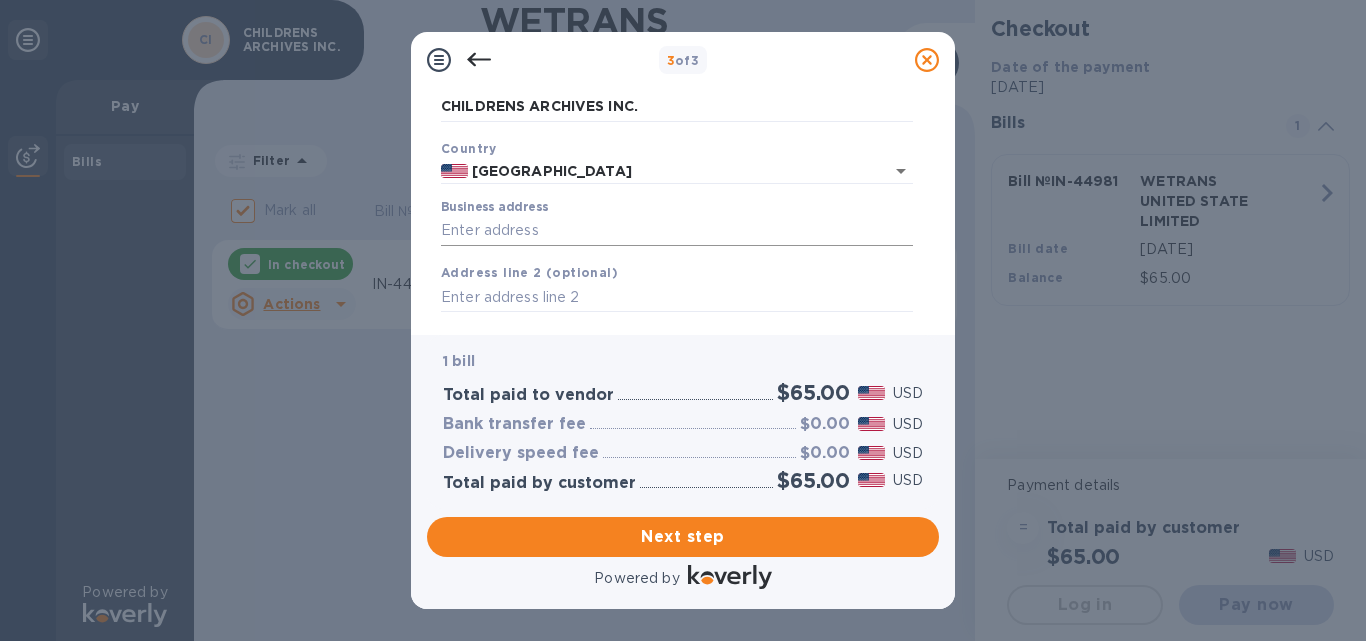click on "Business address" at bounding box center (677, 231) 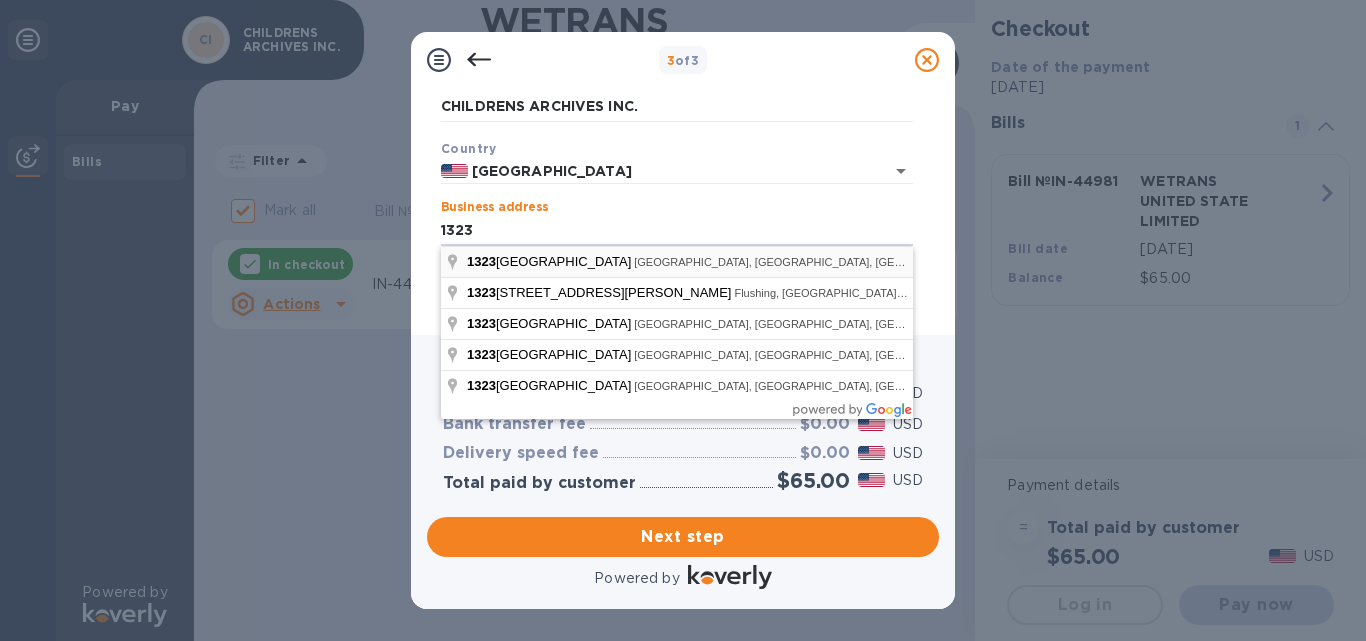 type on "[STREET_ADDRESS]" 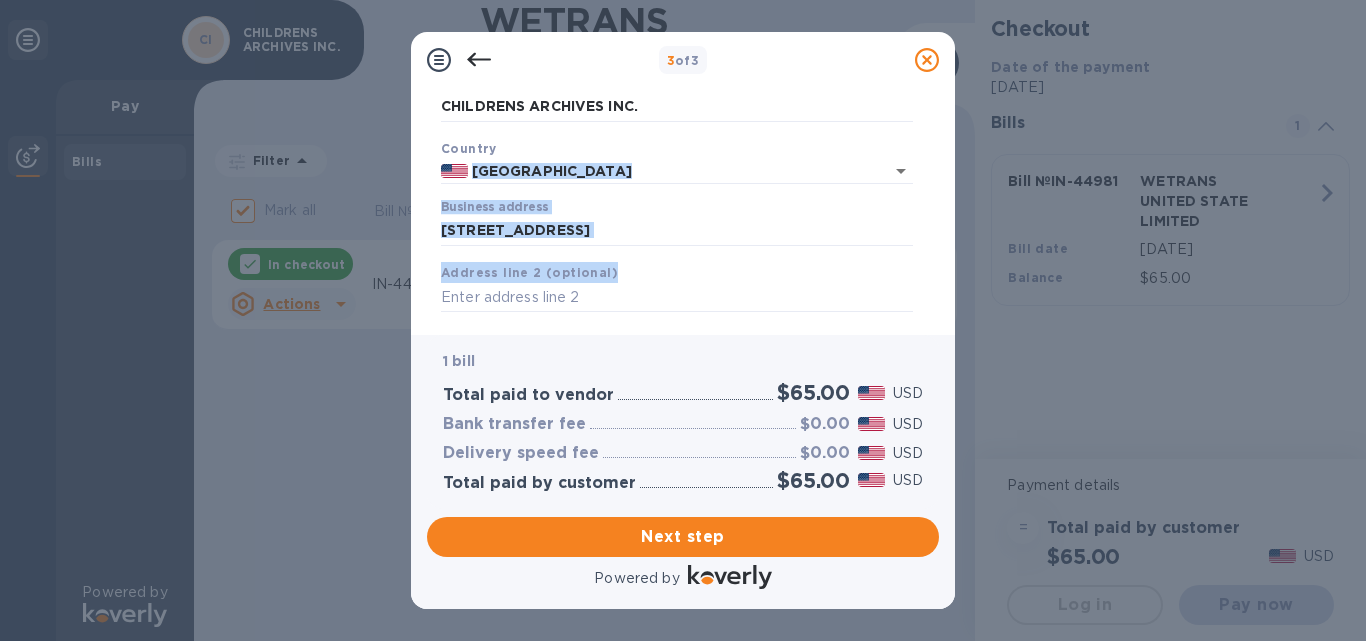 scroll, scrollTop: 103, scrollLeft: 0, axis: vertical 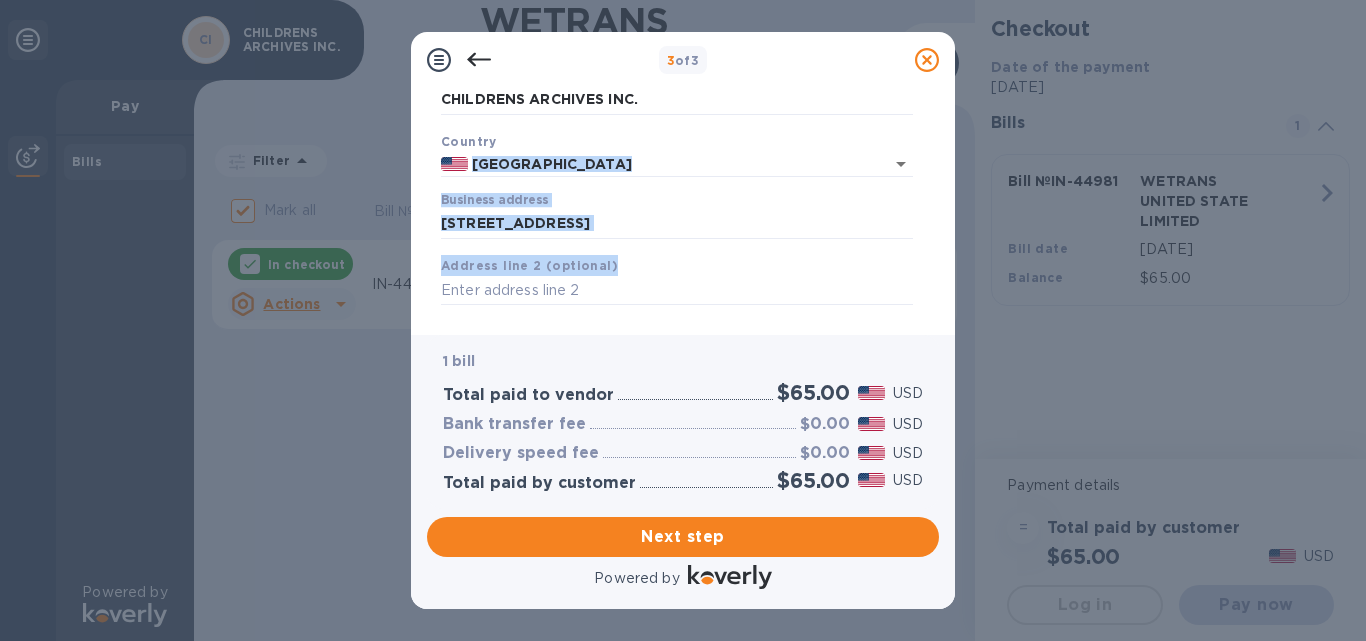 drag, startPoint x: 930, startPoint y: 182, endPoint x: 928, endPoint y: 253, distance: 71.02816 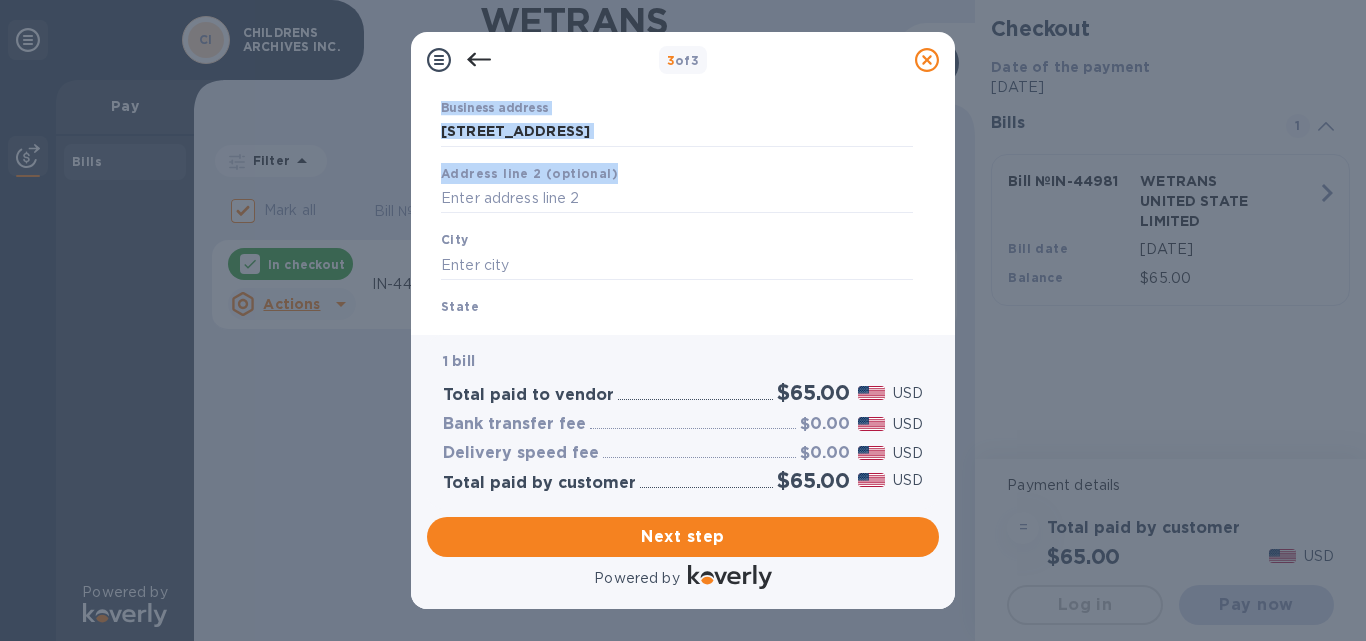 scroll, scrollTop: 191, scrollLeft: 0, axis: vertical 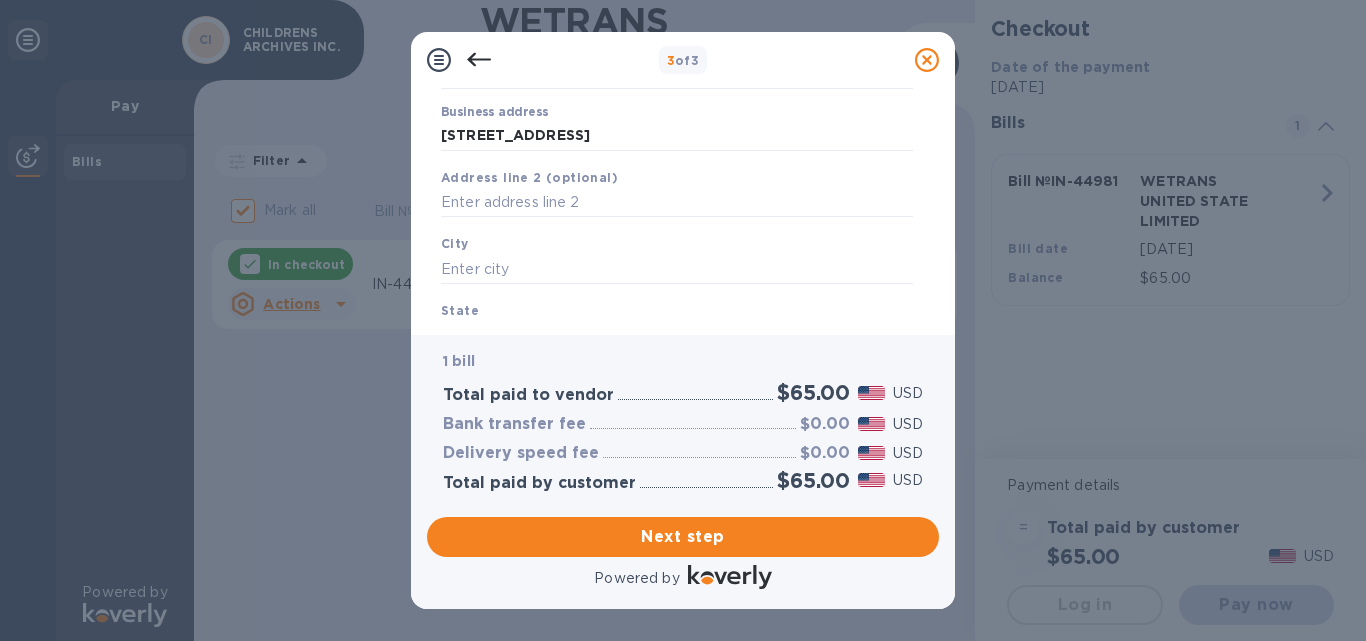 click on "City" at bounding box center [455, 243] 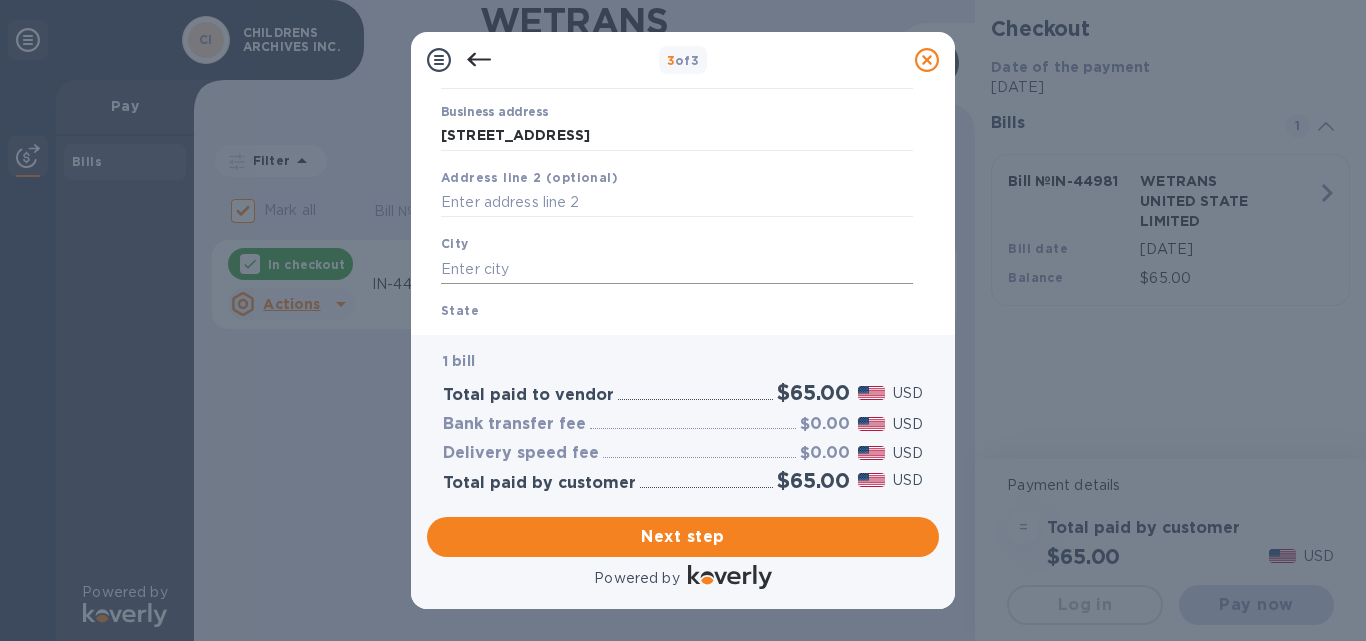 click at bounding box center (677, 269) 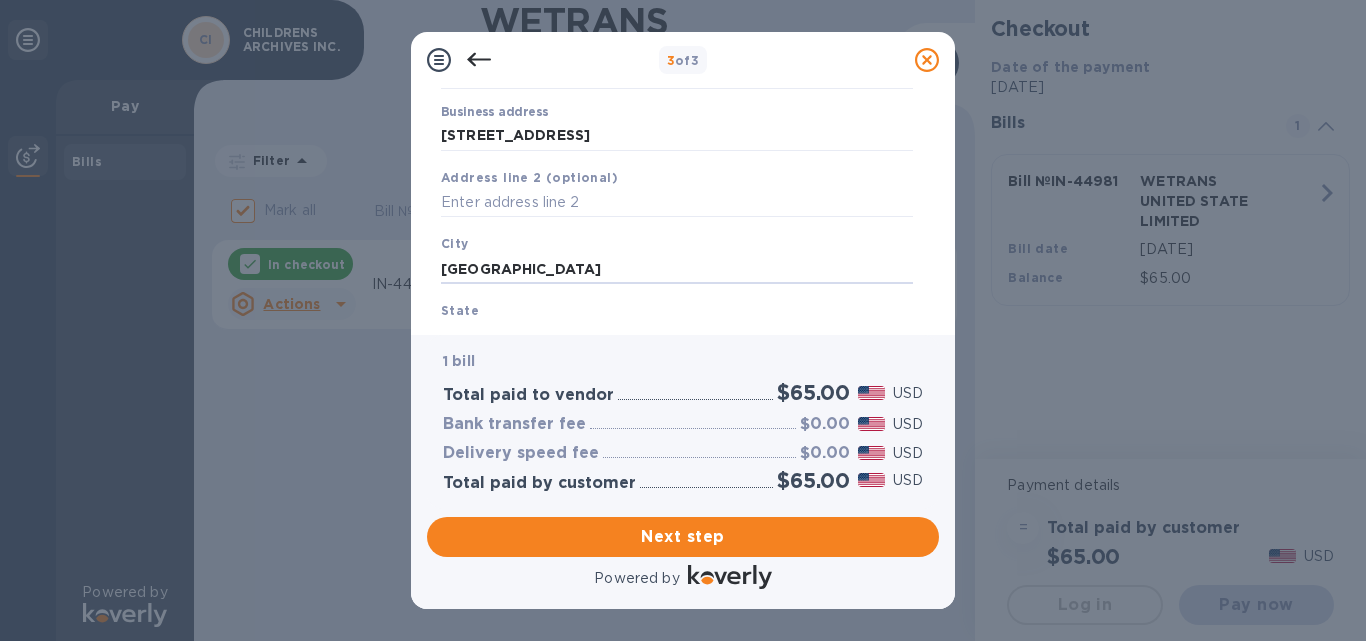 type on "[GEOGRAPHIC_DATA]" 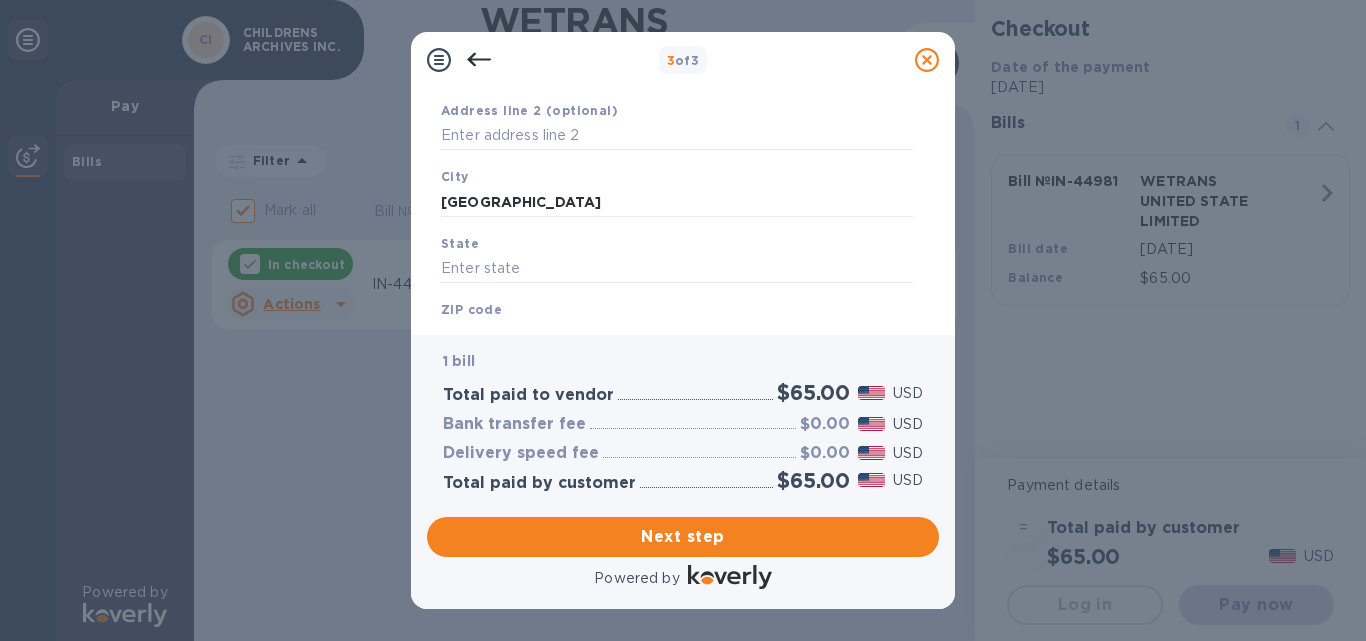 scroll, scrollTop: 283, scrollLeft: 0, axis: vertical 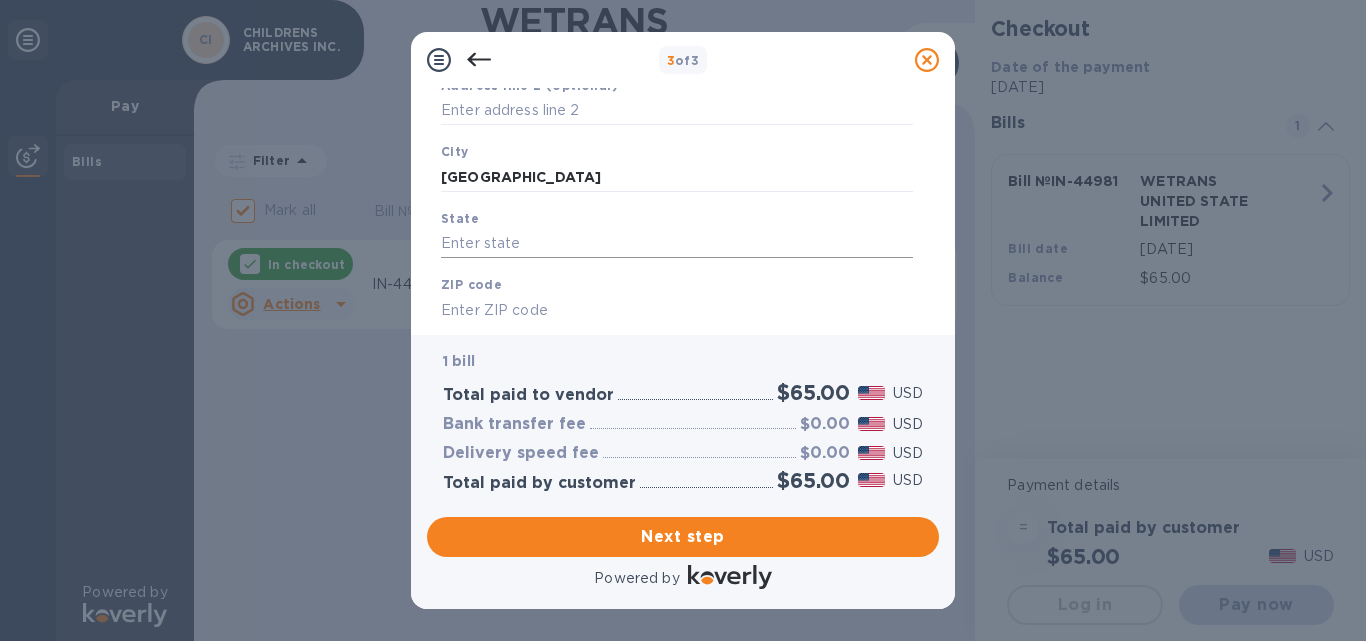 click at bounding box center (677, 244) 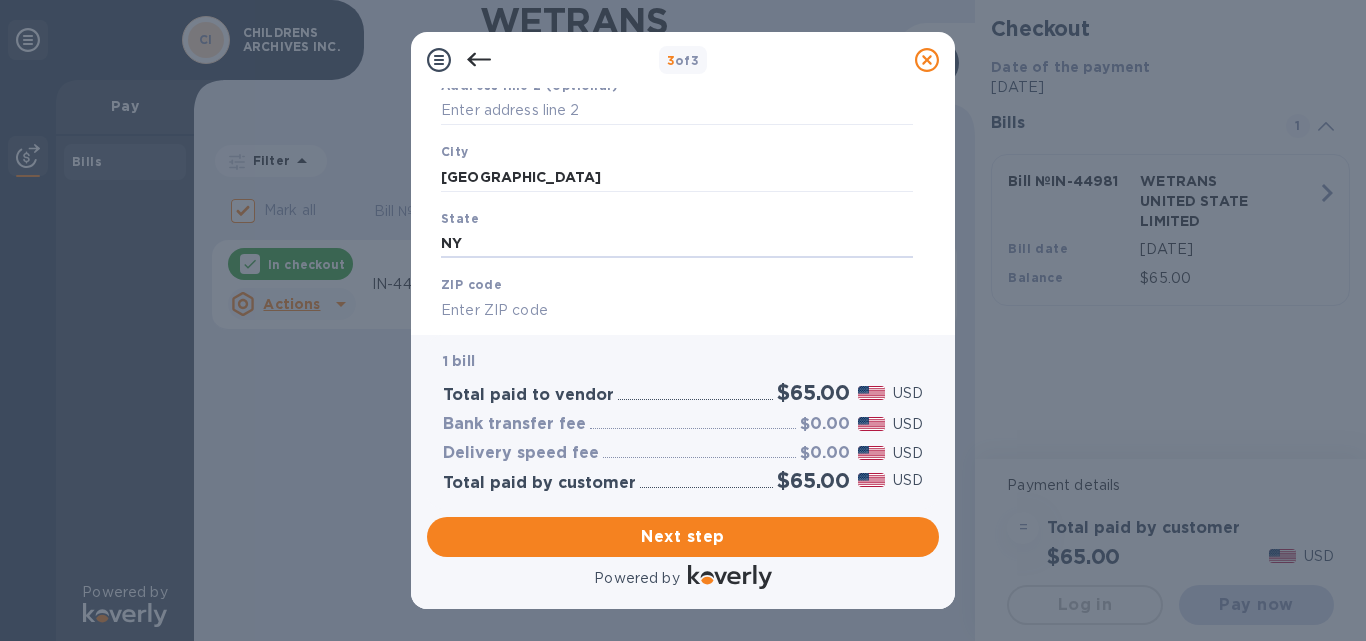 type on "NY" 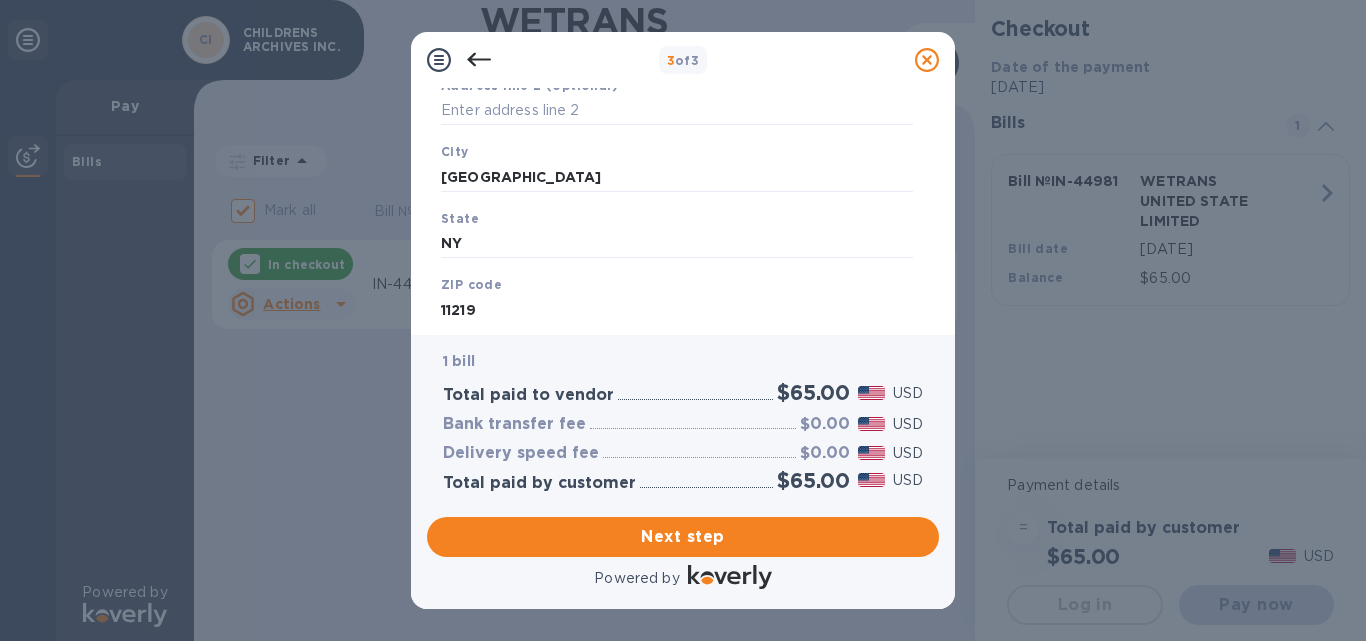 type on "11219" 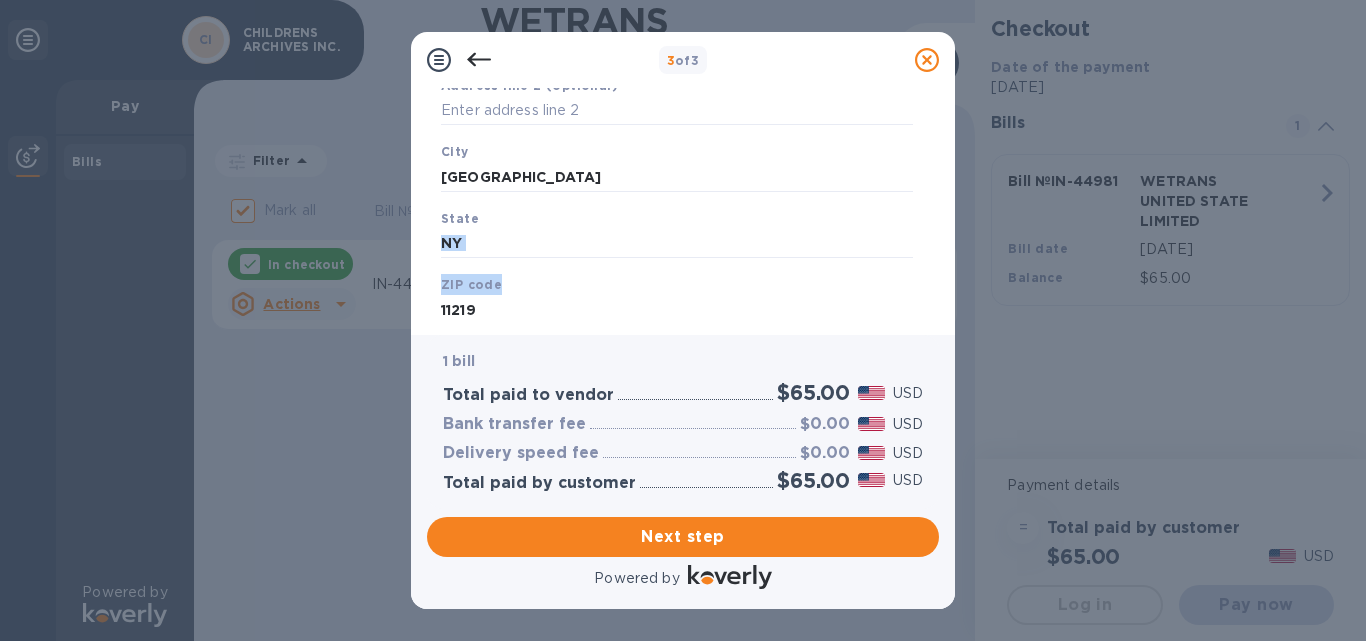 drag, startPoint x: 939, startPoint y: 247, endPoint x: 932, endPoint y: 304, distance: 57.428215 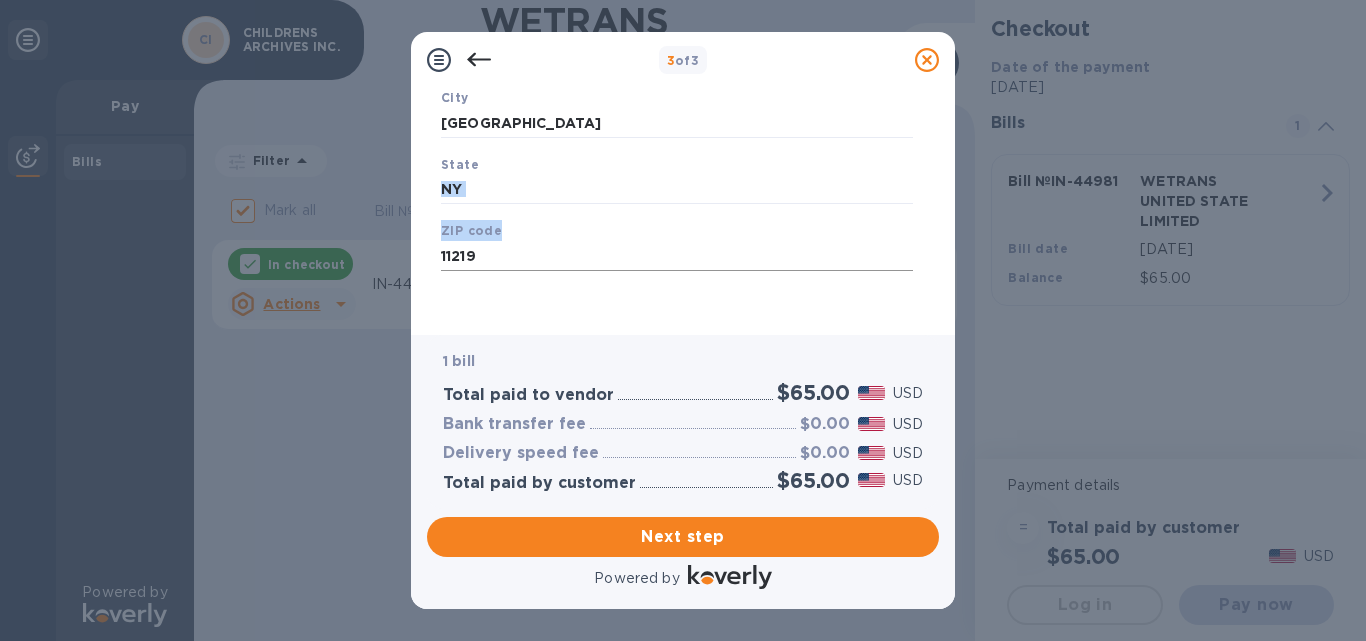 click on "11219" at bounding box center [677, 256] 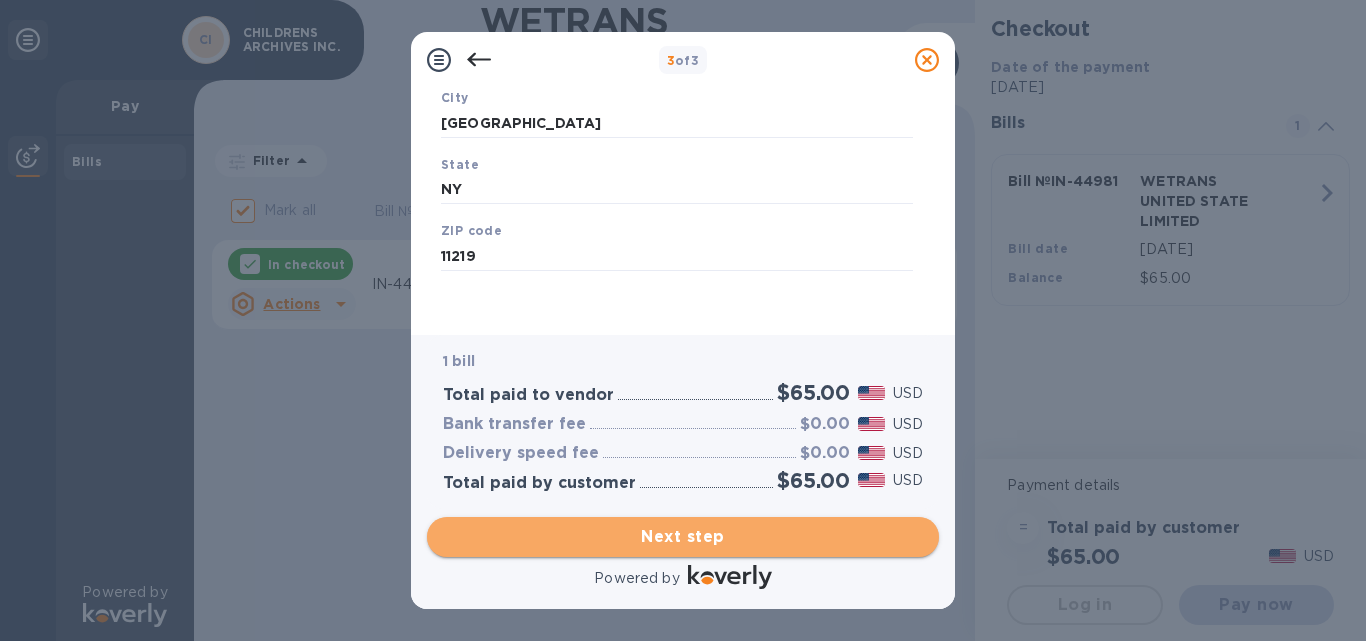 click on "Next step" at bounding box center [683, 537] 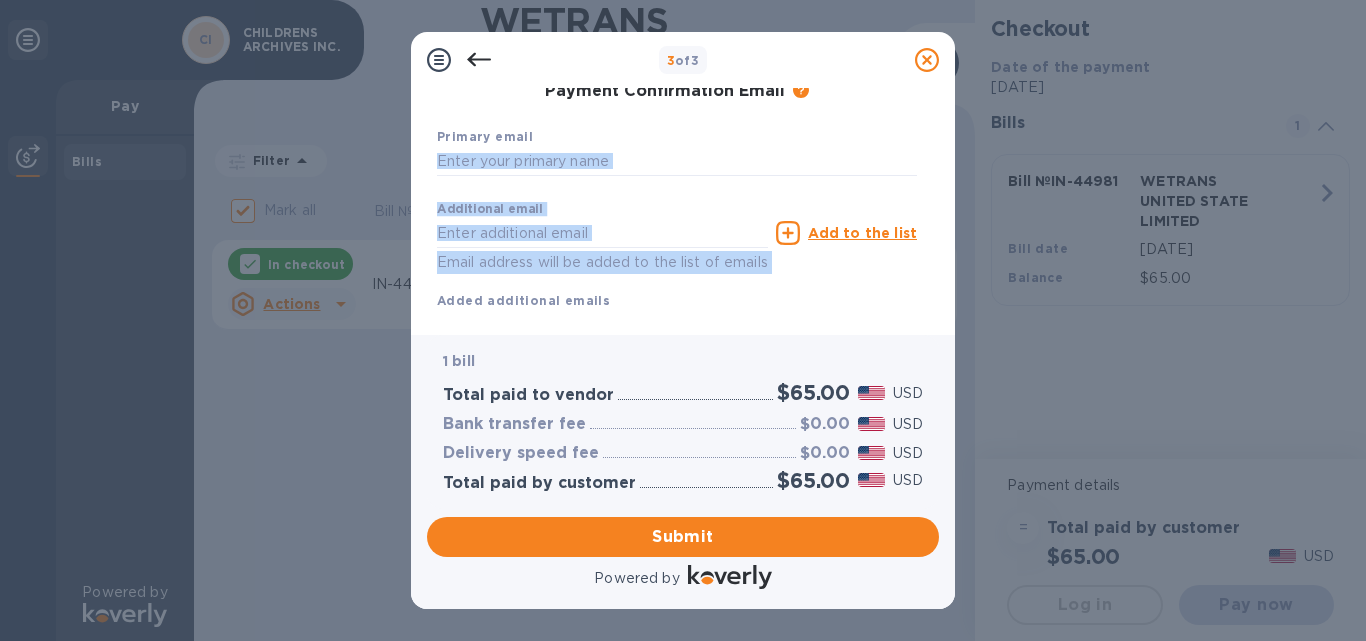 drag, startPoint x: 925, startPoint y: 264, endPoint x: 934, endPoint y: 127, distance: 137.2953 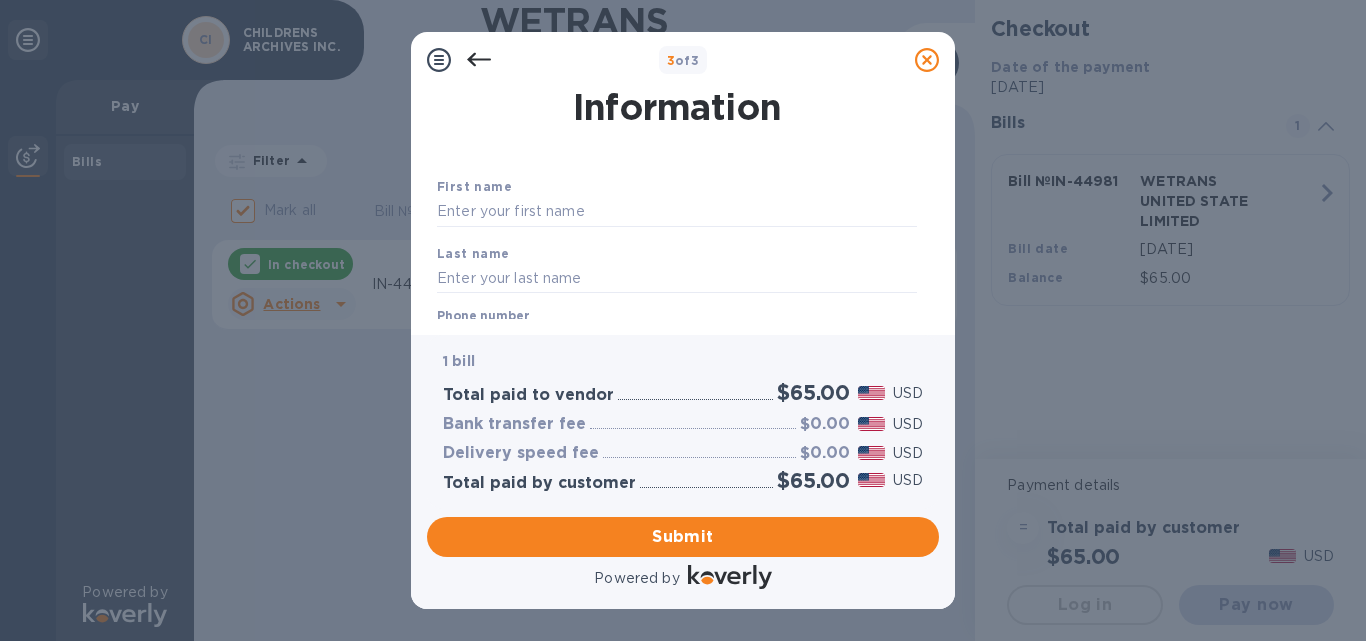 scroll, scrollTop: 0, scrollLeft: 0, axis: both 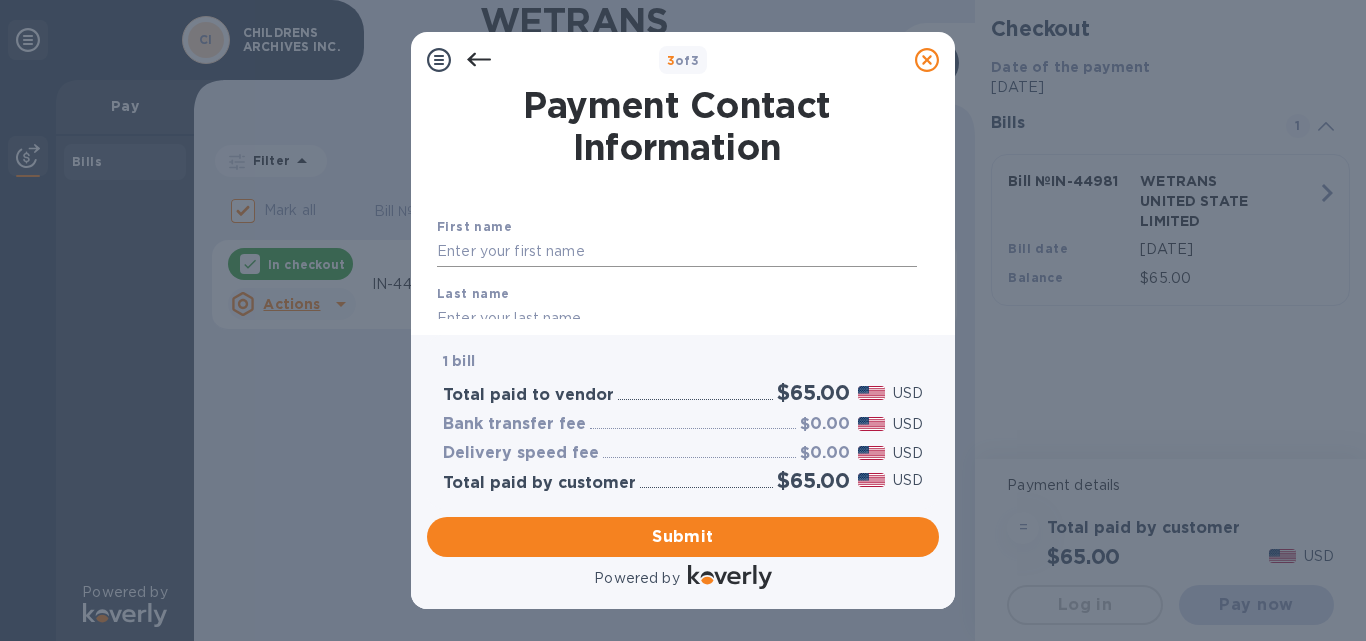 click at bounding box center [677, 252] 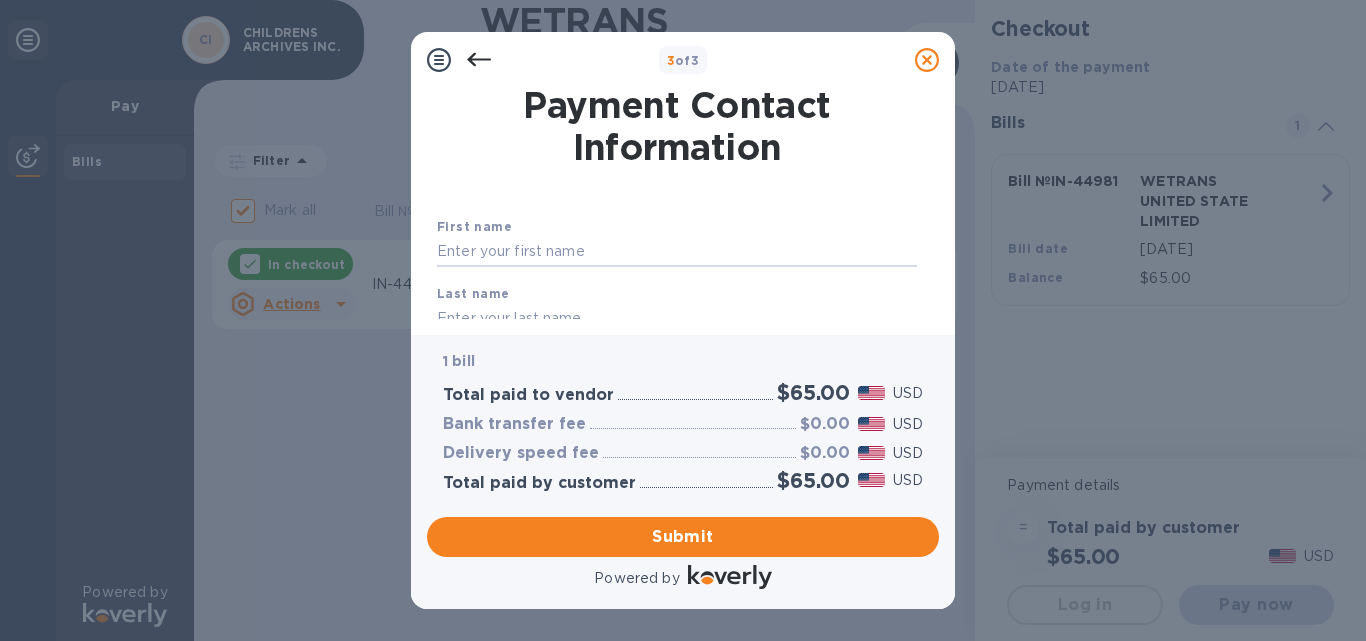 type on "[PERSON_NAME]" 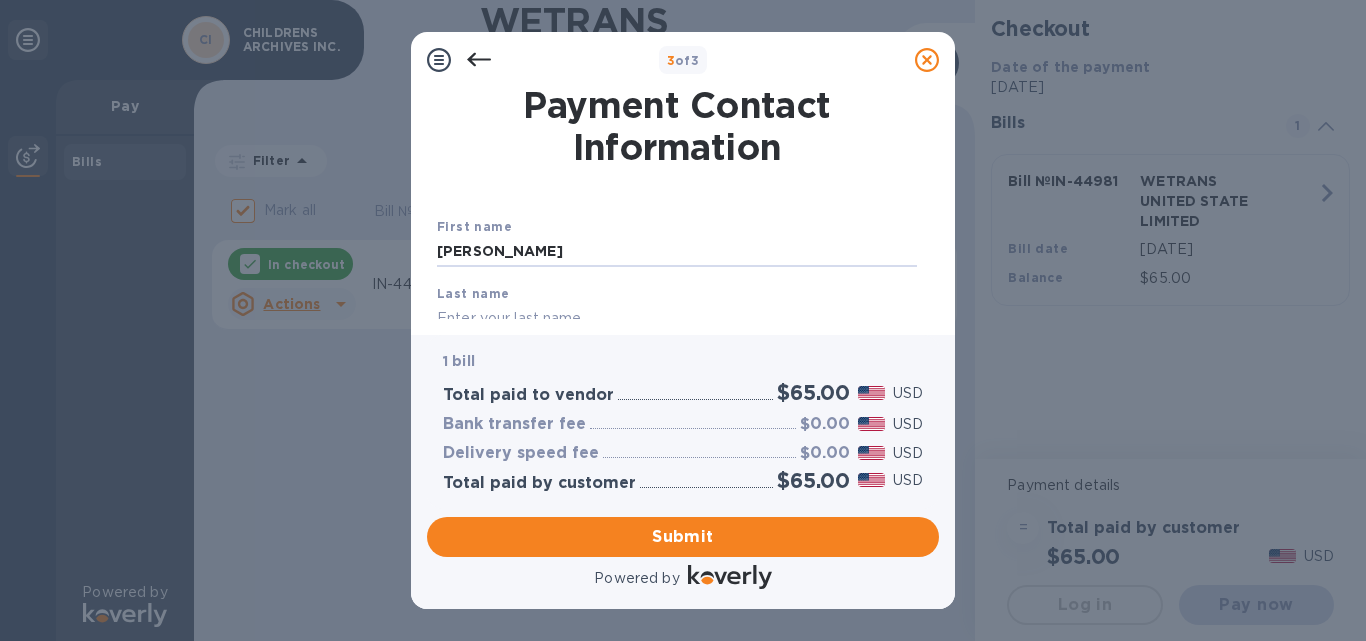 type on "[PERSON_NAME]" 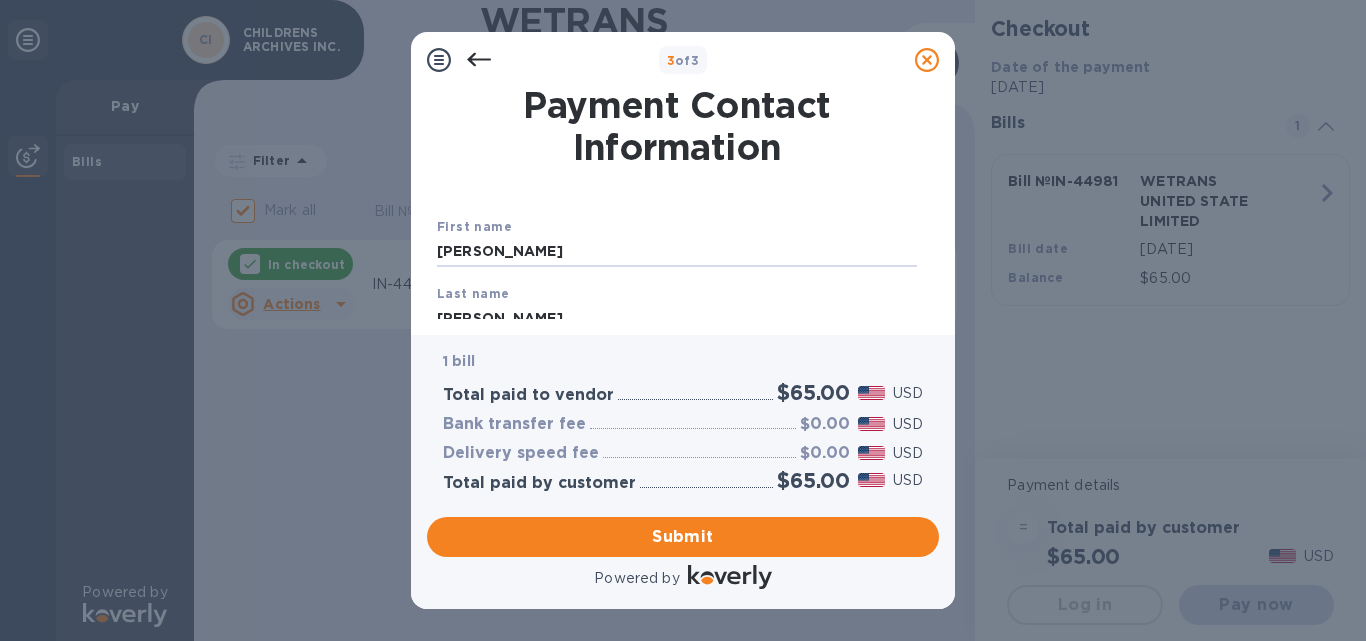type on "[EMAIL_ADDRESS][DOMAIN_NAME]" 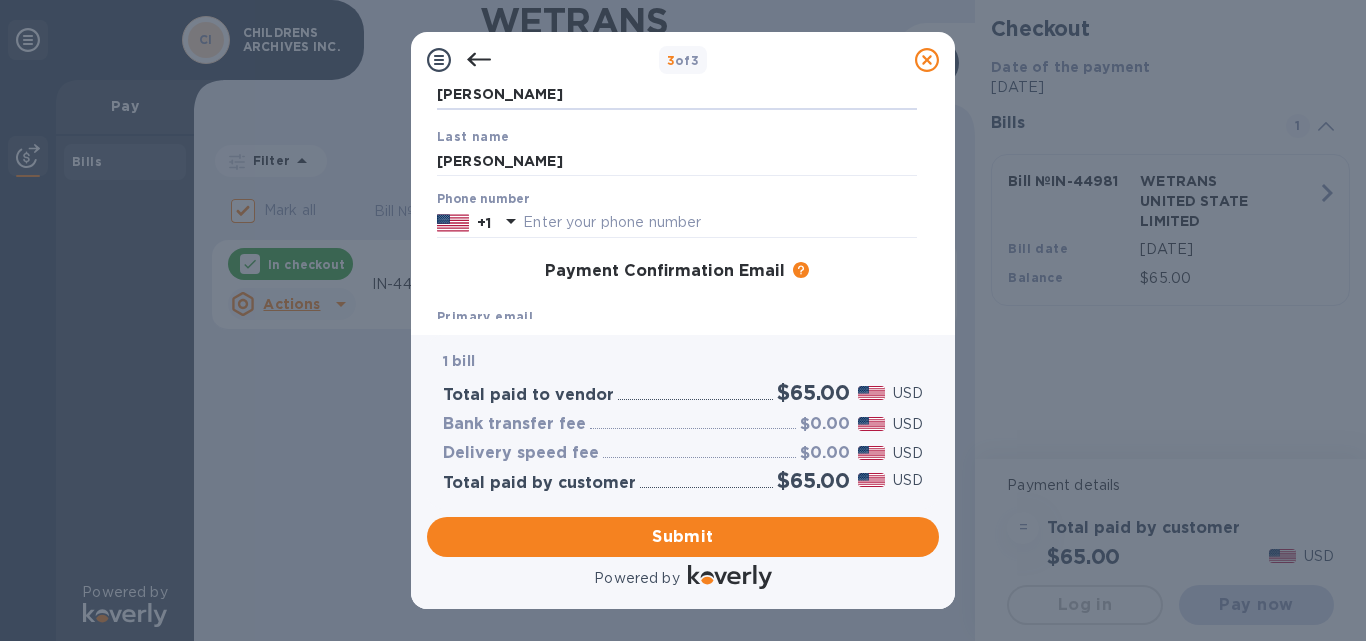 scroll, scrollTop: 163, scrollLeft: 0, axis: vertical 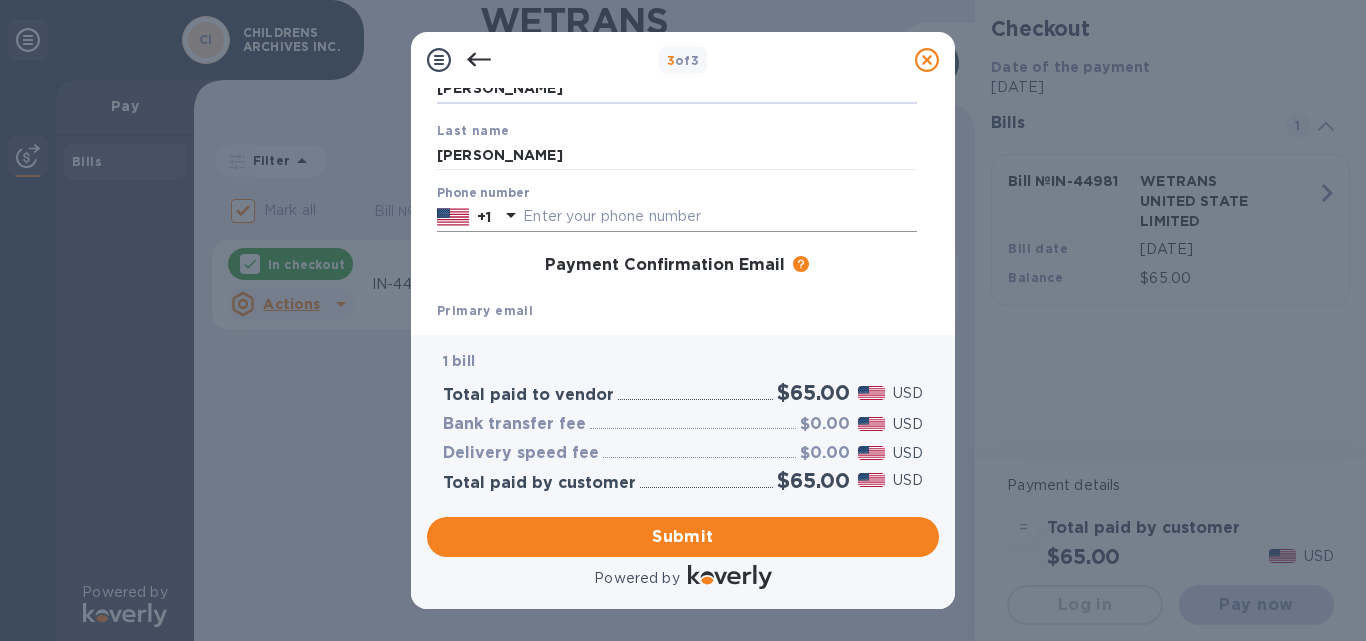 click at bounding box center (720, 217) 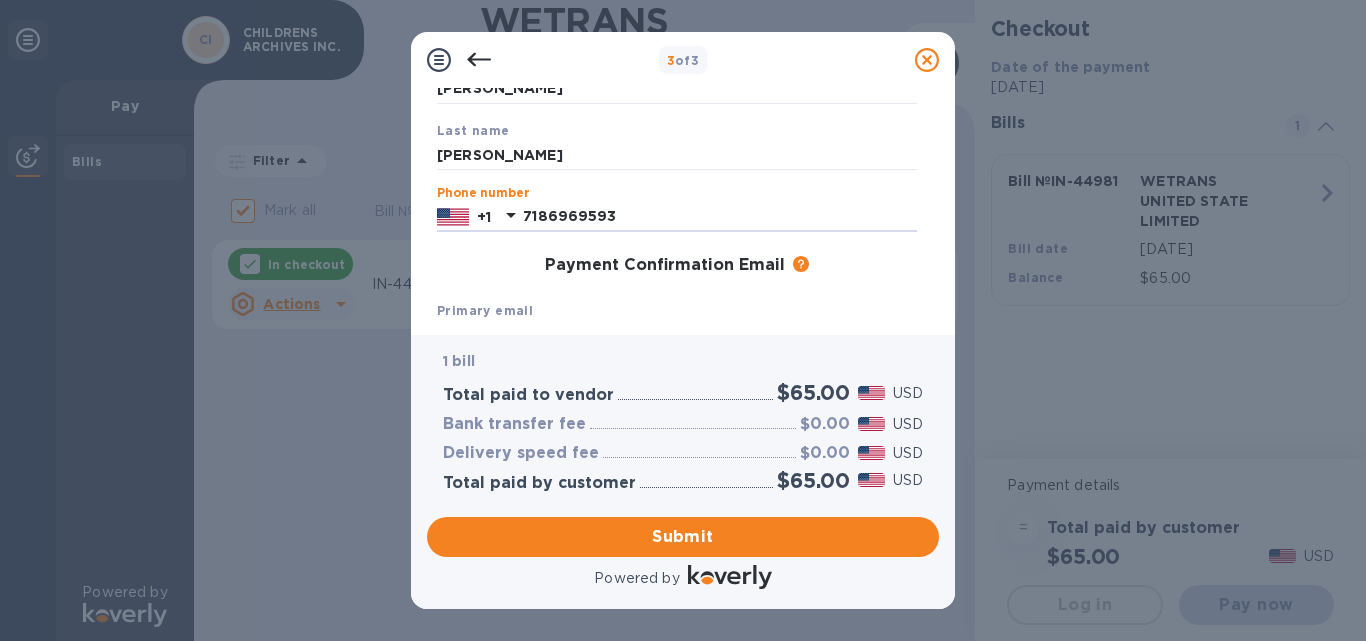 type on "7186969593" 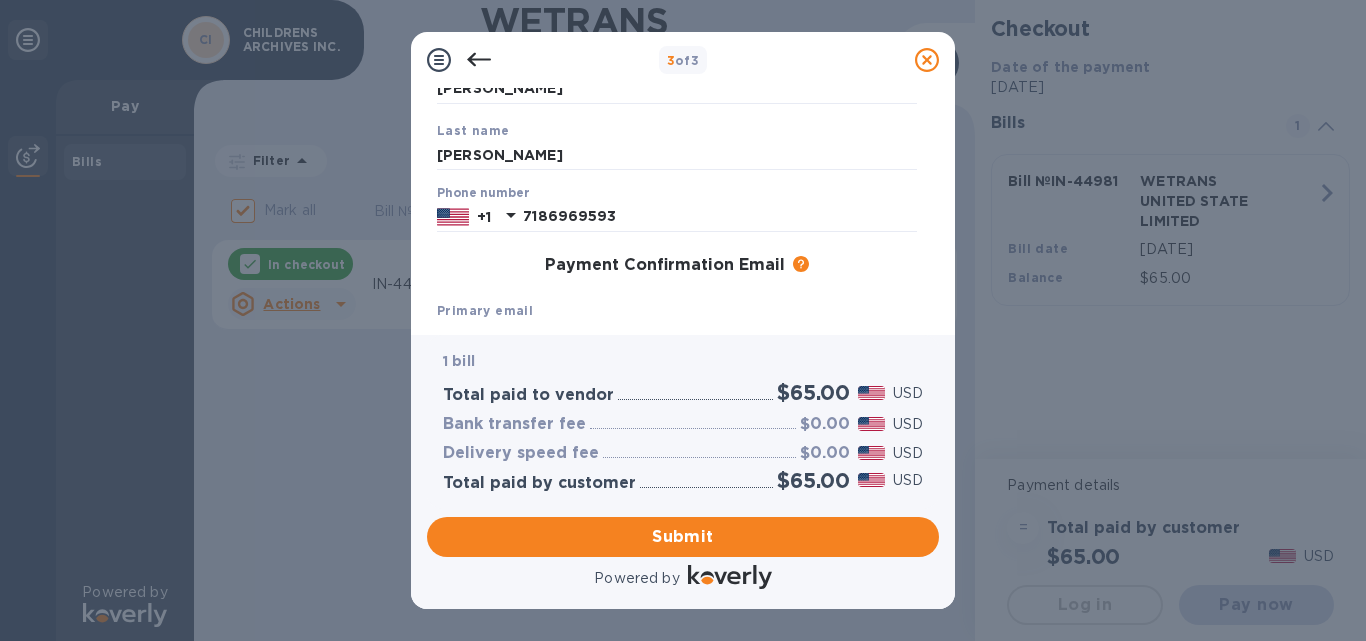 click on "Primary email" at bounding box center (485, 310) 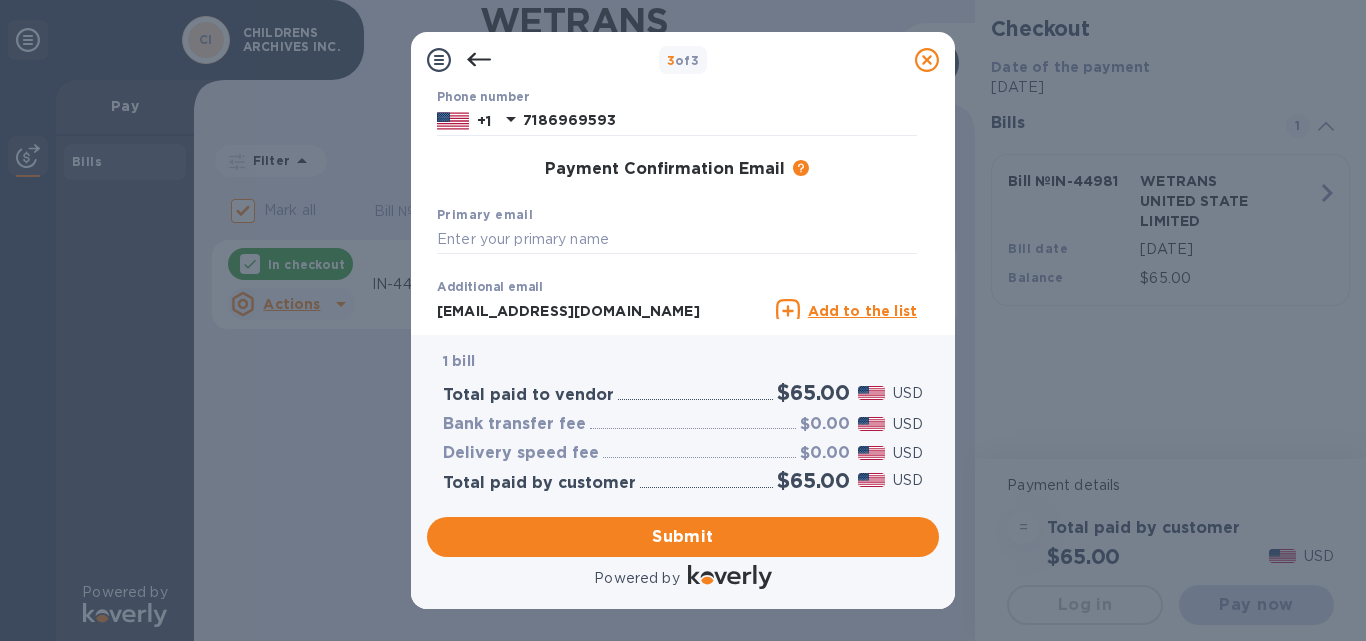 scroll, scrollTop: 261, scrollLeft: 0, axis: vertical 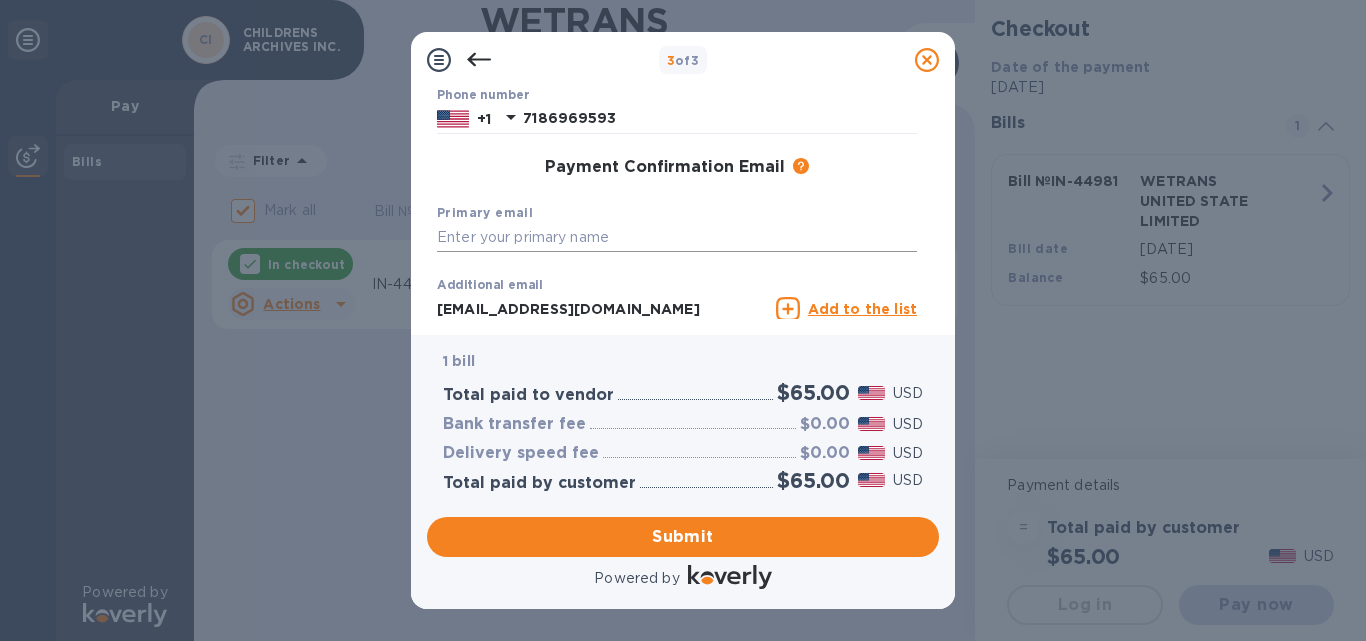 click at bounding box center [677, 238] 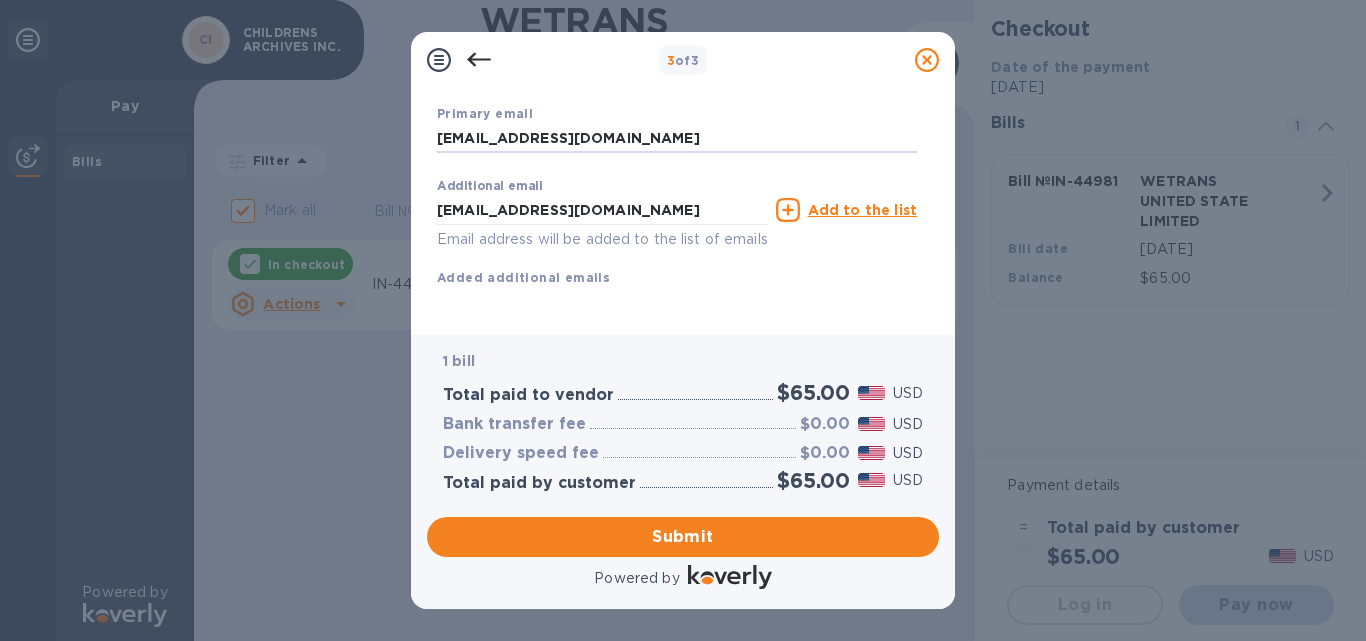 scroll, scrollTop: 384, scrollLeft: 0, axis: vertical 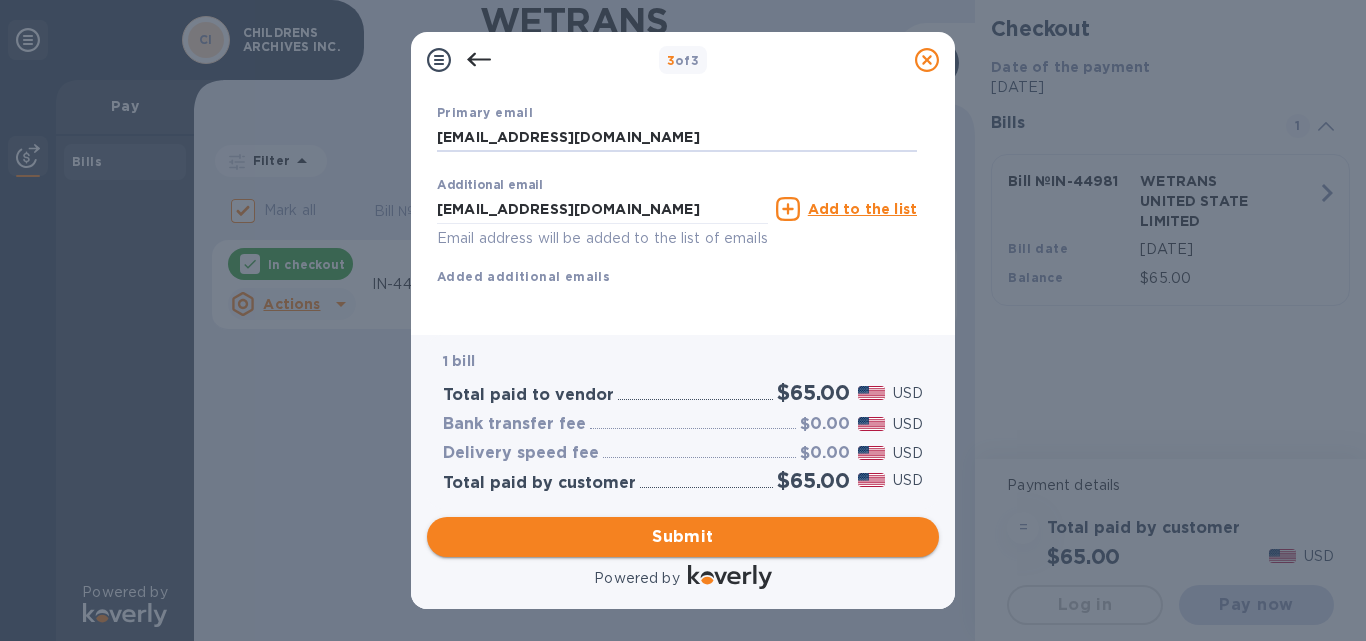 type on "[EMAIL_ADDRESS][DOMAIN_NAME]" 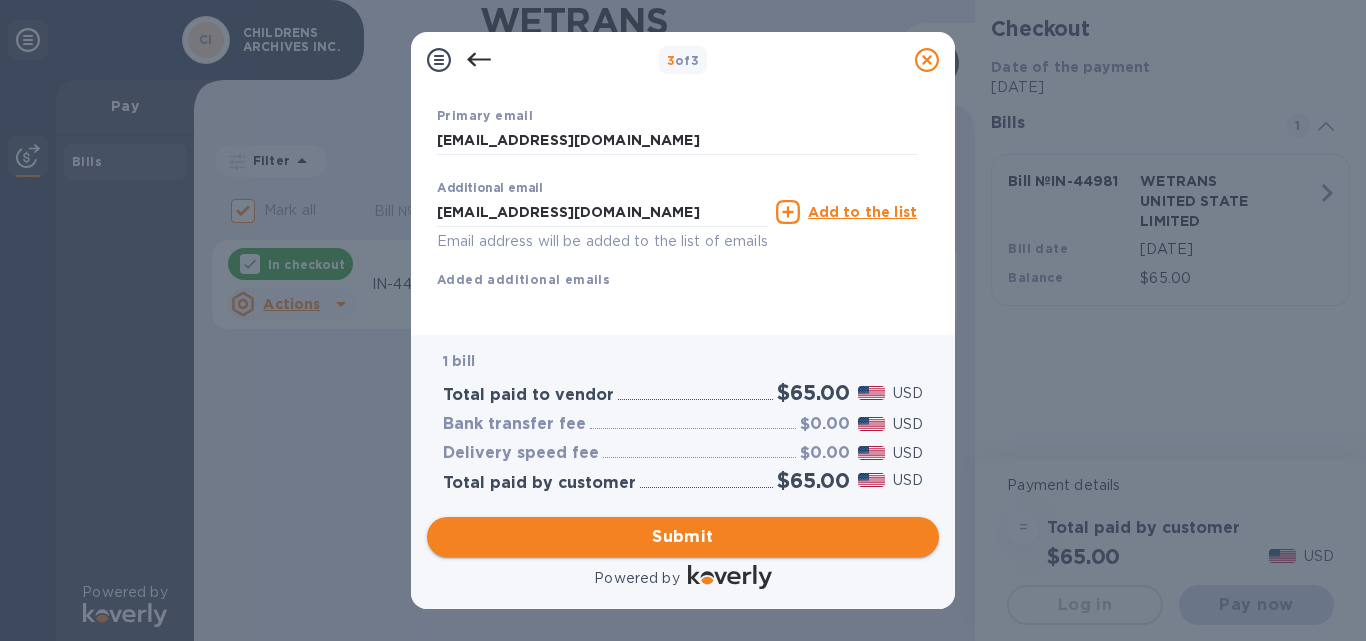 scroll, scrollTop: 410, scrollLeft: 0, axis: vertical 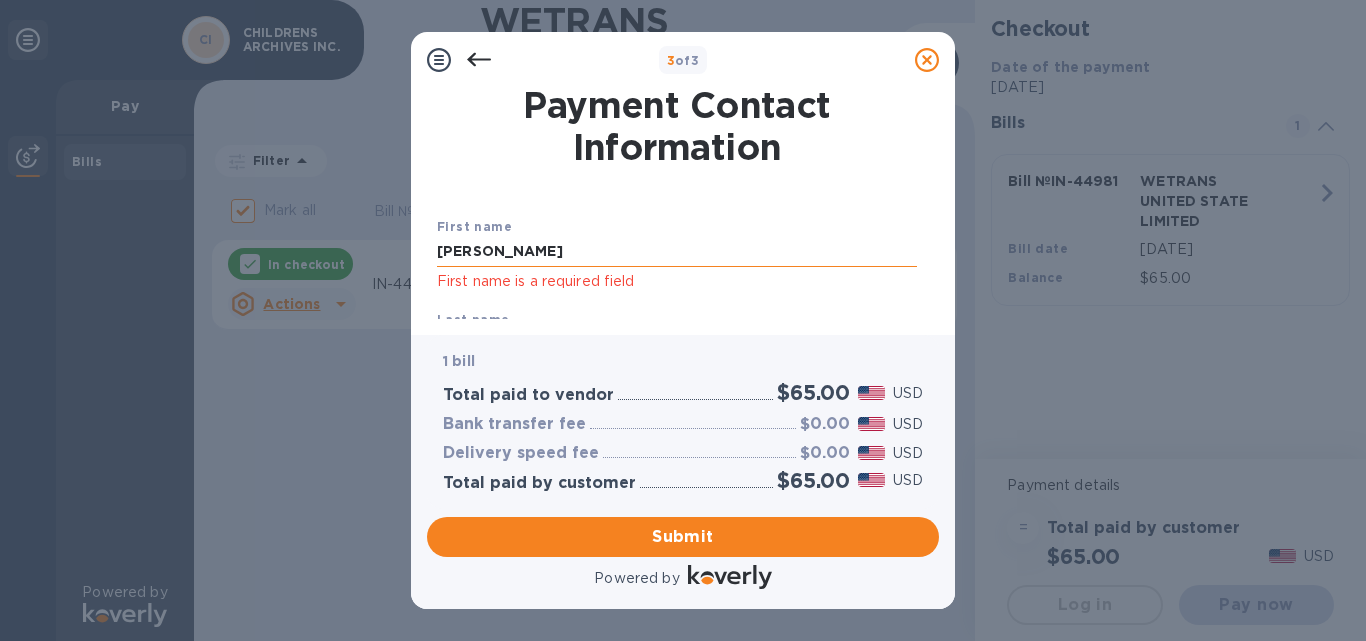 click on "[PERSON_NAME]" at bounding box center [677, 252] 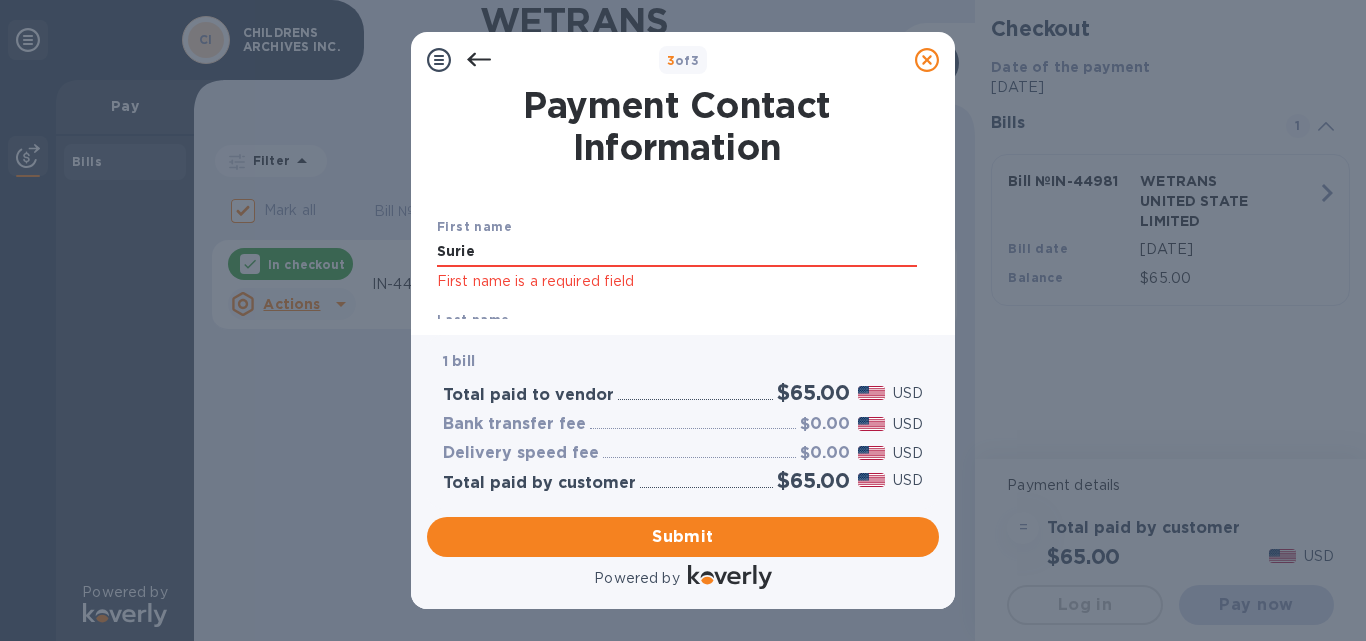 type on "Surie" 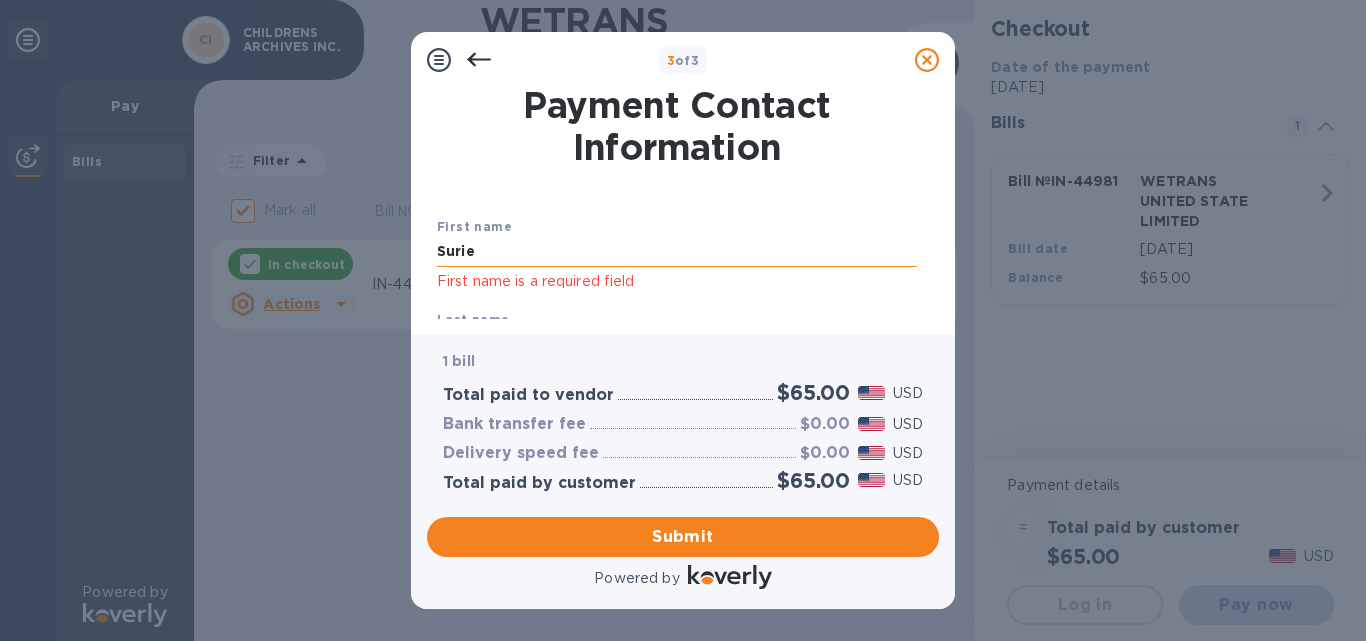 click on "Surie" at bounding box center [677, 252] 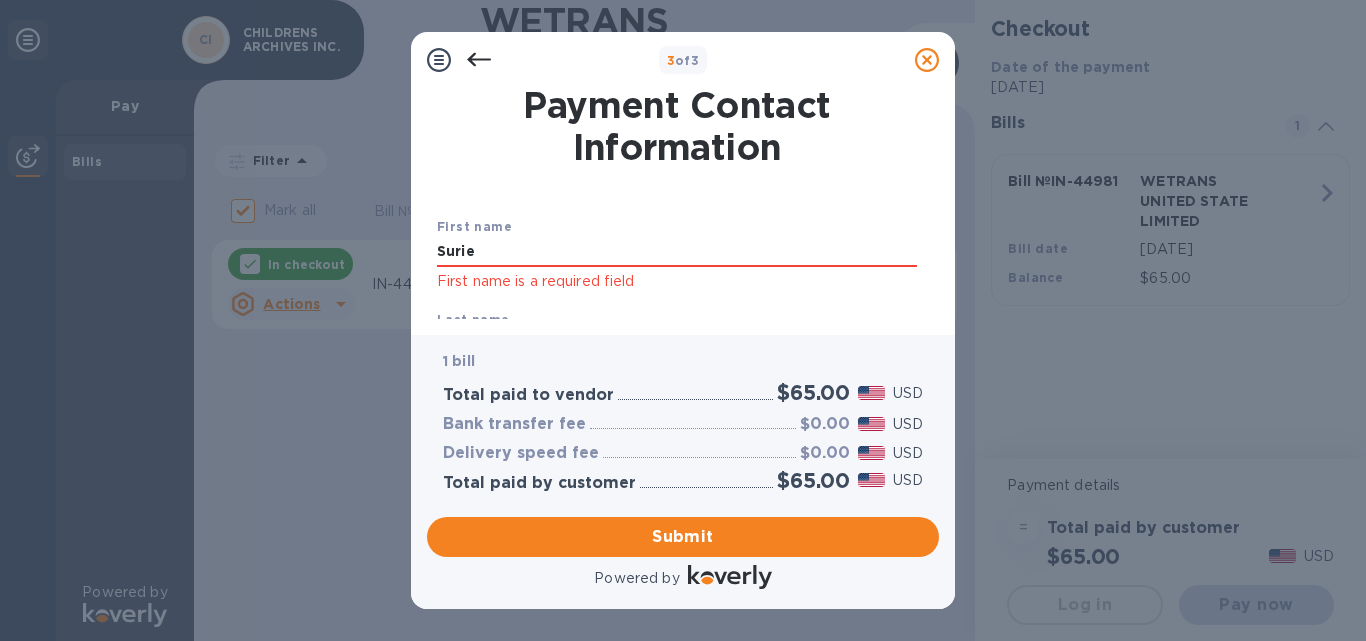click on "First name is a required field" 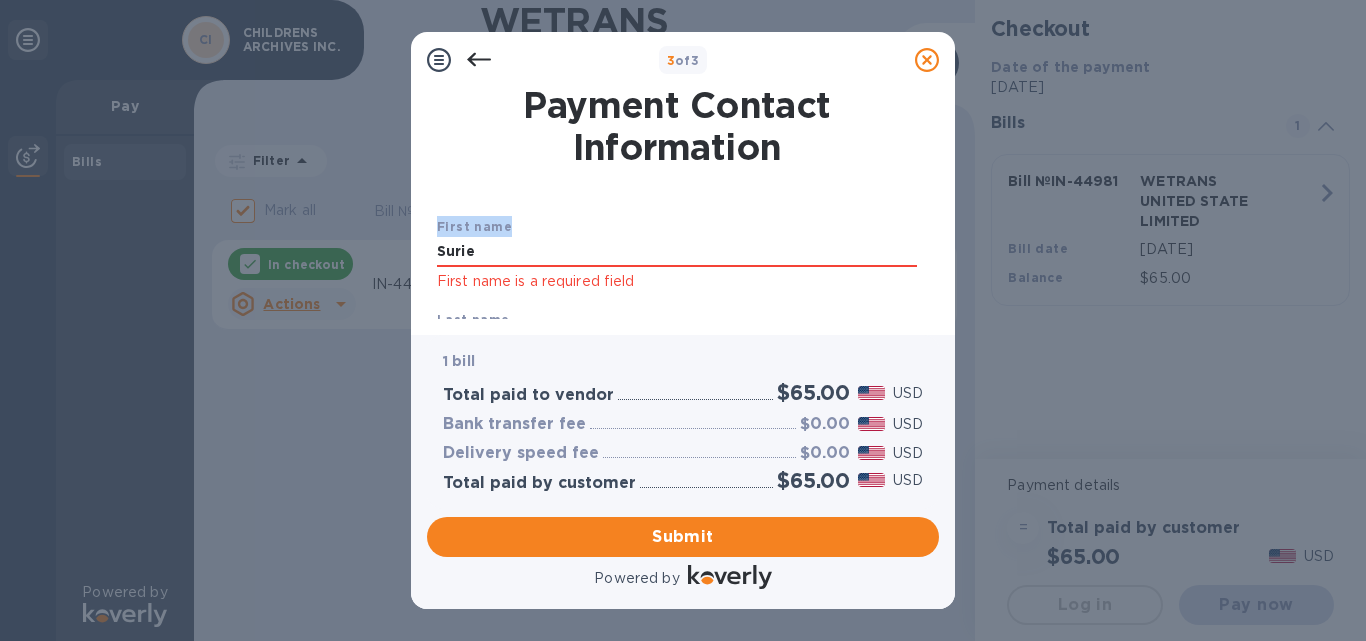 drag, startPoint x: 939, startPoint y: 133, endPoint x: 928, endPoint y: 235, distance: 102.59142 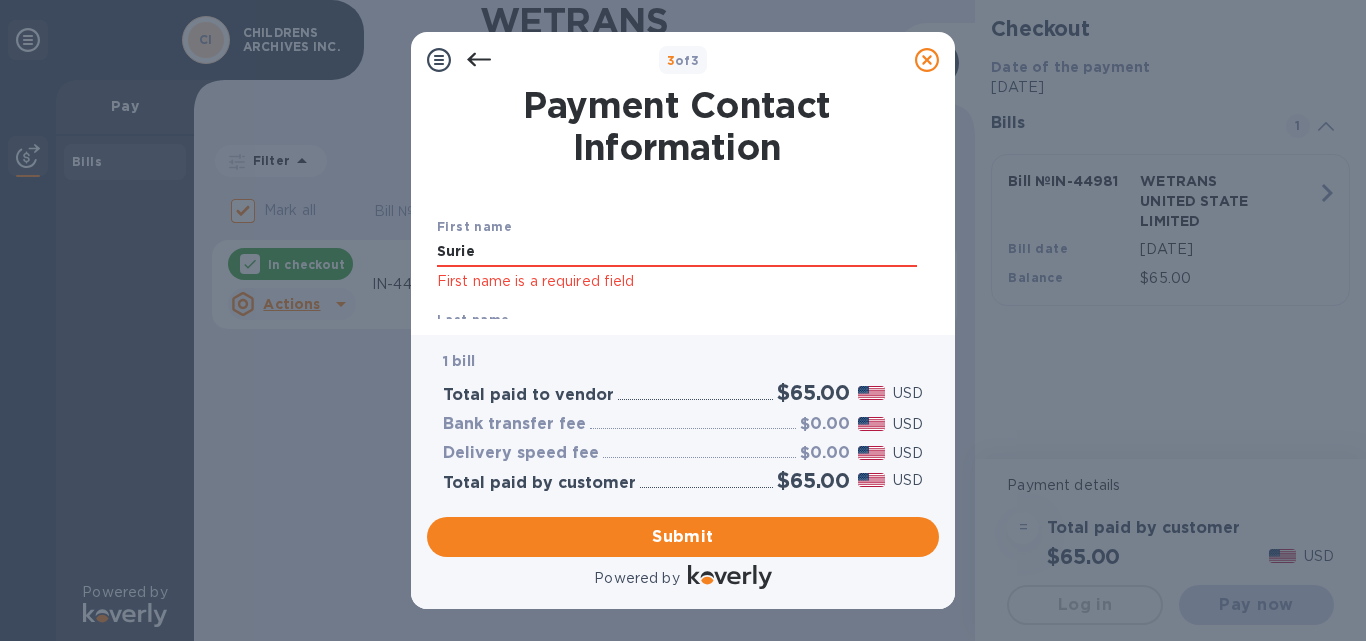 click on "First name is a required field" 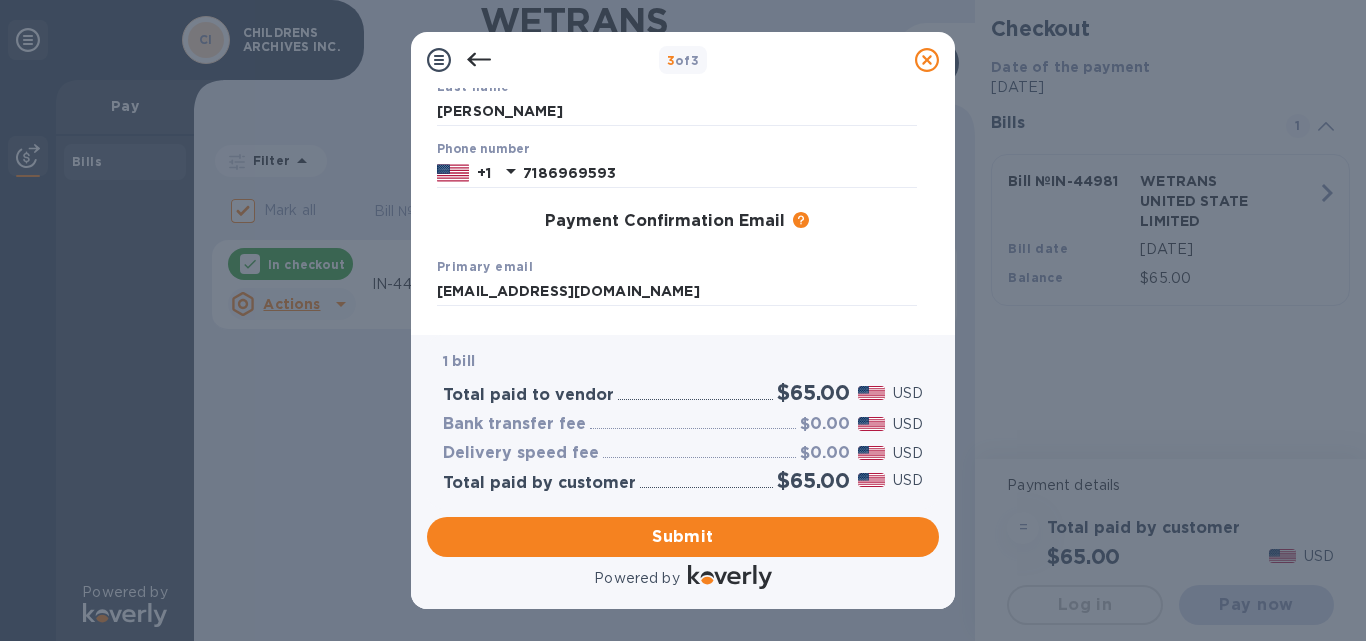 scroll, scrollTop: 0, scrollLeft: 0, axis: both 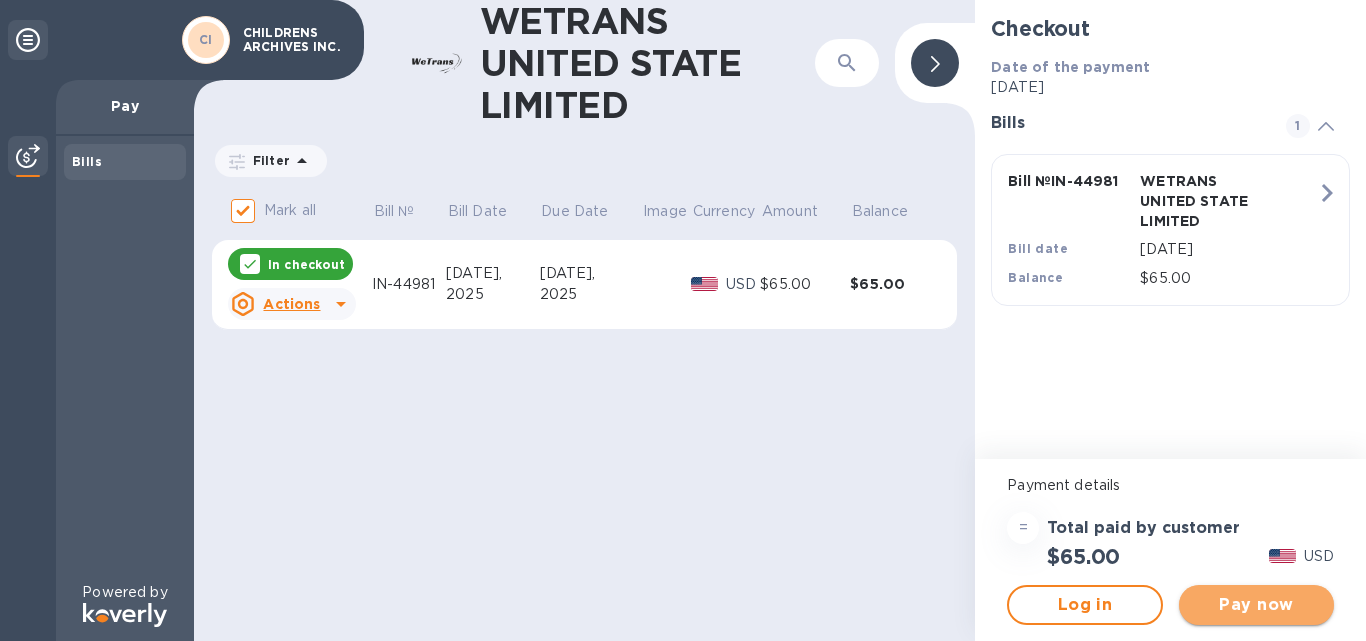 click on "Pay now" at bounding box center [1256, 605] 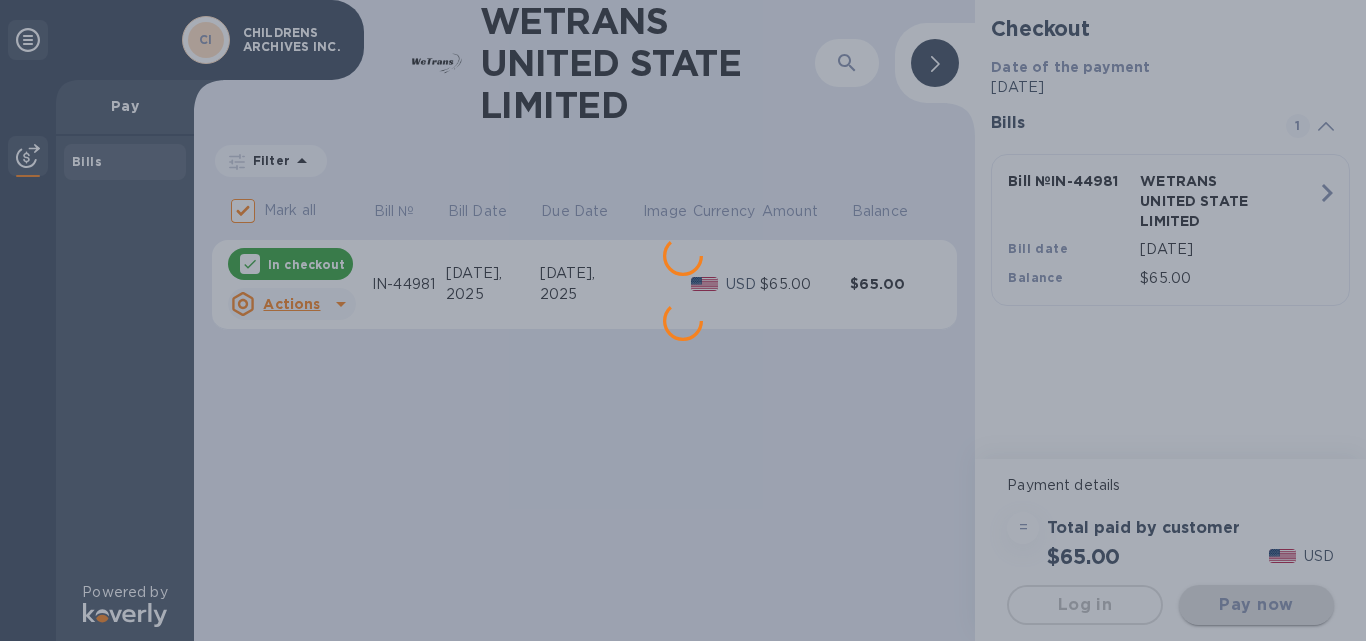 scroll, scrollTop: 0, scrollLeft: 0, axis: both 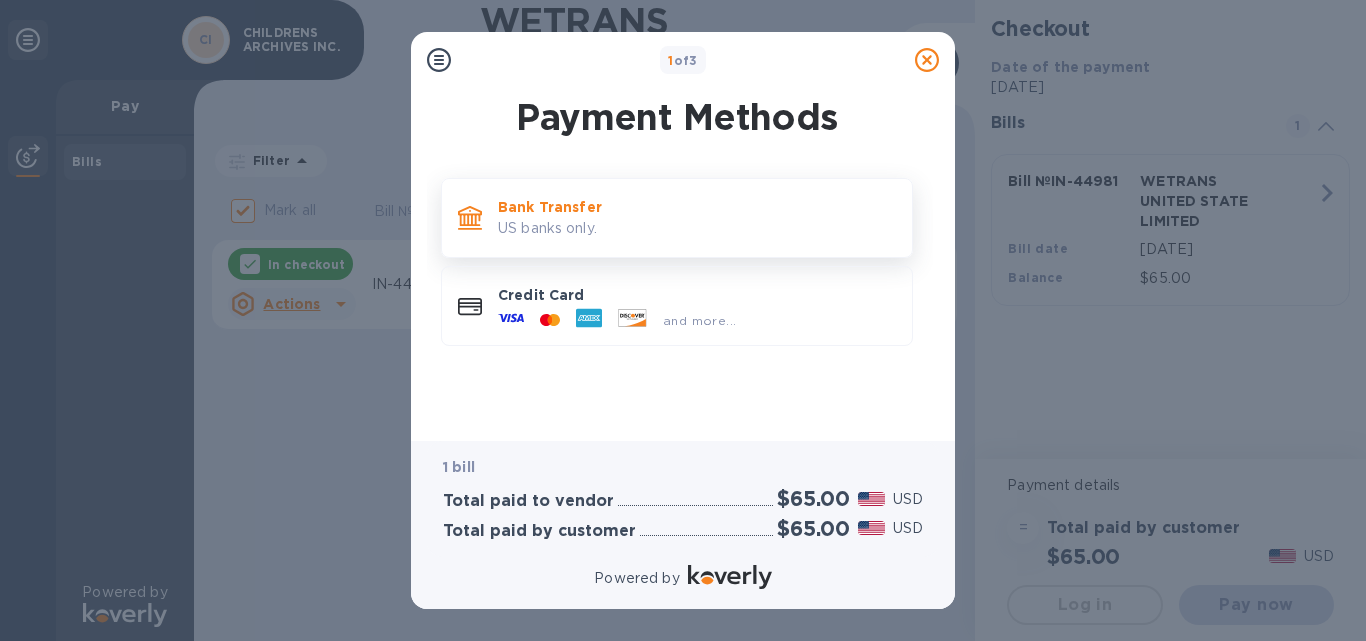 click on "US banks only." at bounding box center [697, 228] 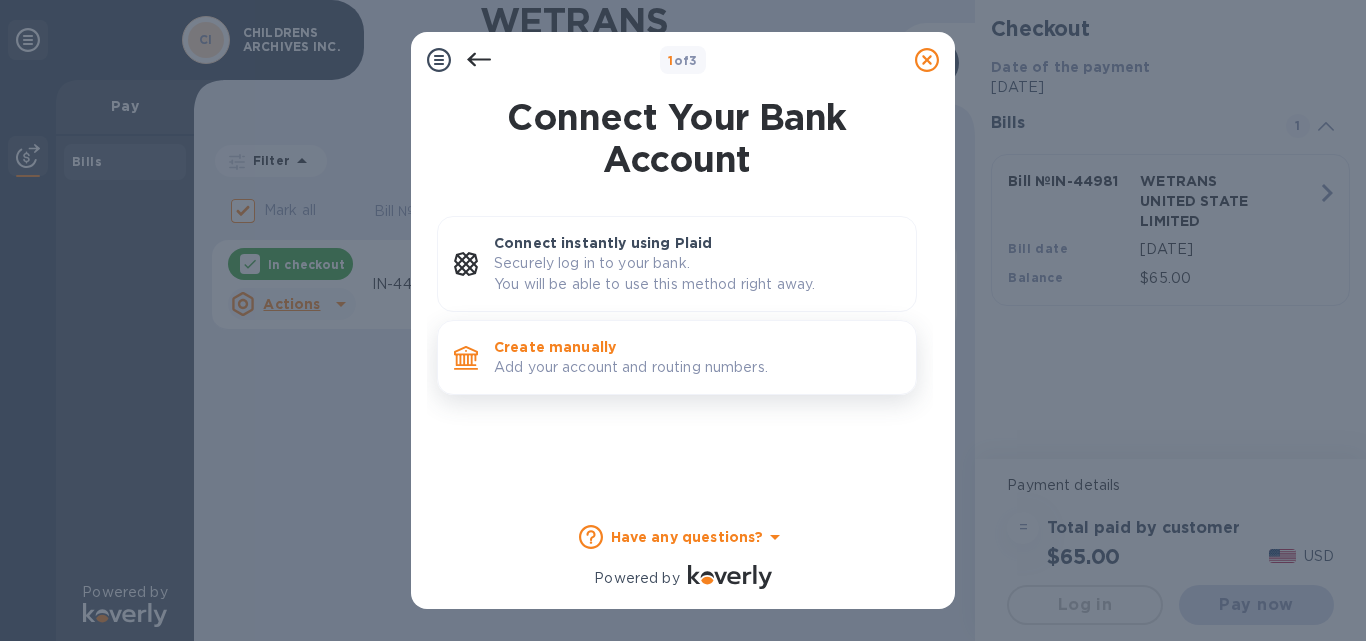 click on "Add your account and routing numbers." at bounding box center [697, 367] 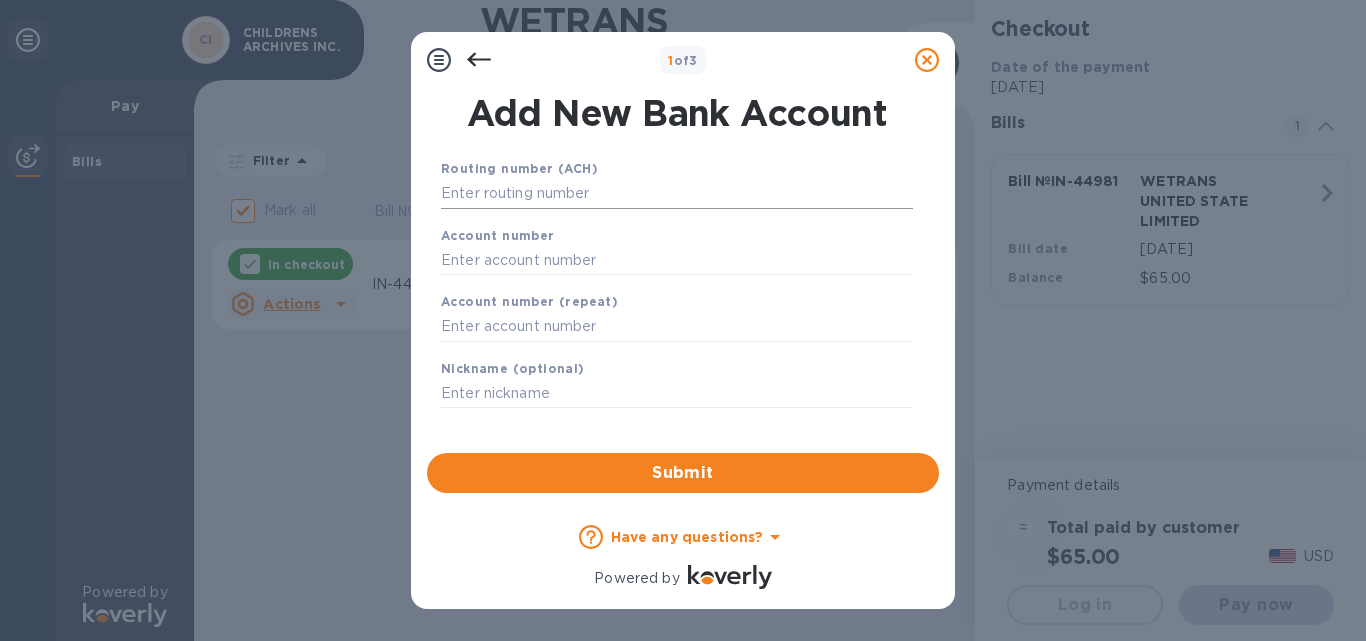 click at bounding box center (677, 194) 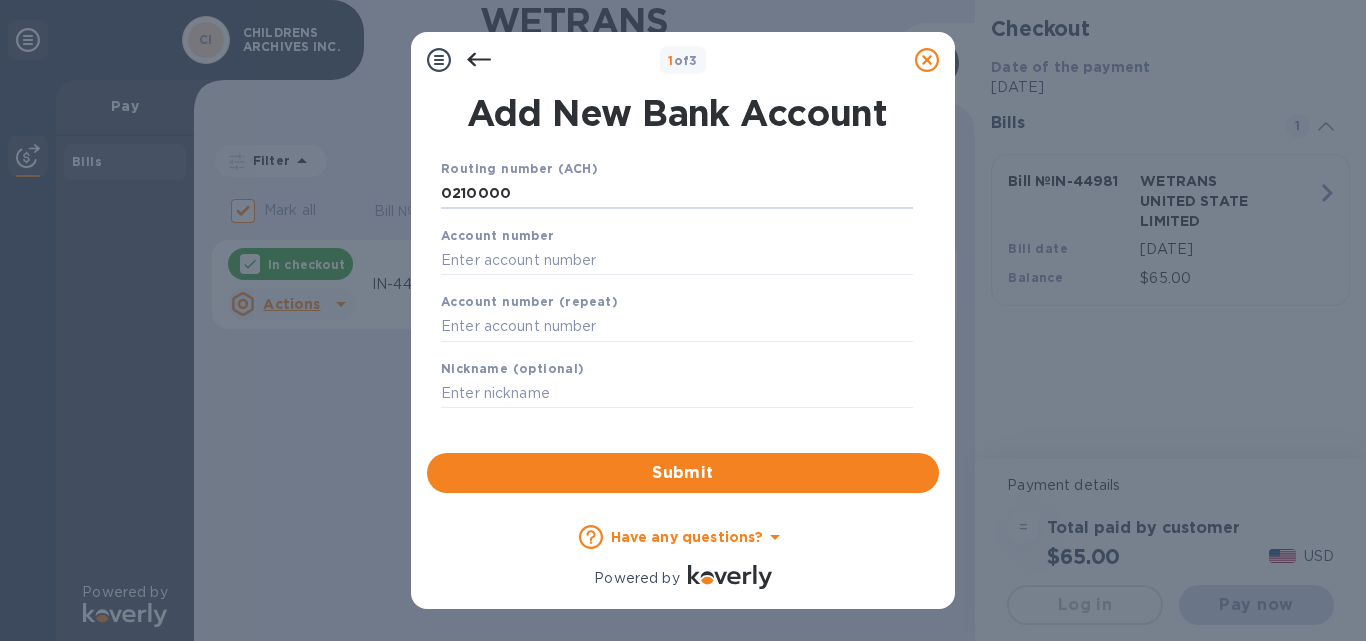 type on "0210000" 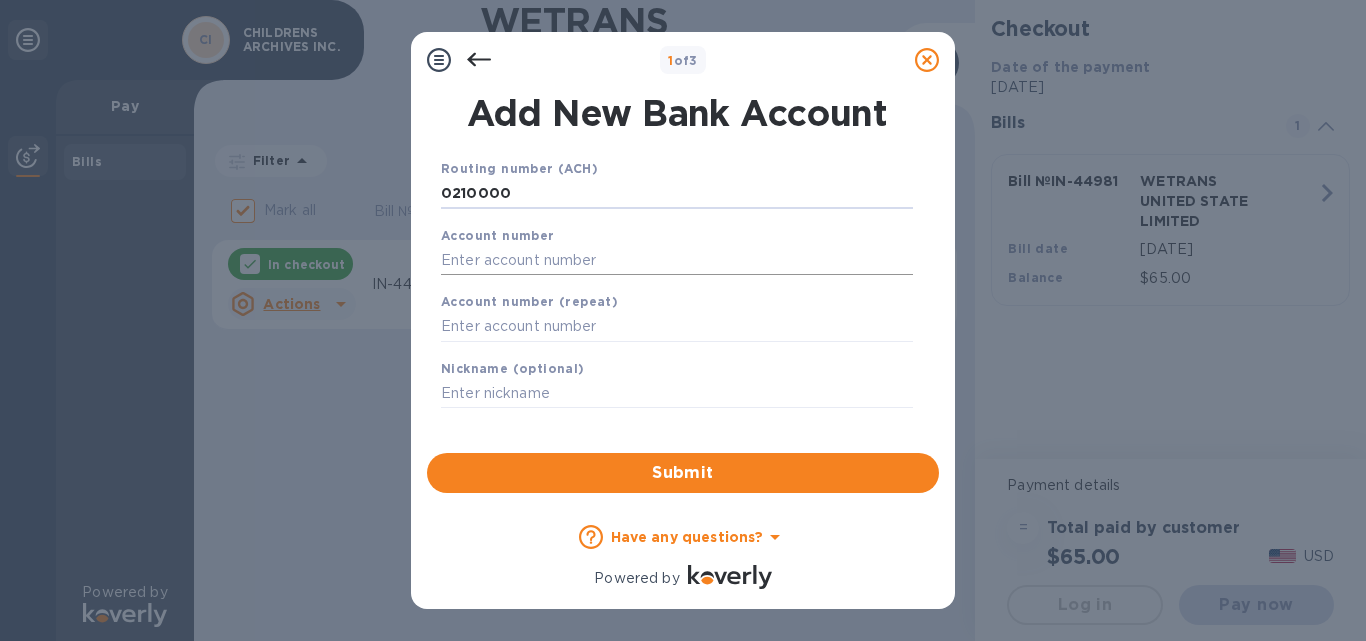 click at bounding box center [677, 260] 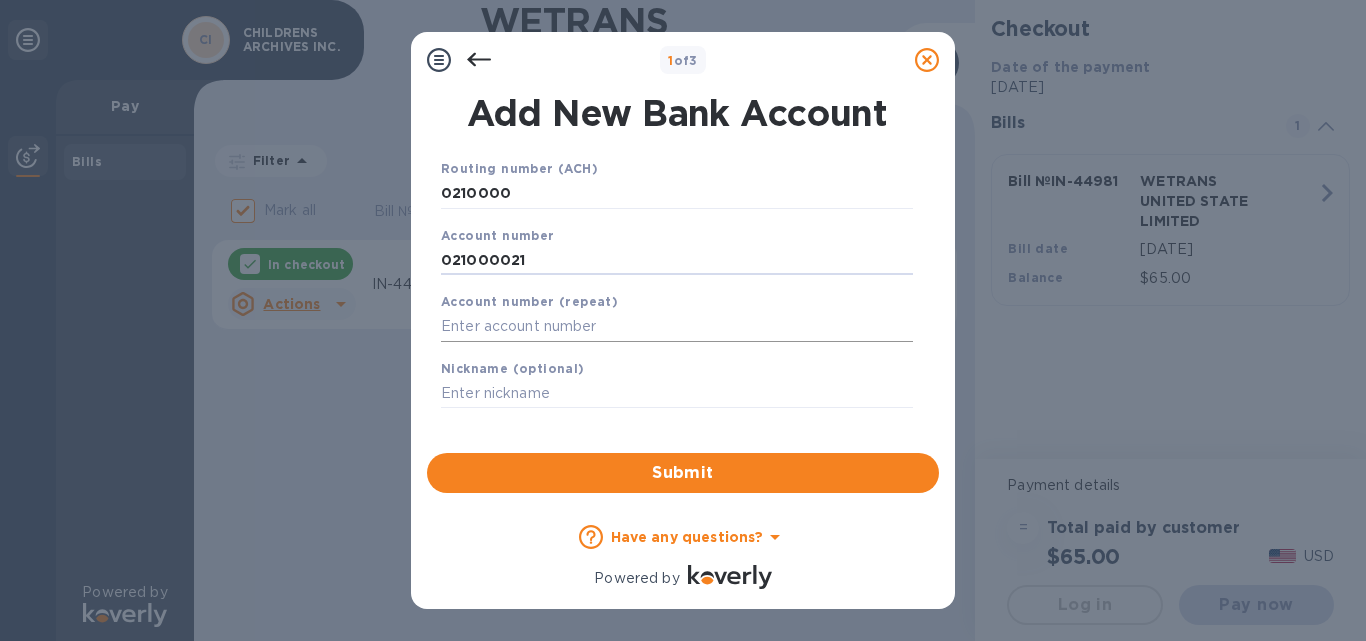type on "021000021" 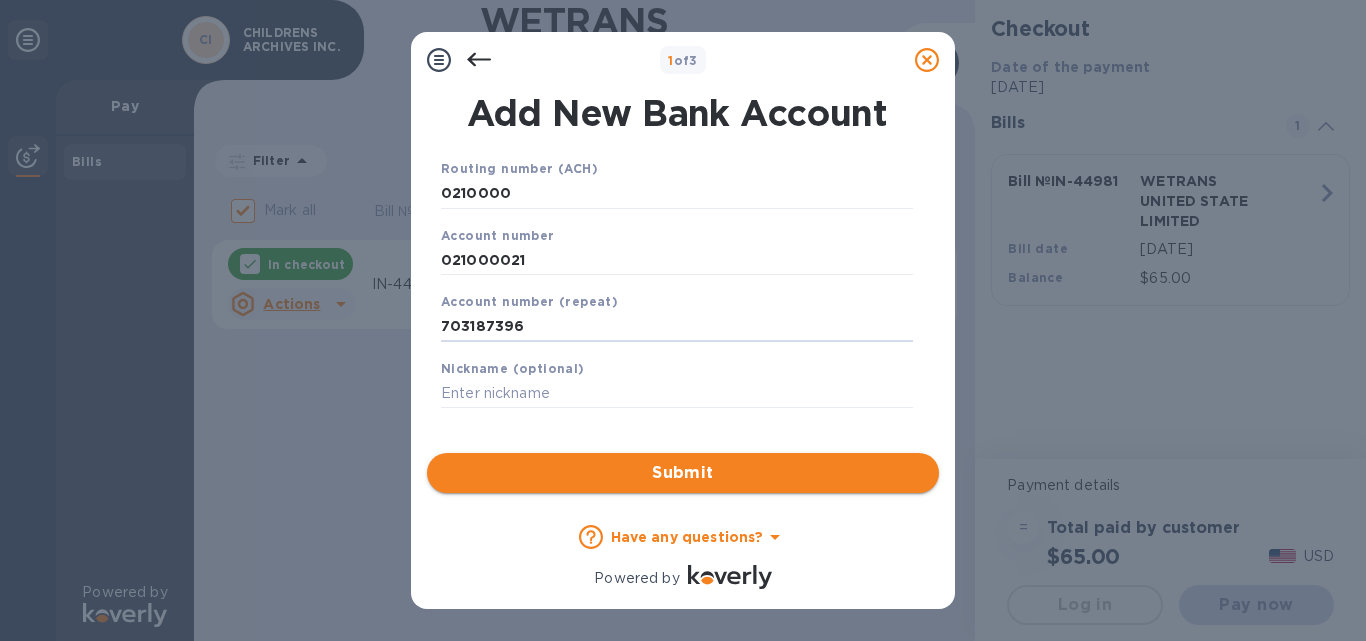 type on "703187396" 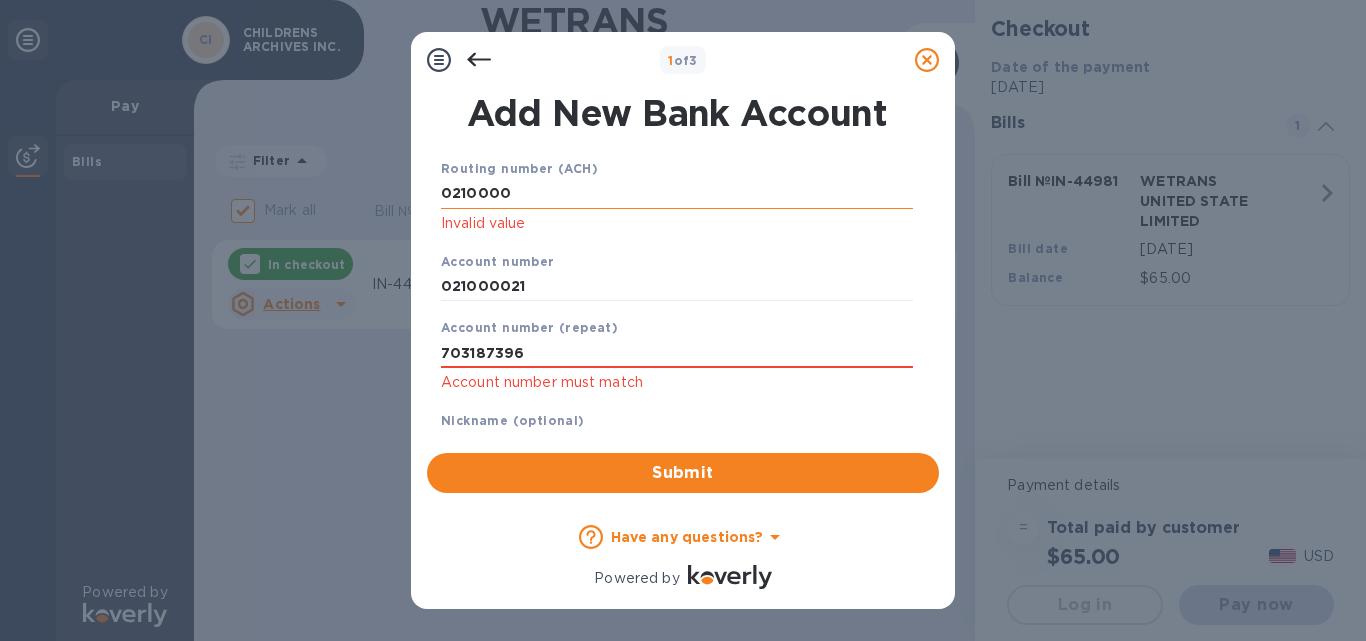 click on "0210000" at bounding box center [677, 194] 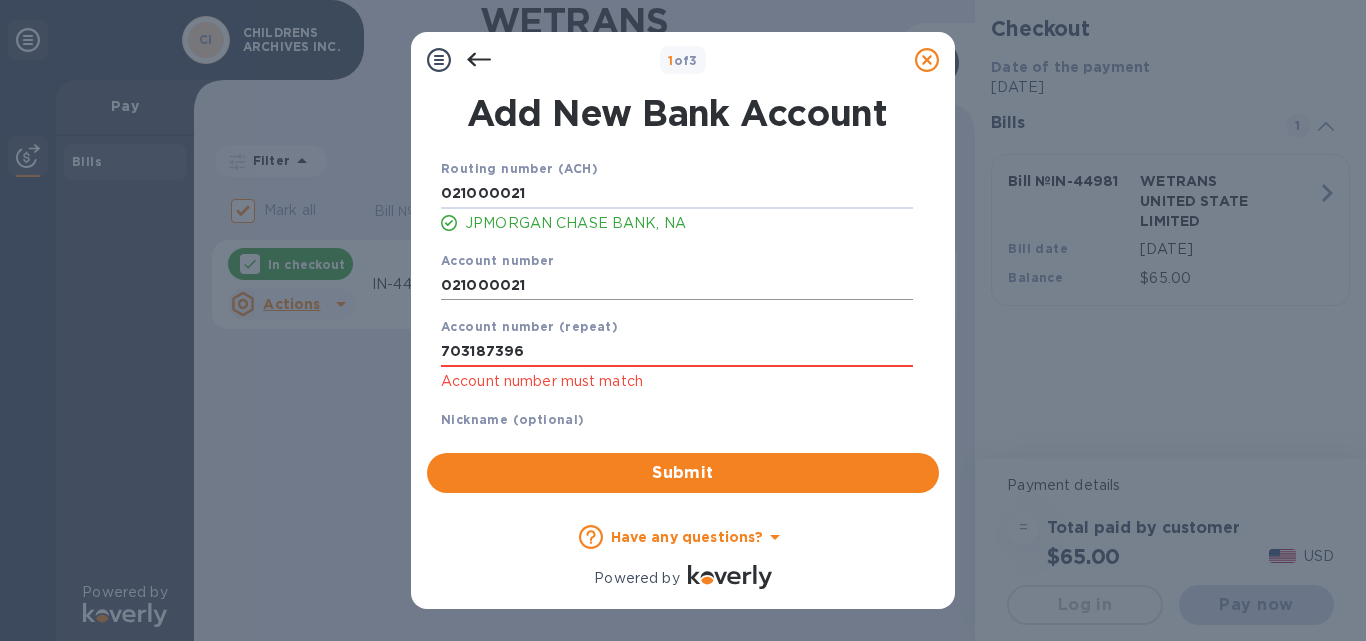 type on "021000021" 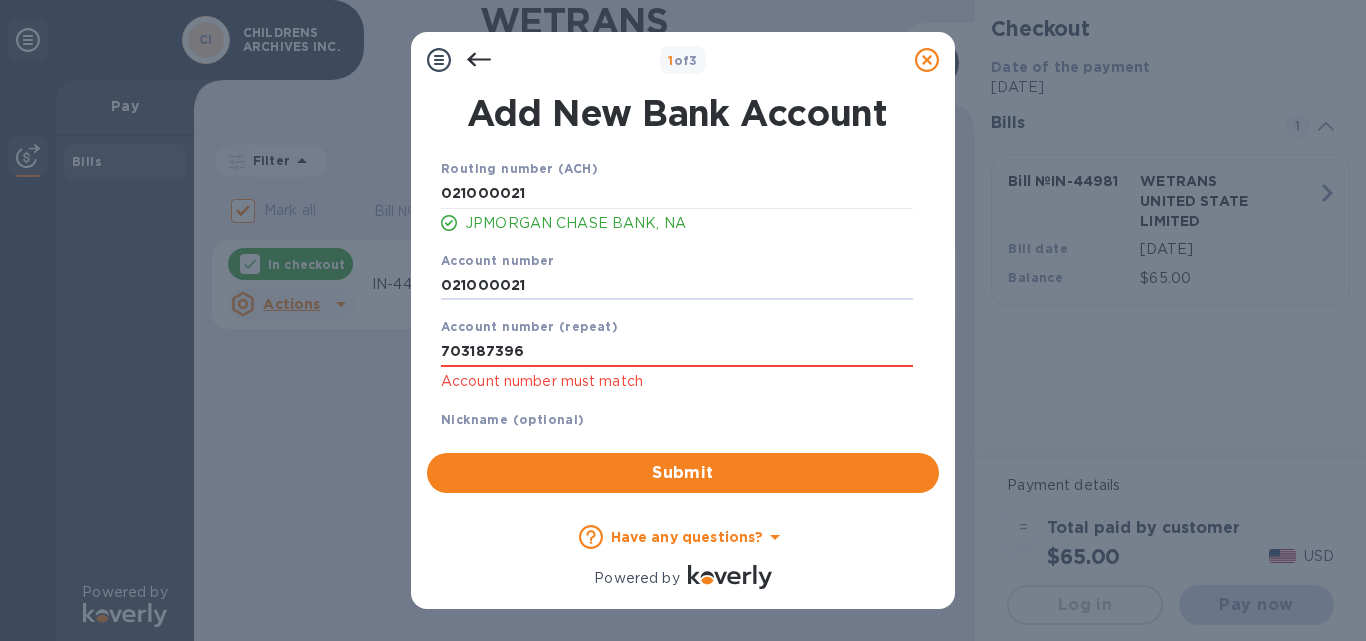 drag, startPoint x: 526, startPoint y: 281, endPoint x: 315, endPoint y: 286, distance: 211.05923 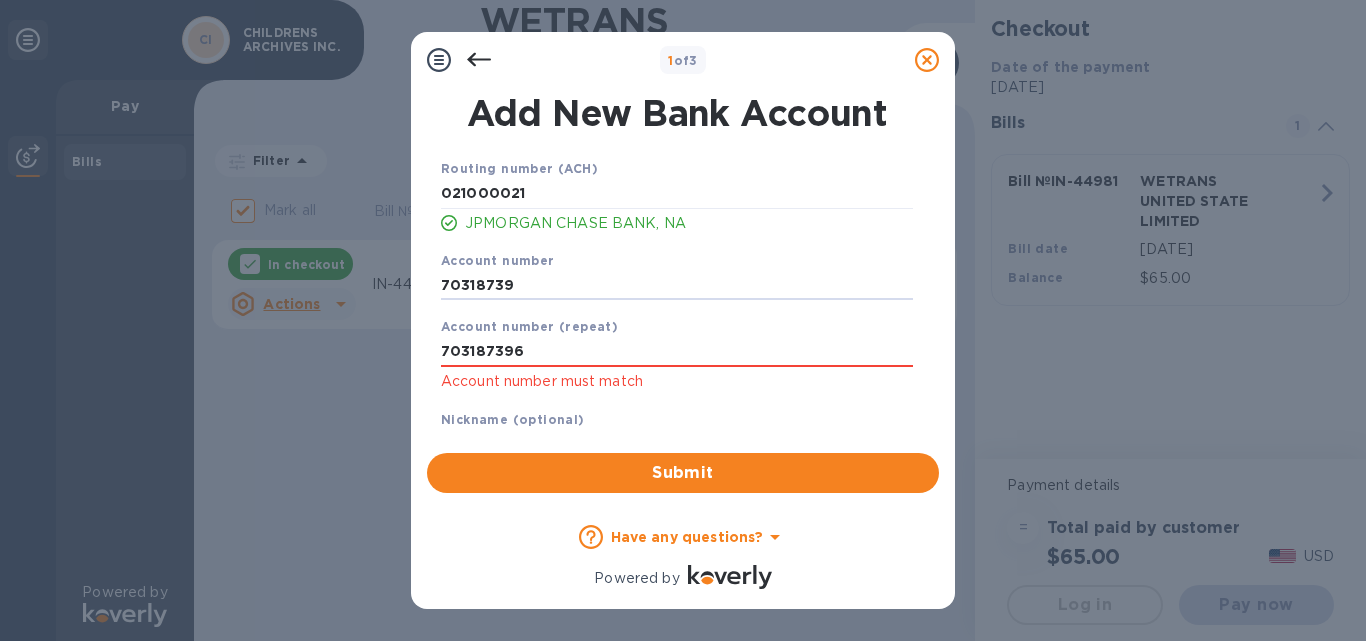 type on "703187396" 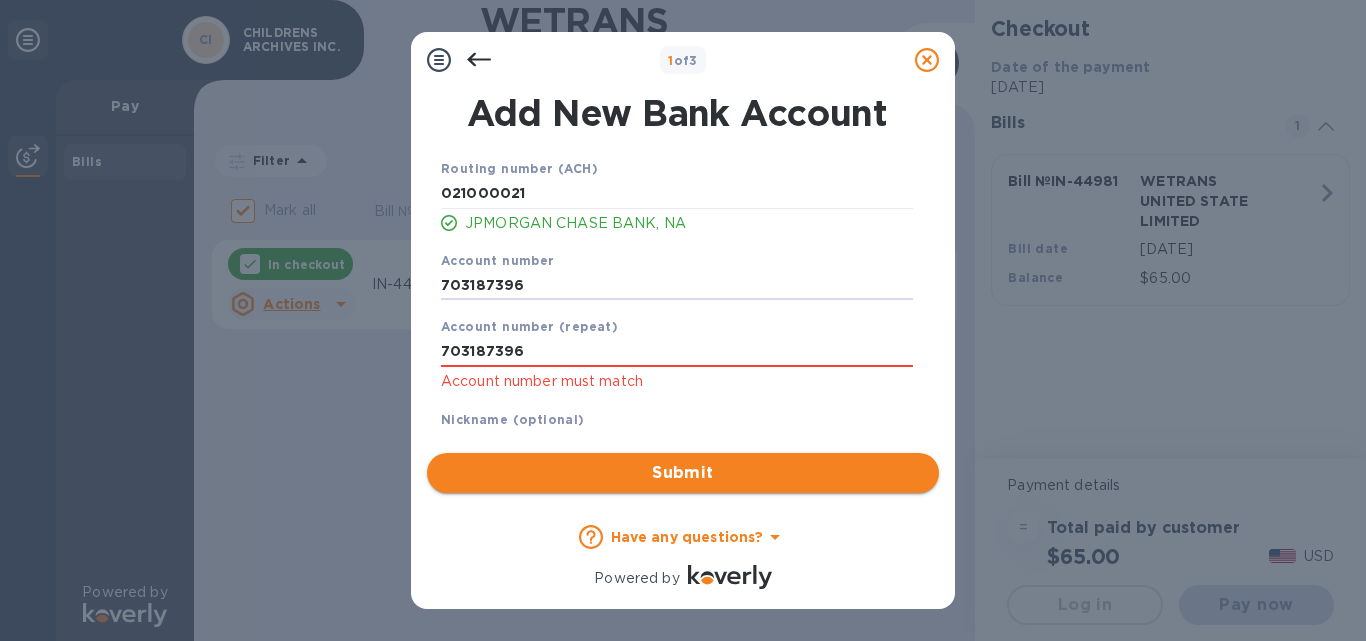 click on "Submit" at bounding box center (683, 473) 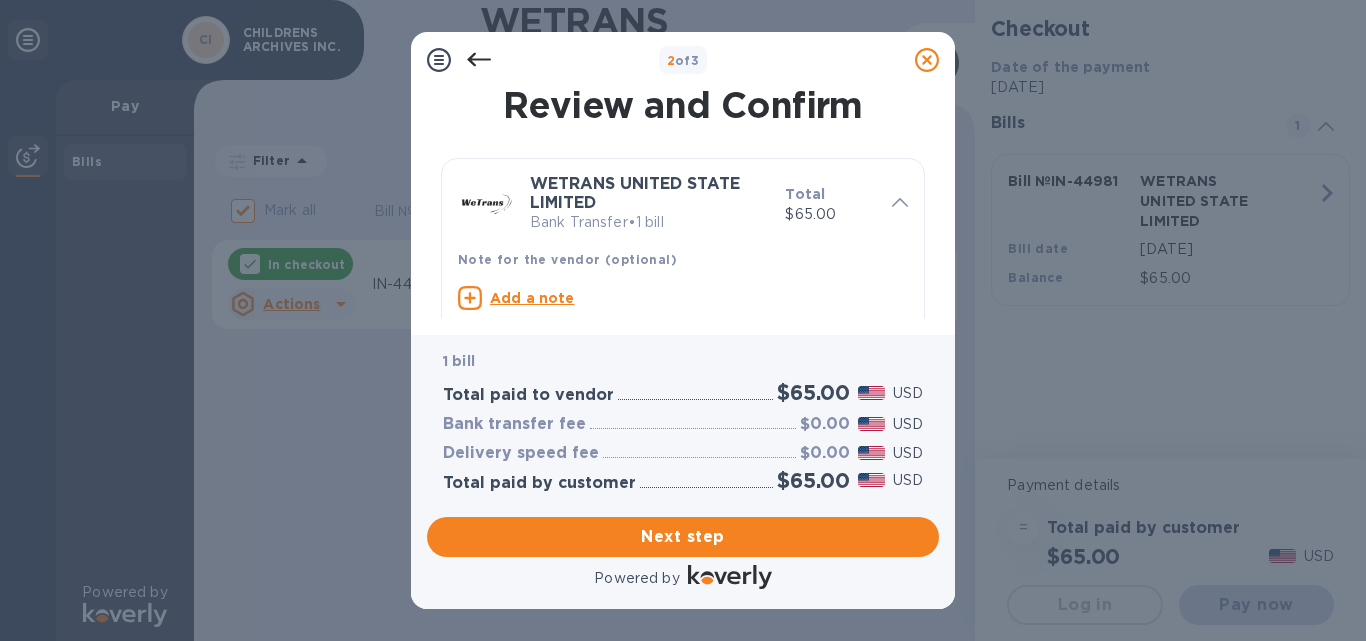 drag, startPoint x: 939, startPoint y: 127, endPoint x: 939, endPoint y: 171, distance: 44 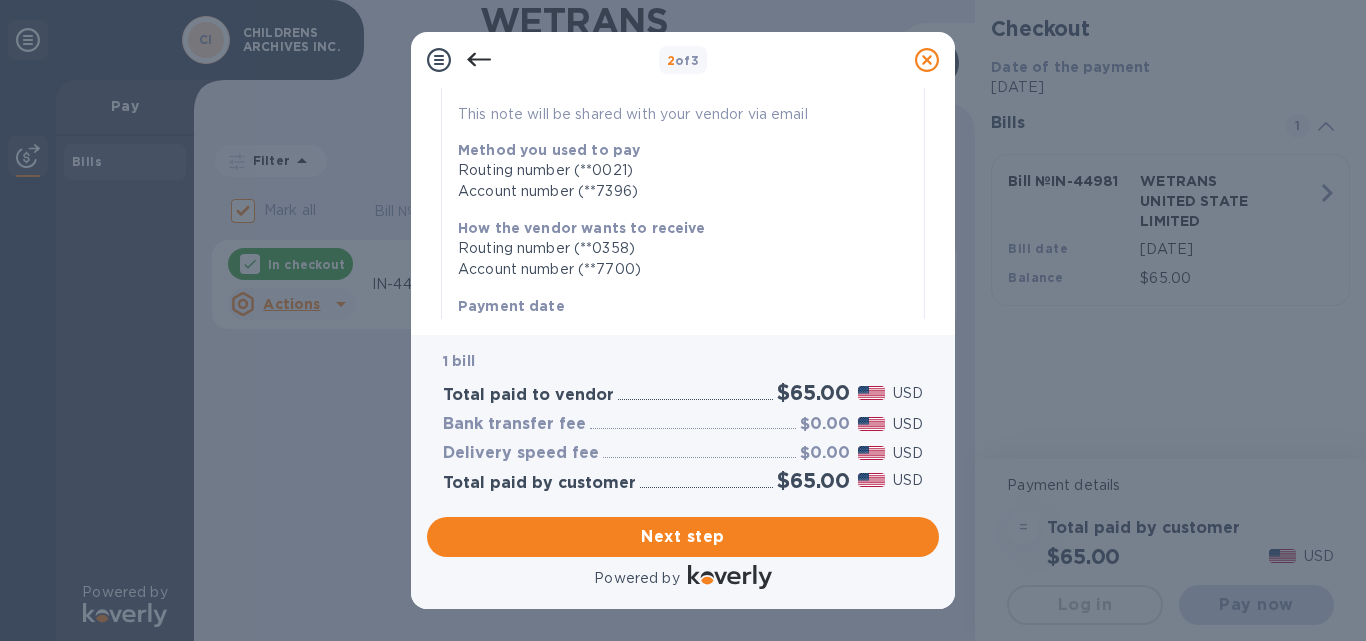 scroll, scrollTop: 226, scrollLeft: 0, axis: vertical 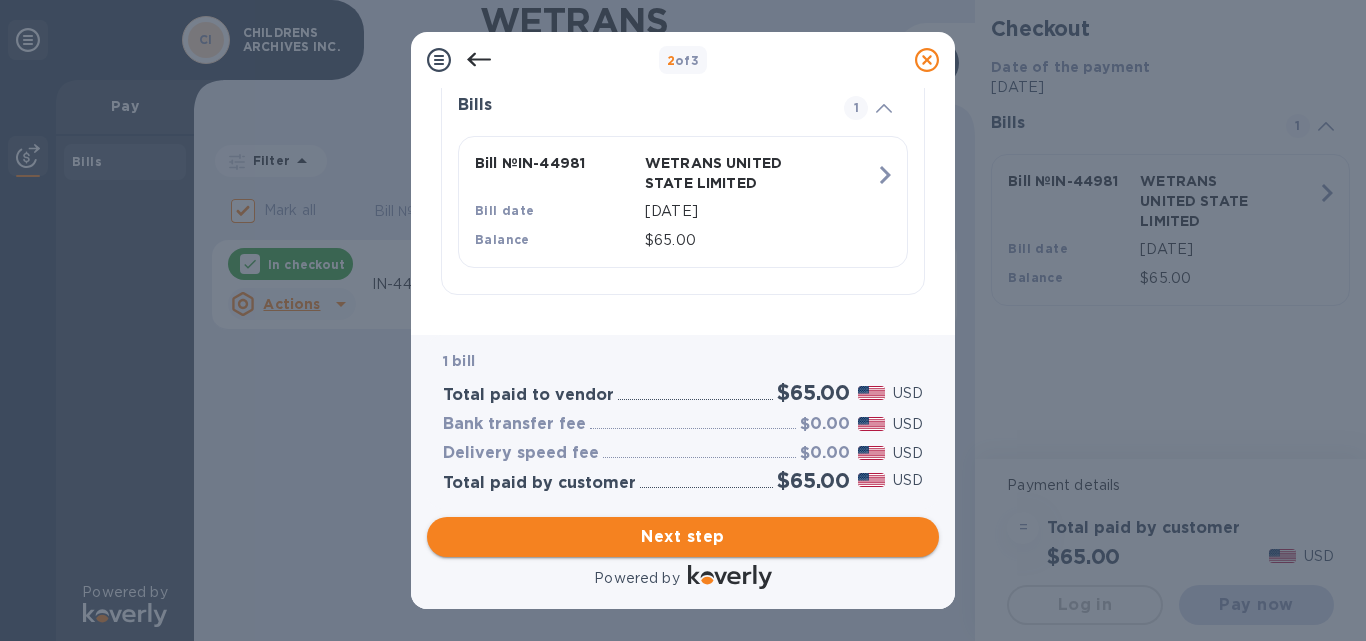 click on "Next step" at bounding box center [683, 537] 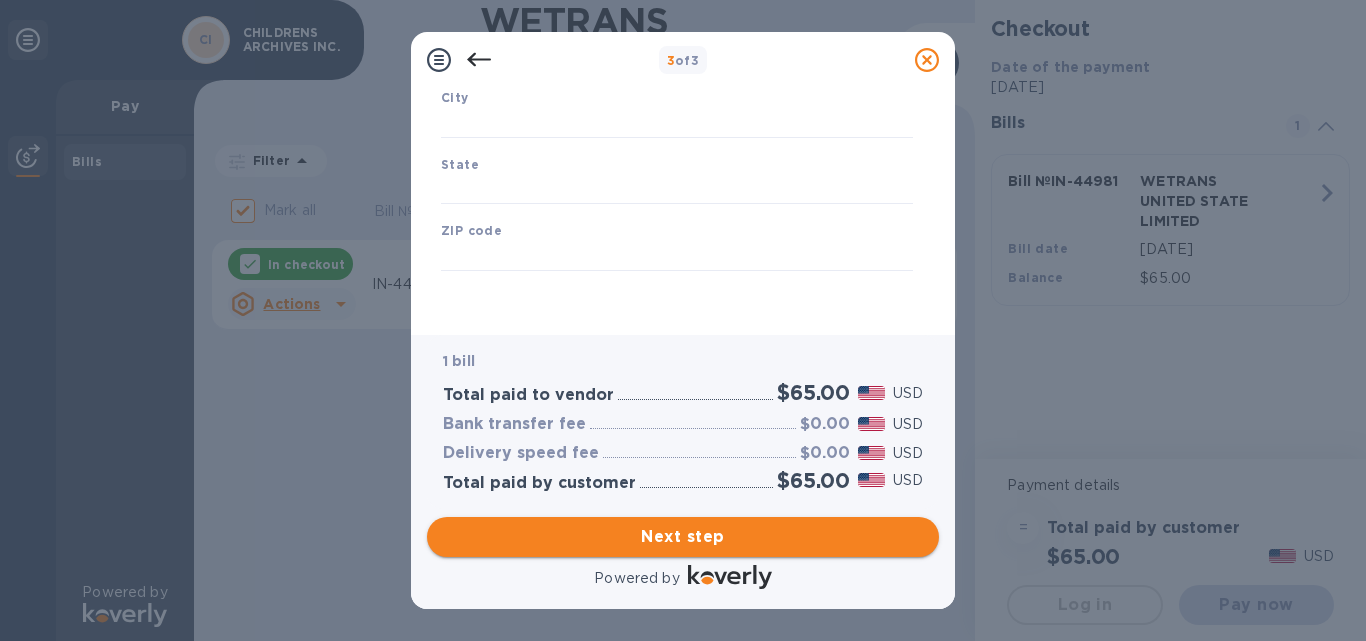scroll, scrollTop: 337, scrollLeft: 0, axis: vertical 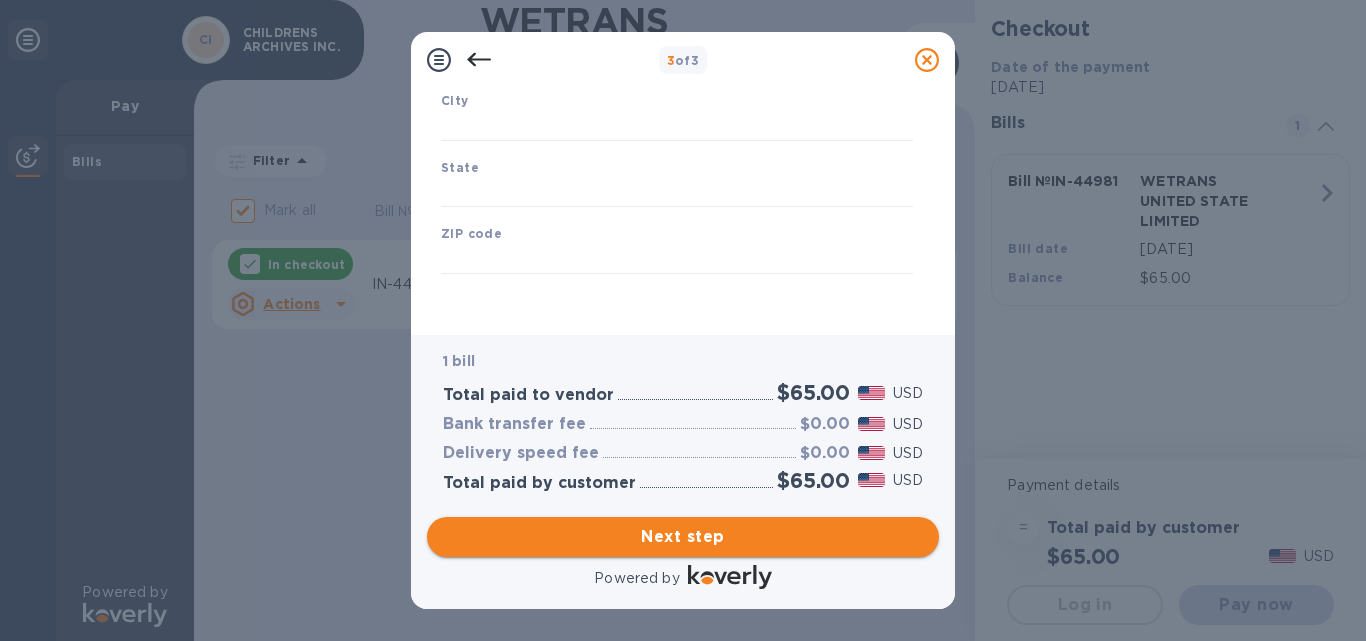 type on "[GEOGRAPHIC_DATA]" 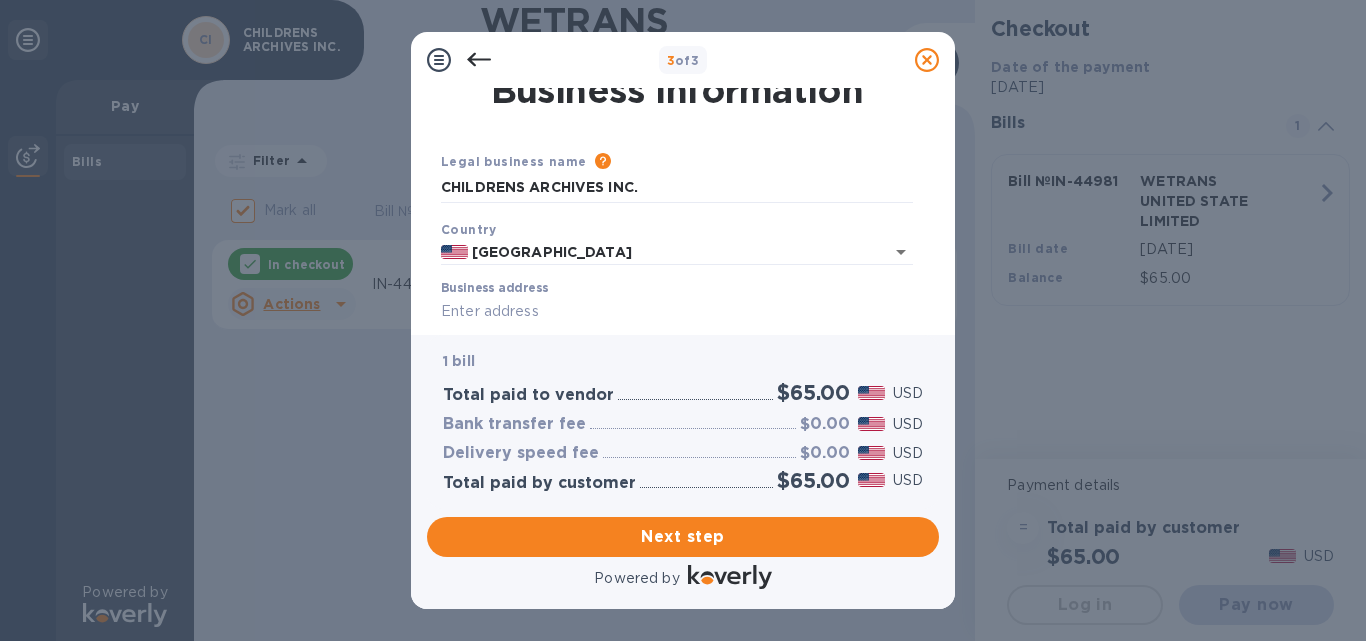scroll, scrollTop: 0, scrollLeft: 0, axis: both 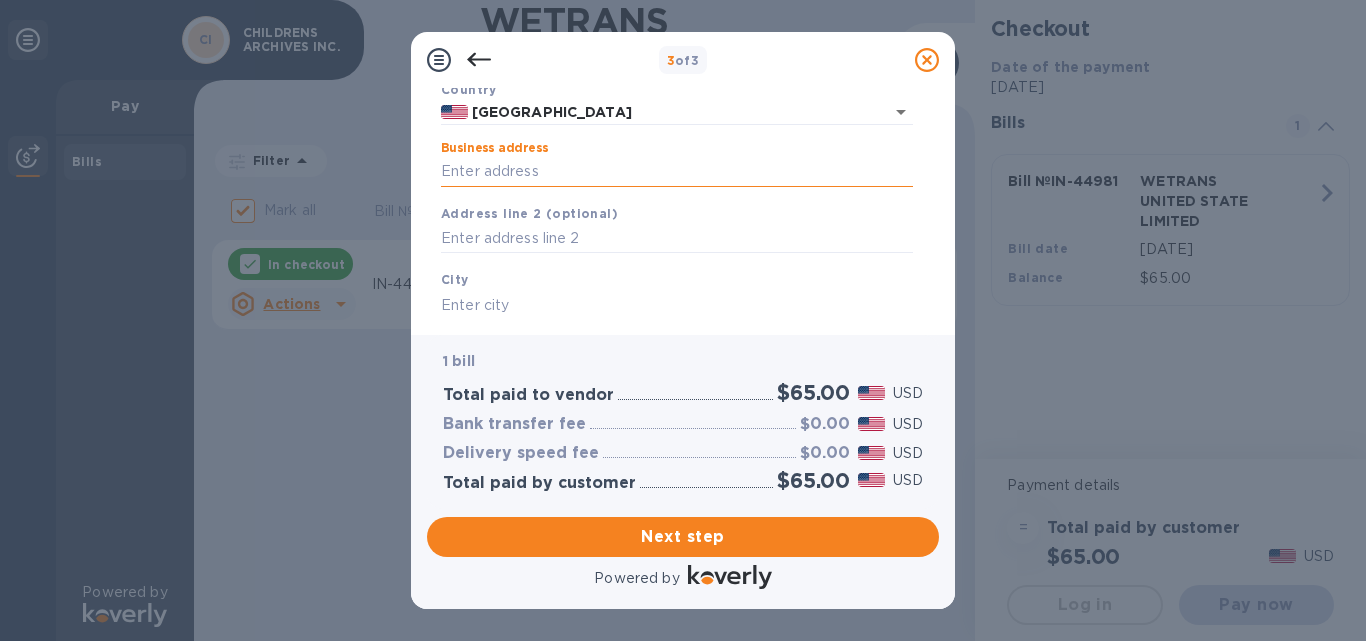 click on "Business address" at bounding box center [677, 172] 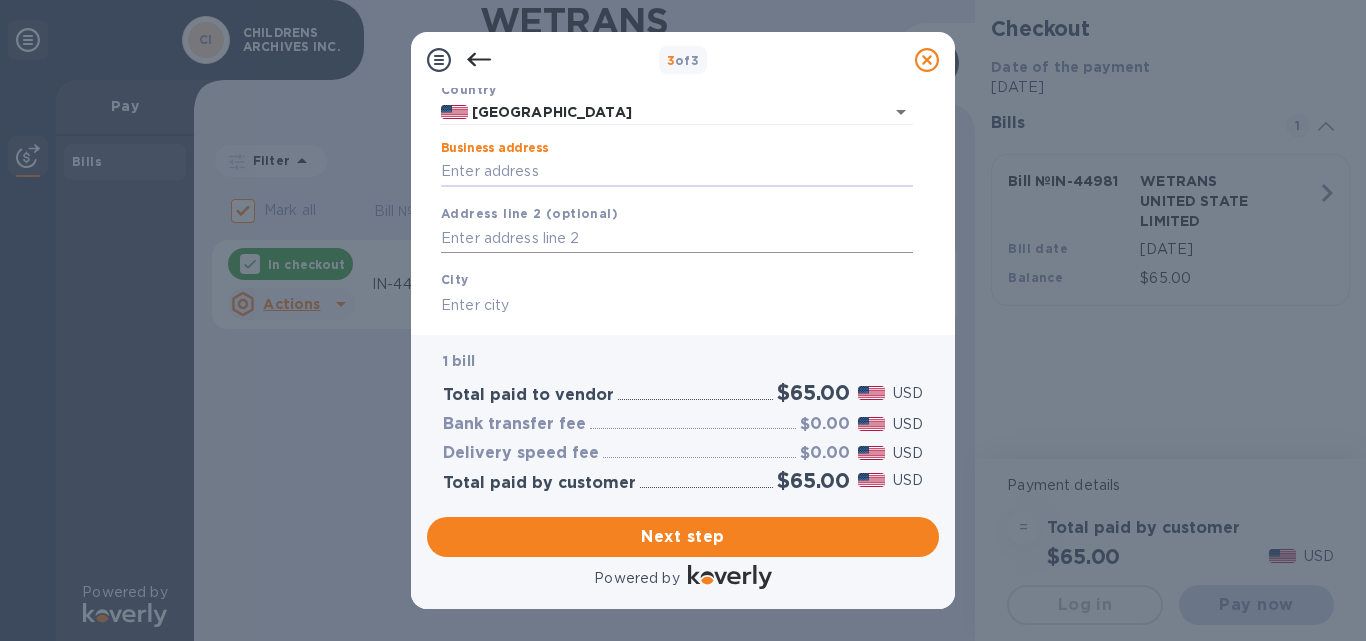 type on "[STREET_ADDRESS]" 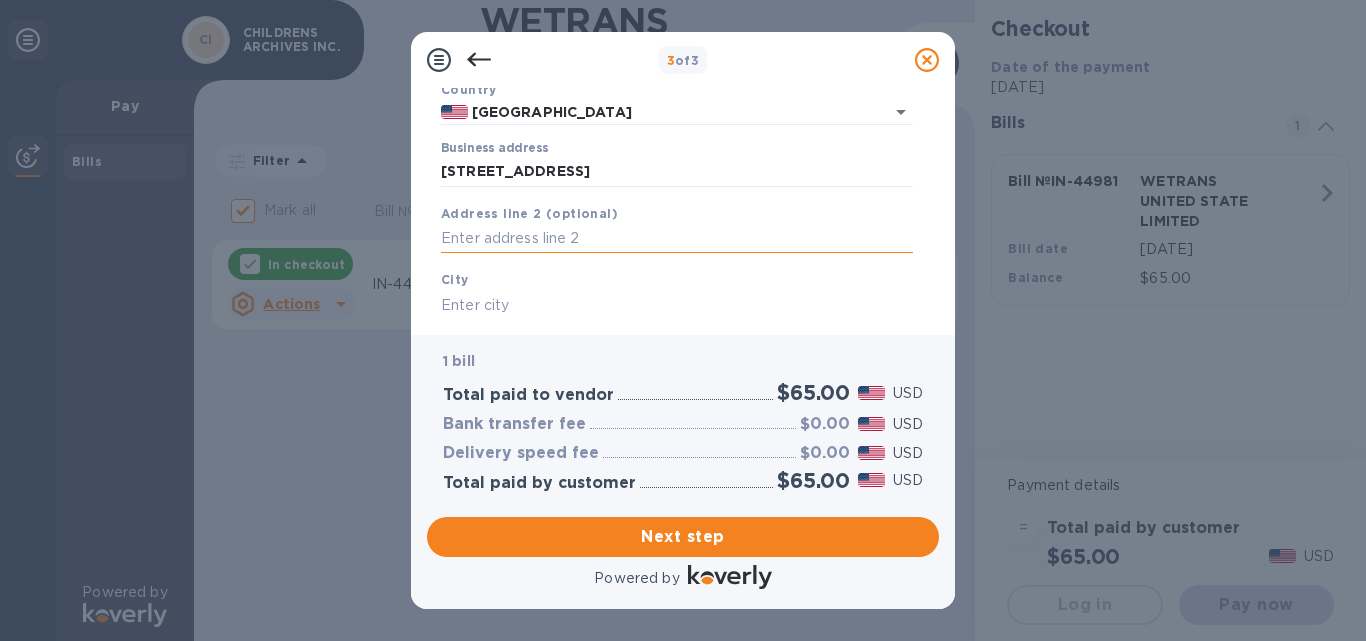 click at bounding box center (677, 239) 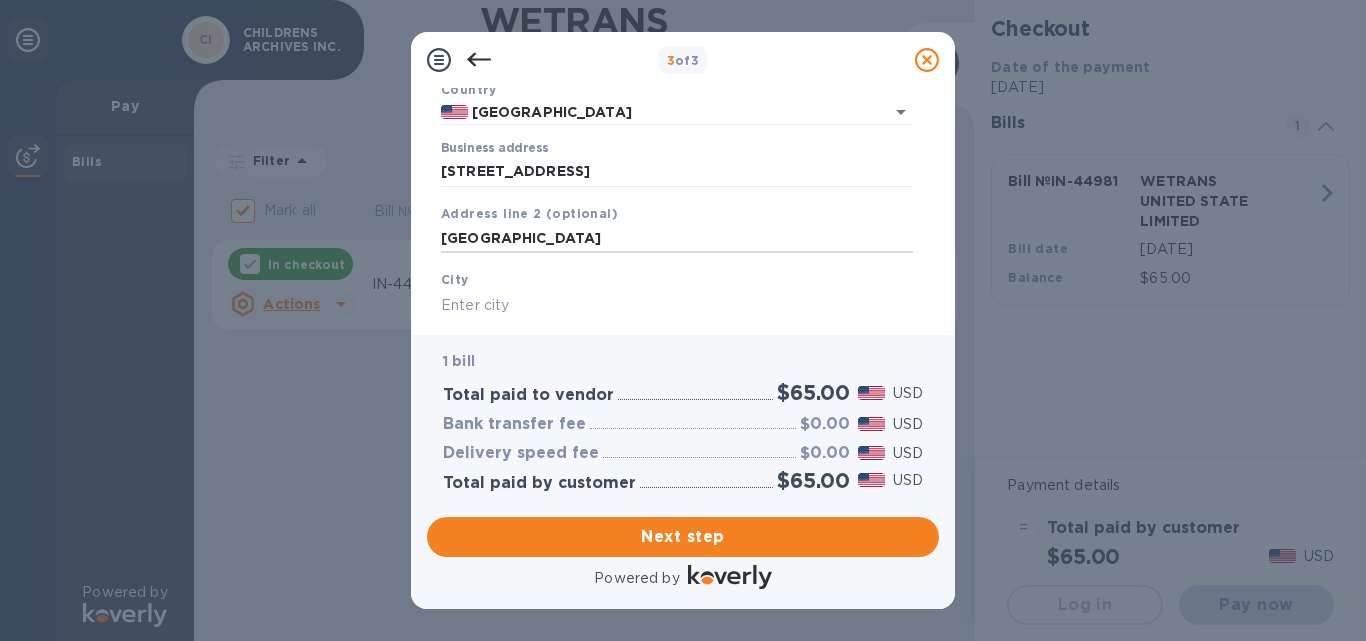 type on "[GEOGRAPHIC_DATA]" 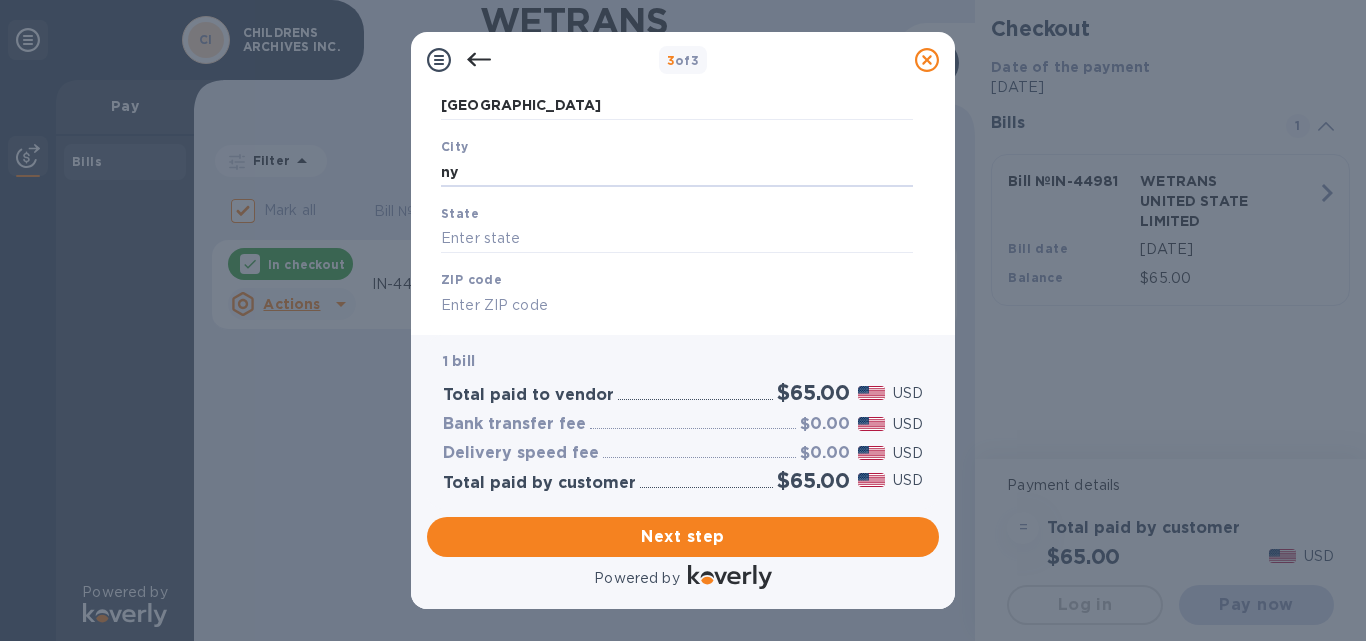 scroll, scrollTop: 310, scrollLeft: 0, axis: vertical 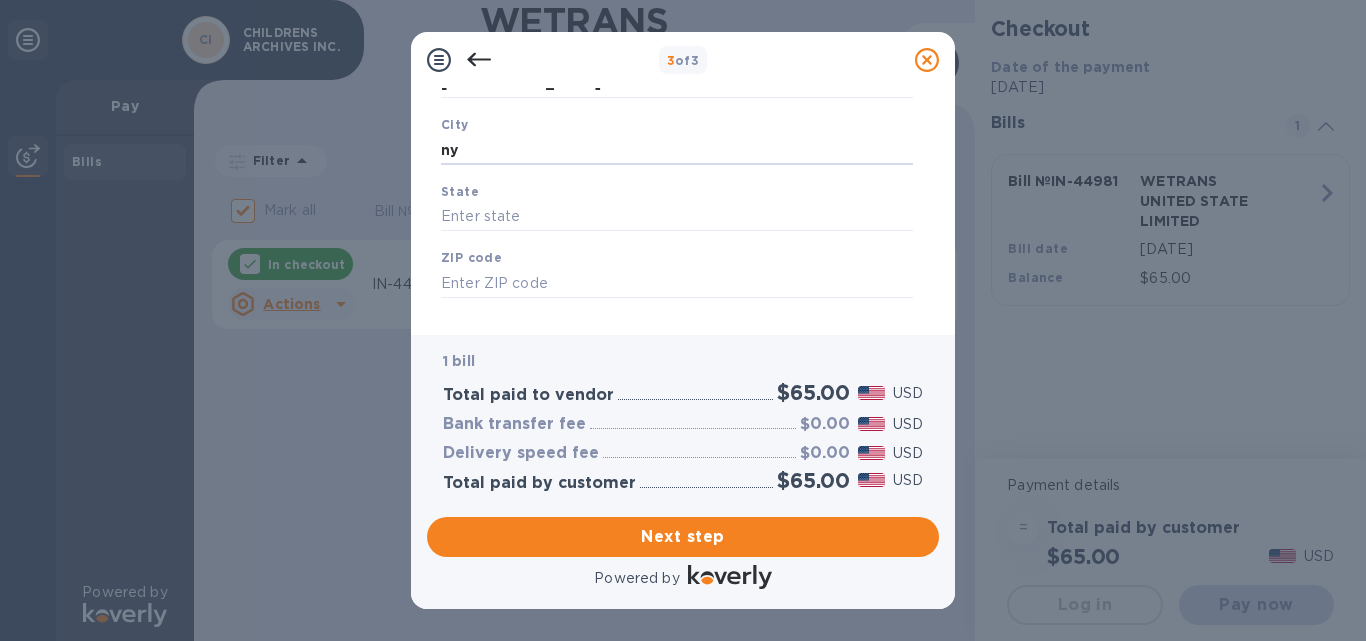 type on "ny" 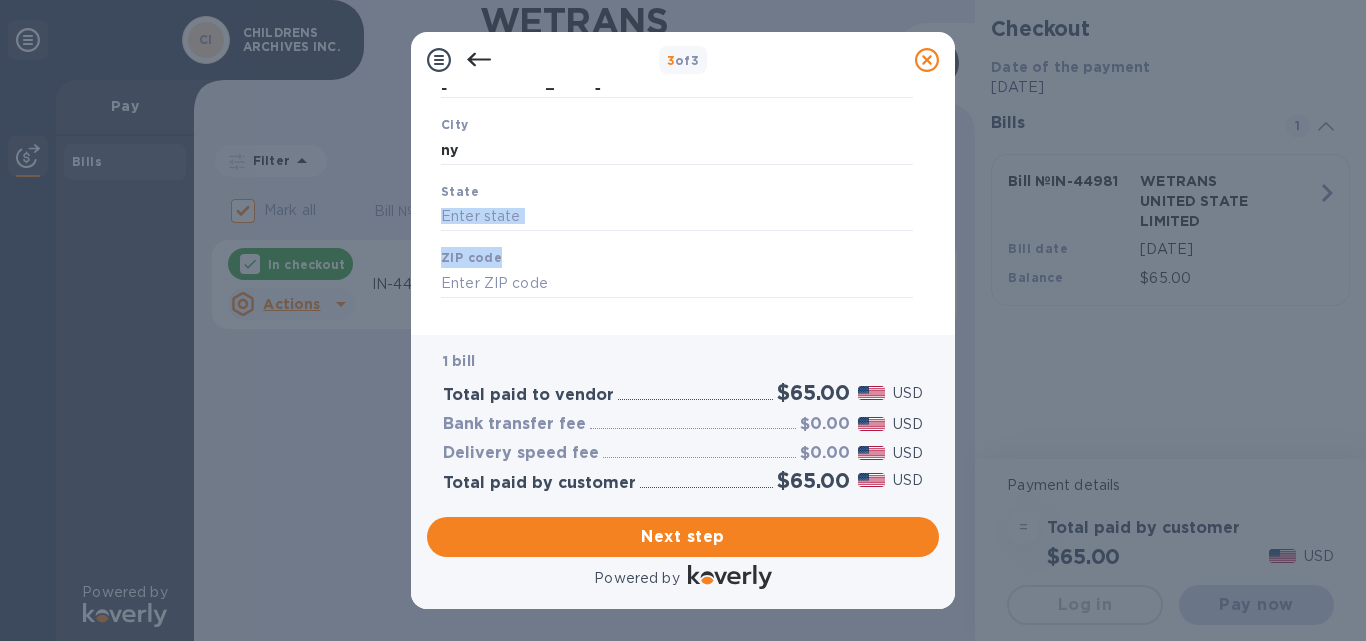 drag, startPoint x: 930, startPoint y: 269, endPoint x: 949, endPoint y: 173, distance: 97.862144 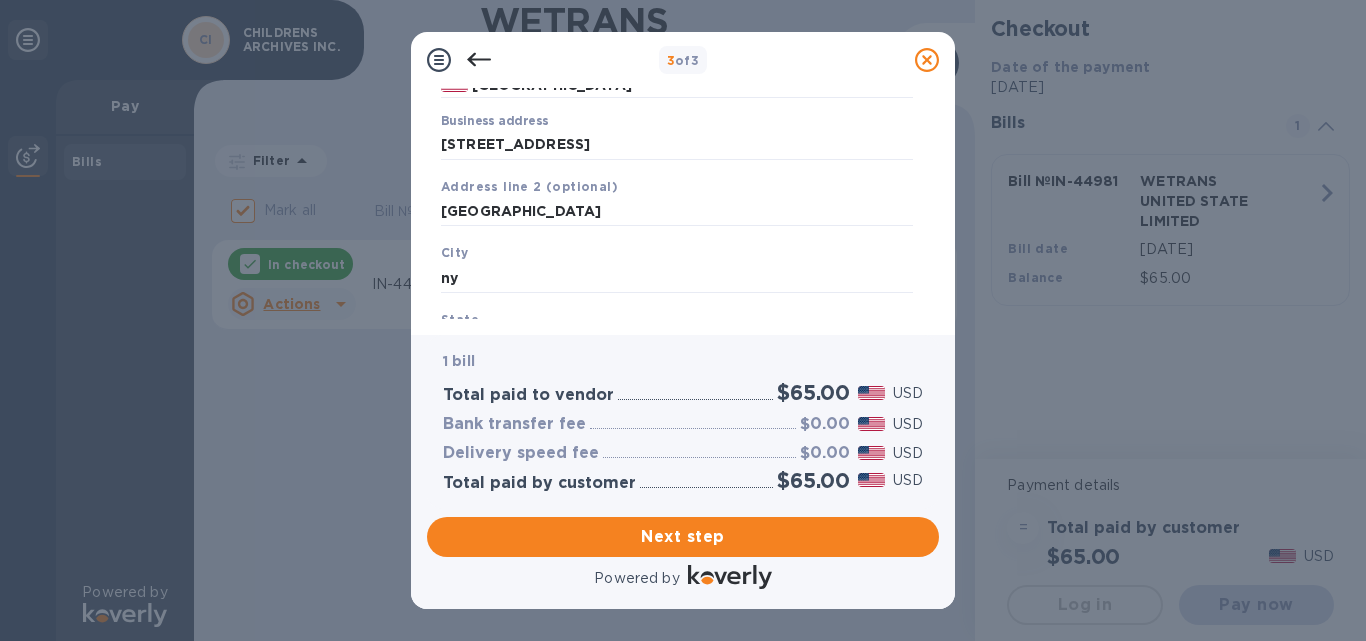 scroll, scrollTop: 182, scrollLeft: 0, axis: vertical 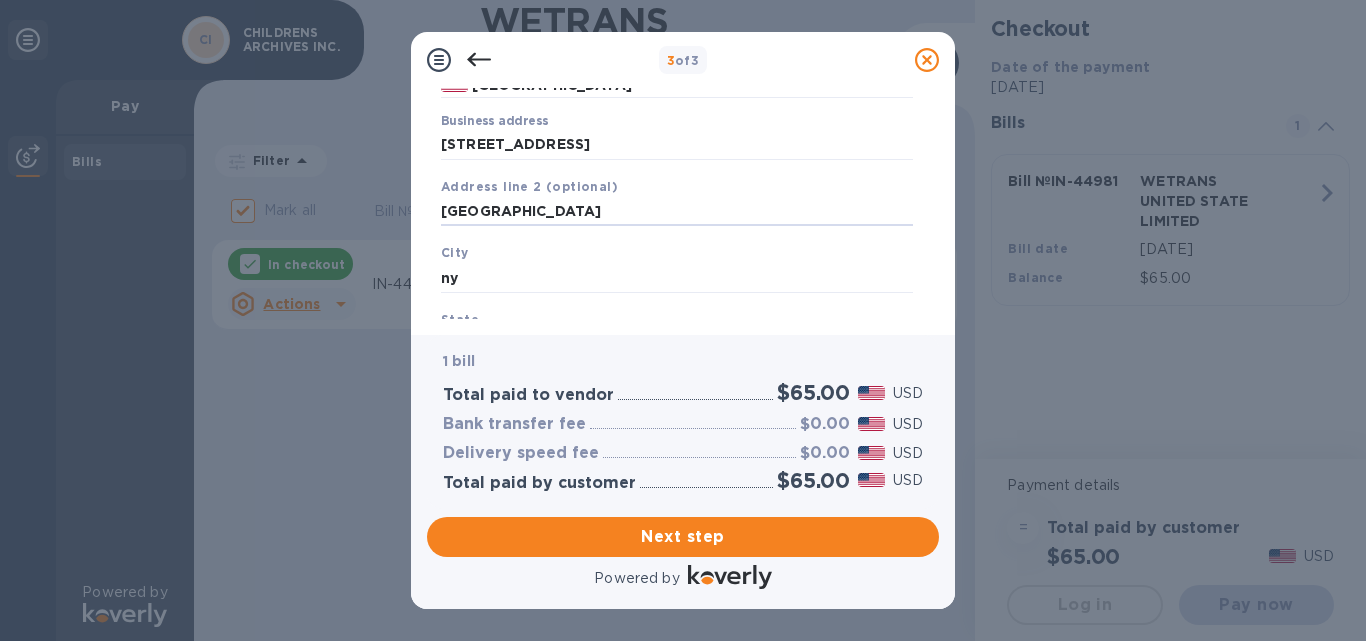 drag, startPoint x: 516, startPoint y: 215, endPoint x: 286, endPoint y: 219, distance: 230.03477 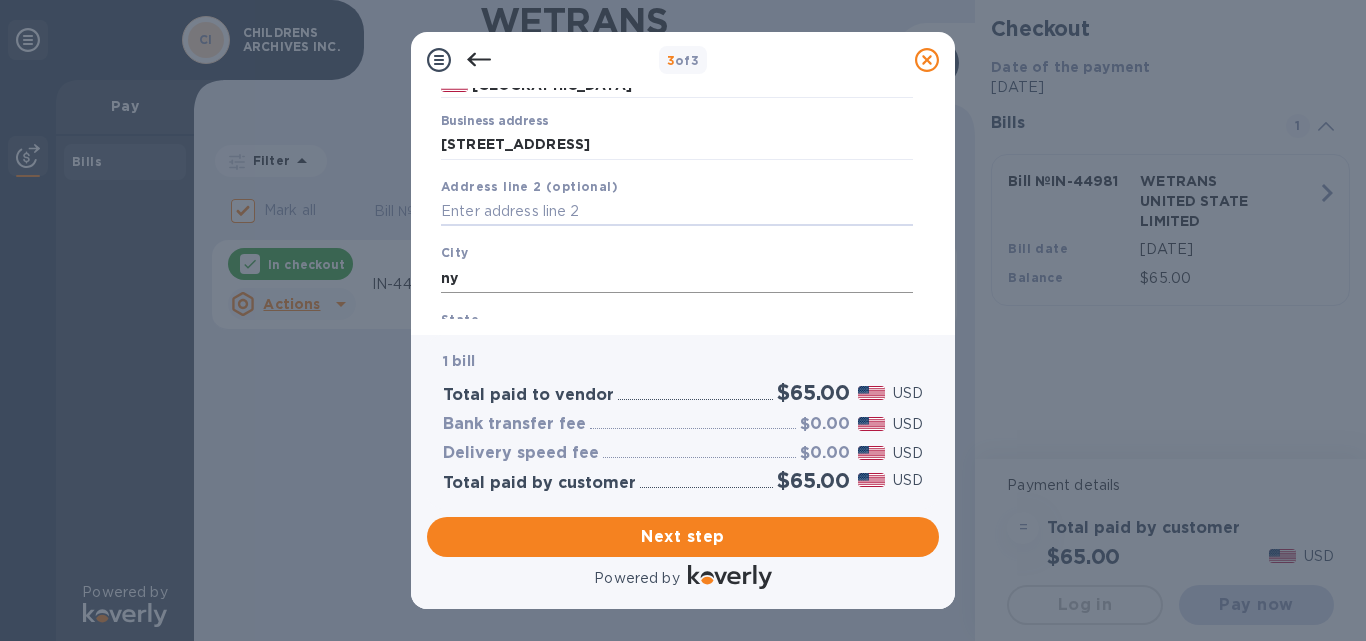 type 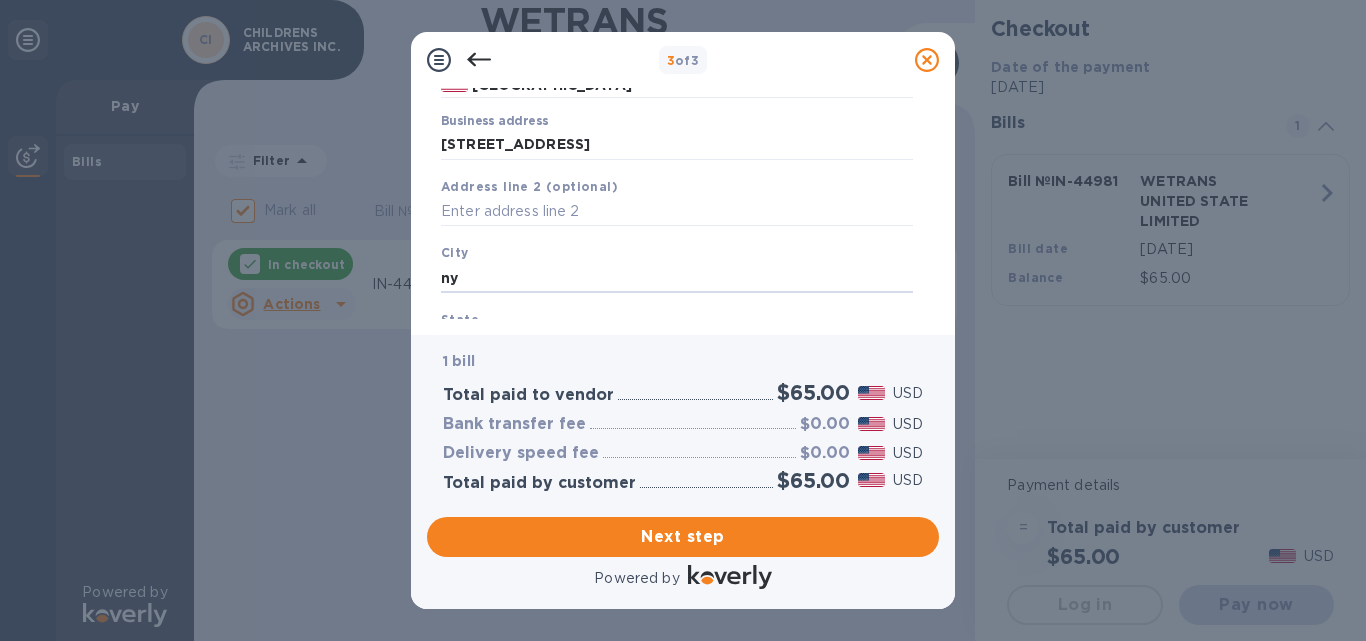 drag, startPoint x: 463, startPoint y: 278, endPoint x: 319, endPoint y: 287, distance: 144.28098 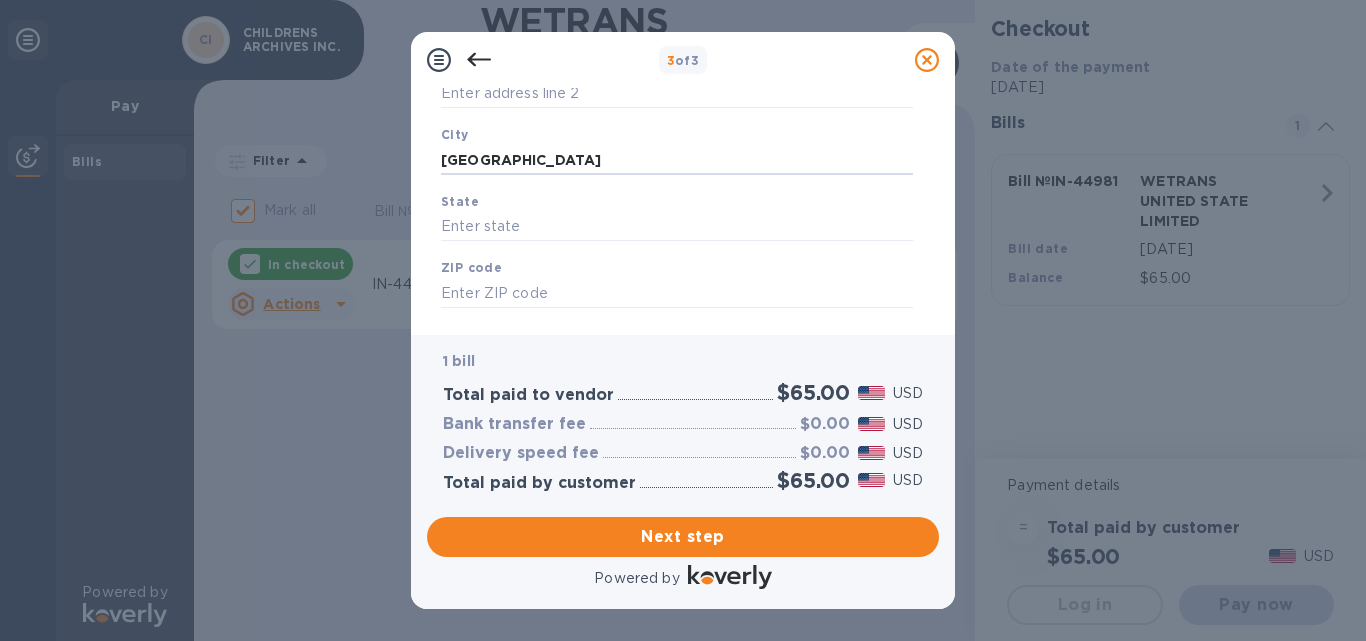 scroll, scrollTop: 315, scrollLeft: 0, axis: vertical 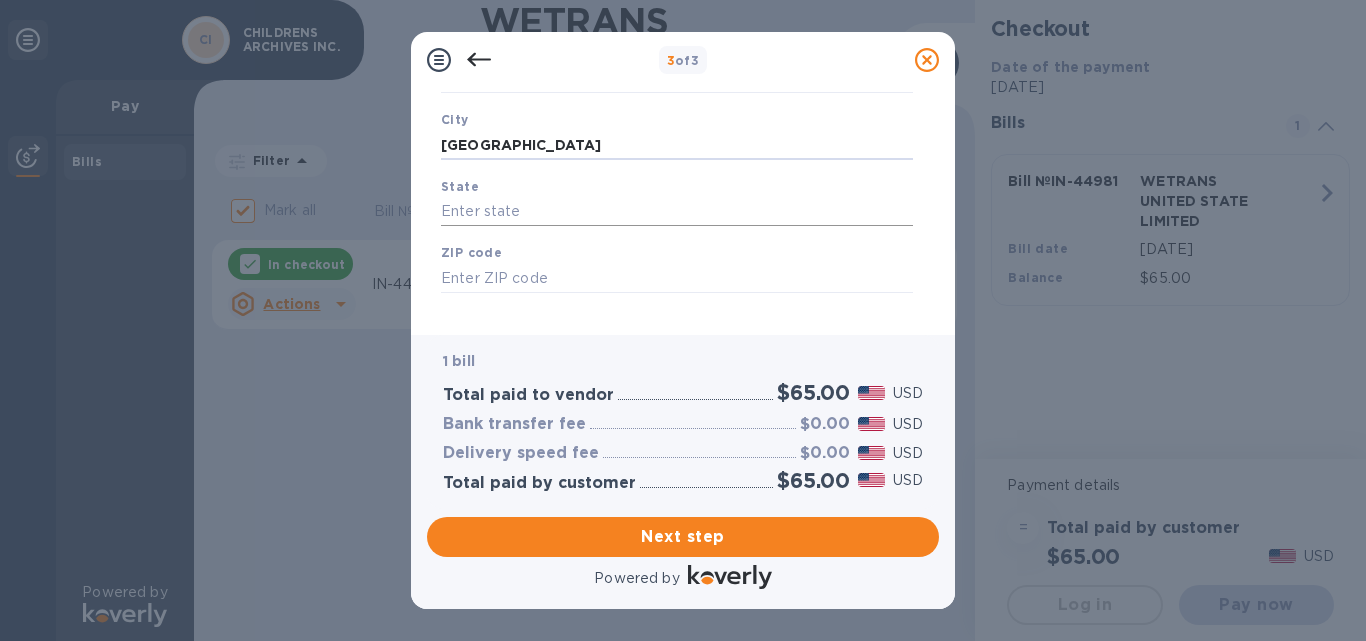 type on "[GEOGRAPHIC_DATA]" 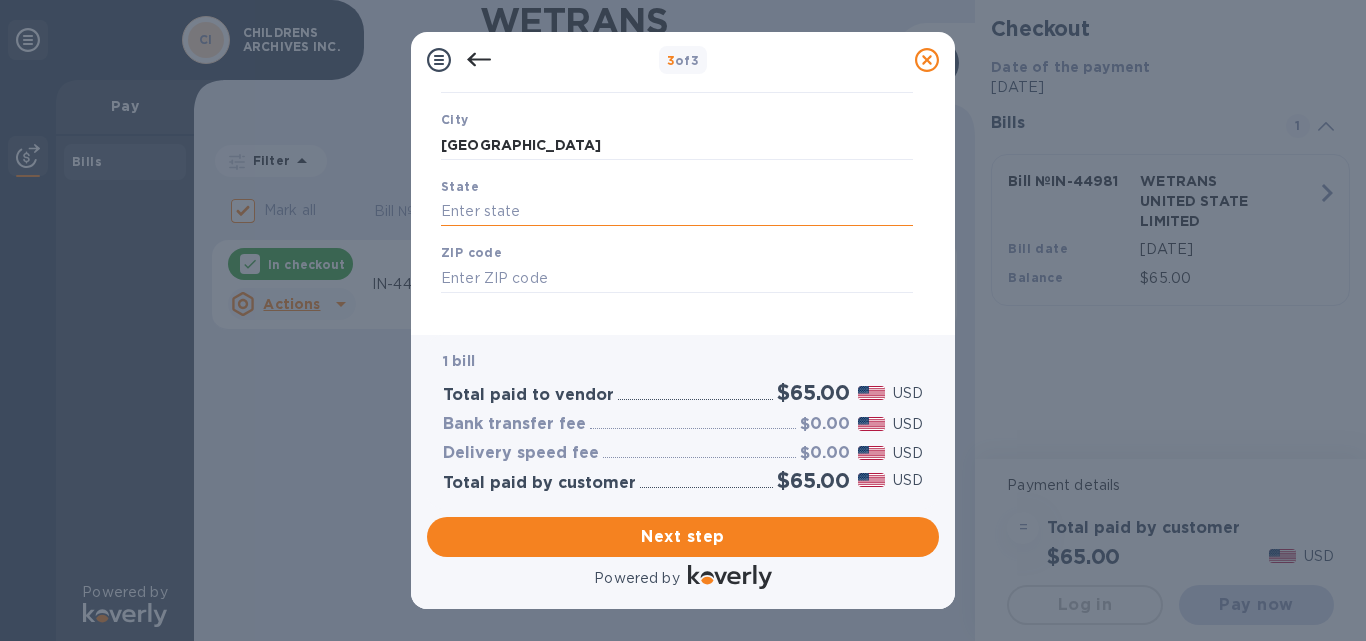 click at bounding box center [677, 212] 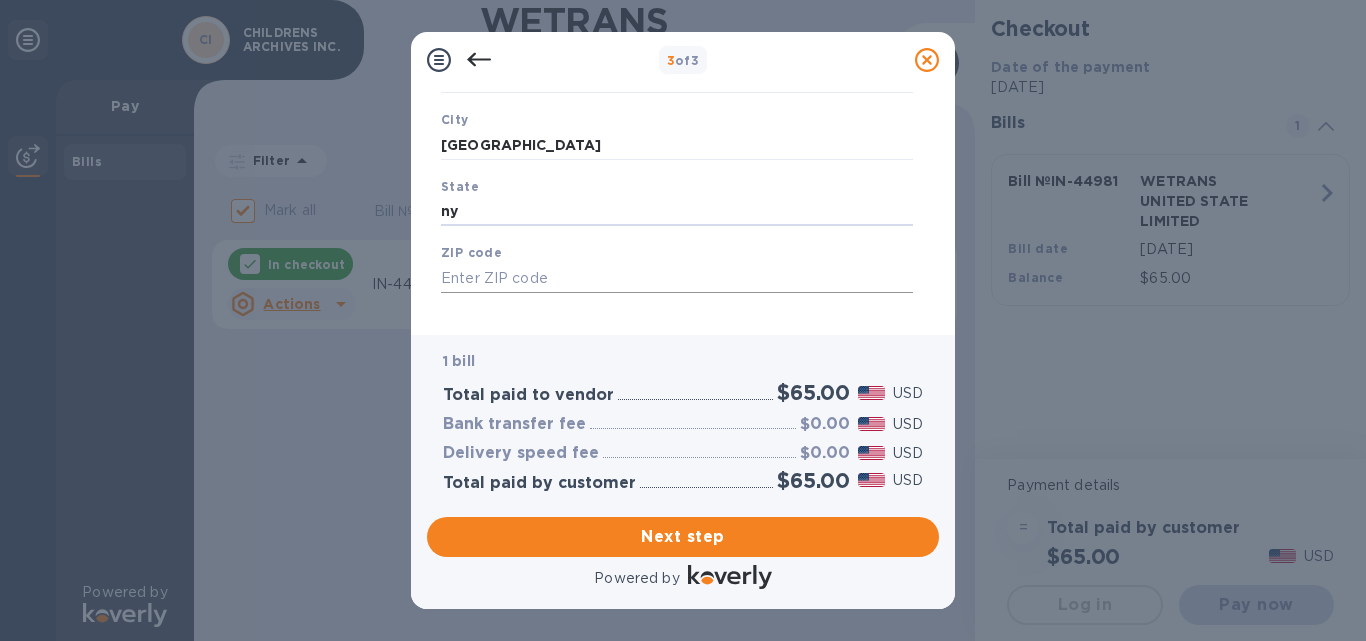 type on "ny" 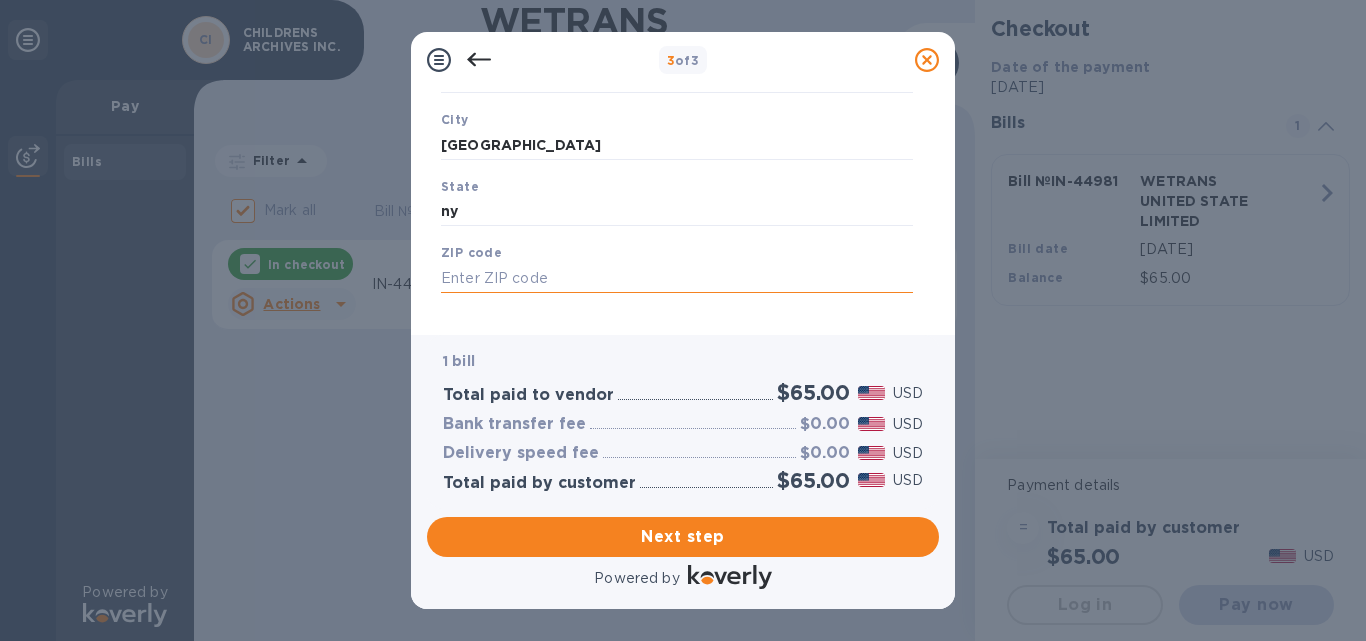 click at bounding box center [677, 278] 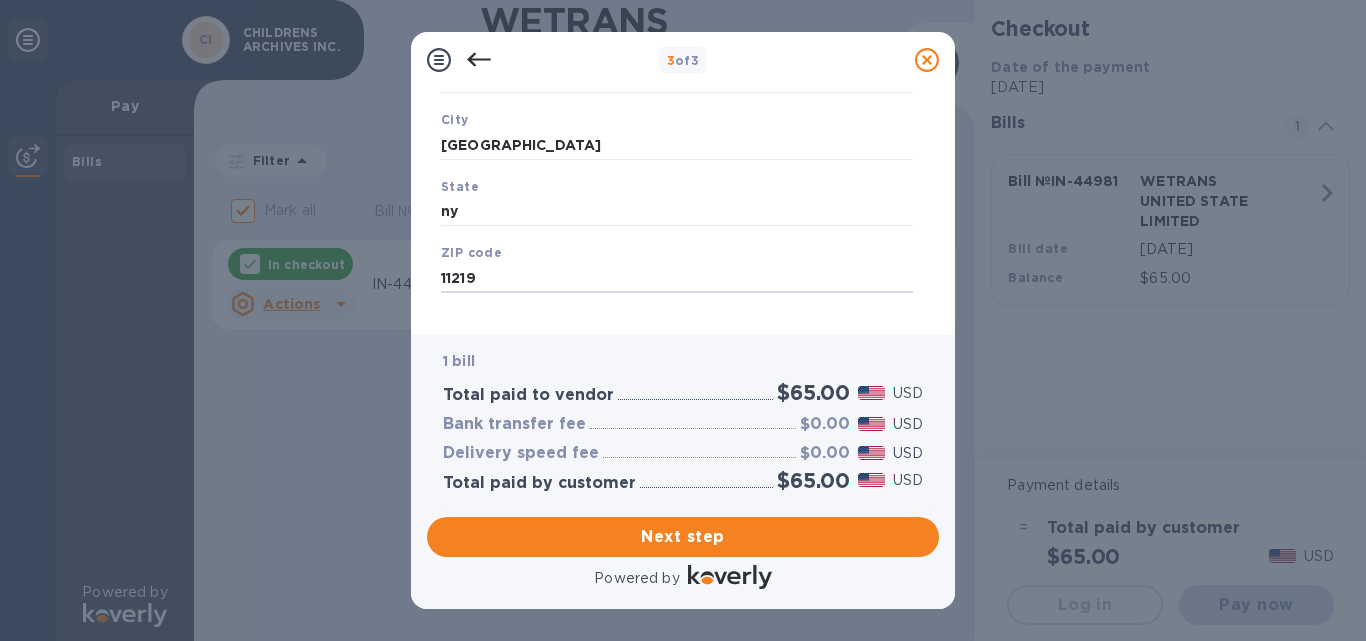 scroll, scrollTop: 337, scrollLeft: 0, axis: vertical 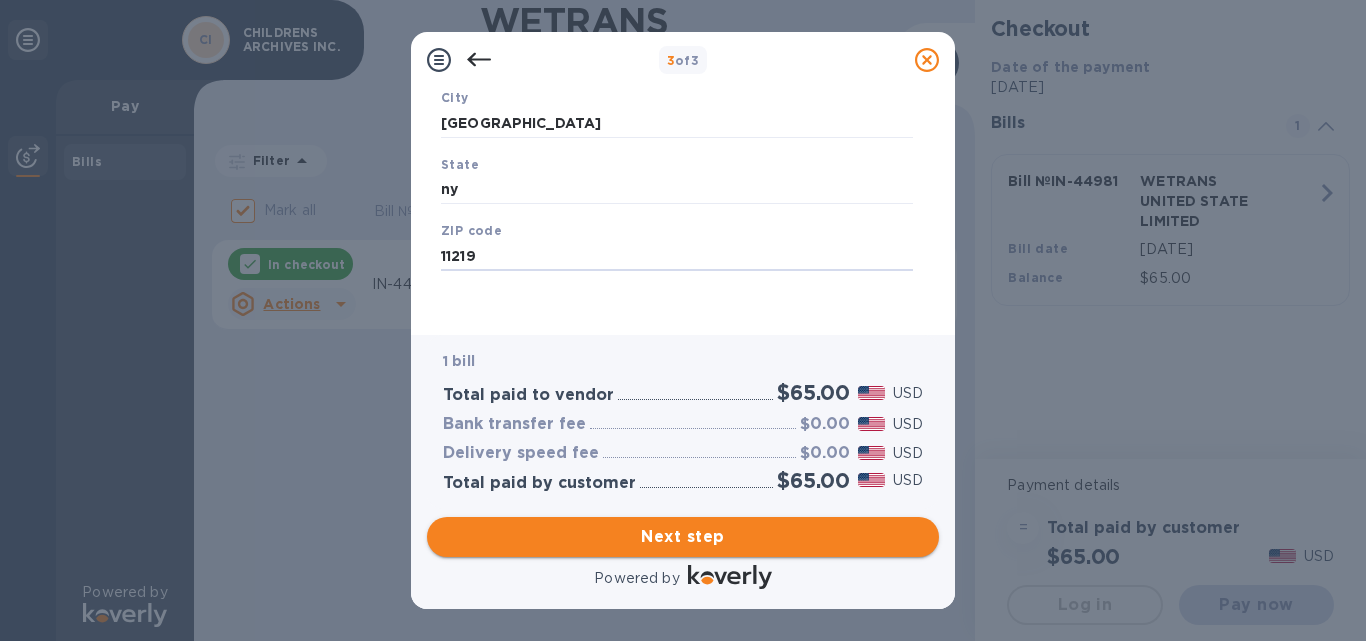 type on "11219" 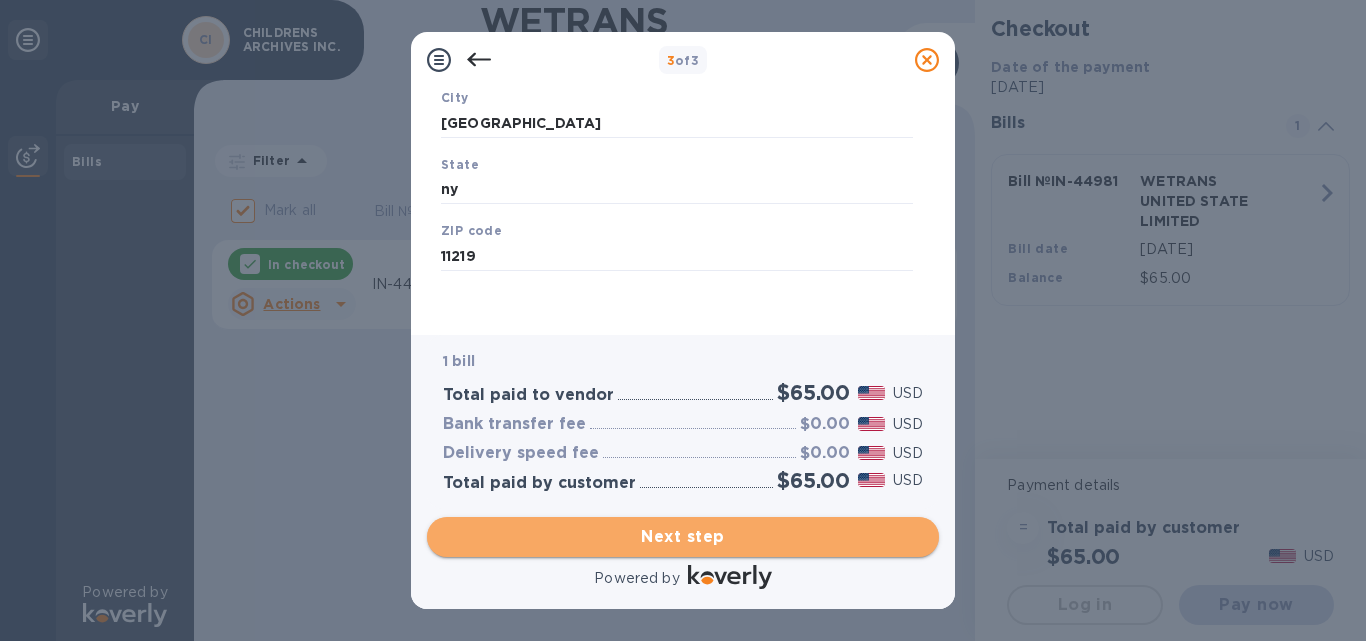 click on "Next step" at bounding box center [683, 537] 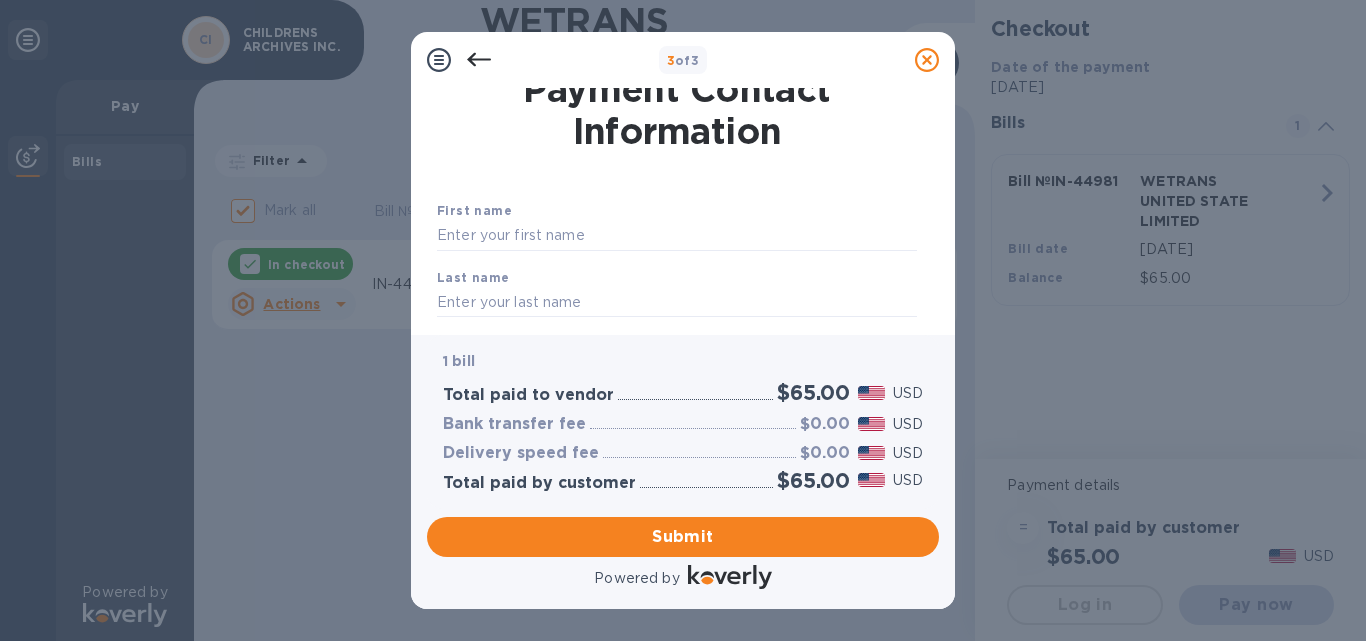 scroll, scrollTop: 0, scrollLeft: 0, axis: both 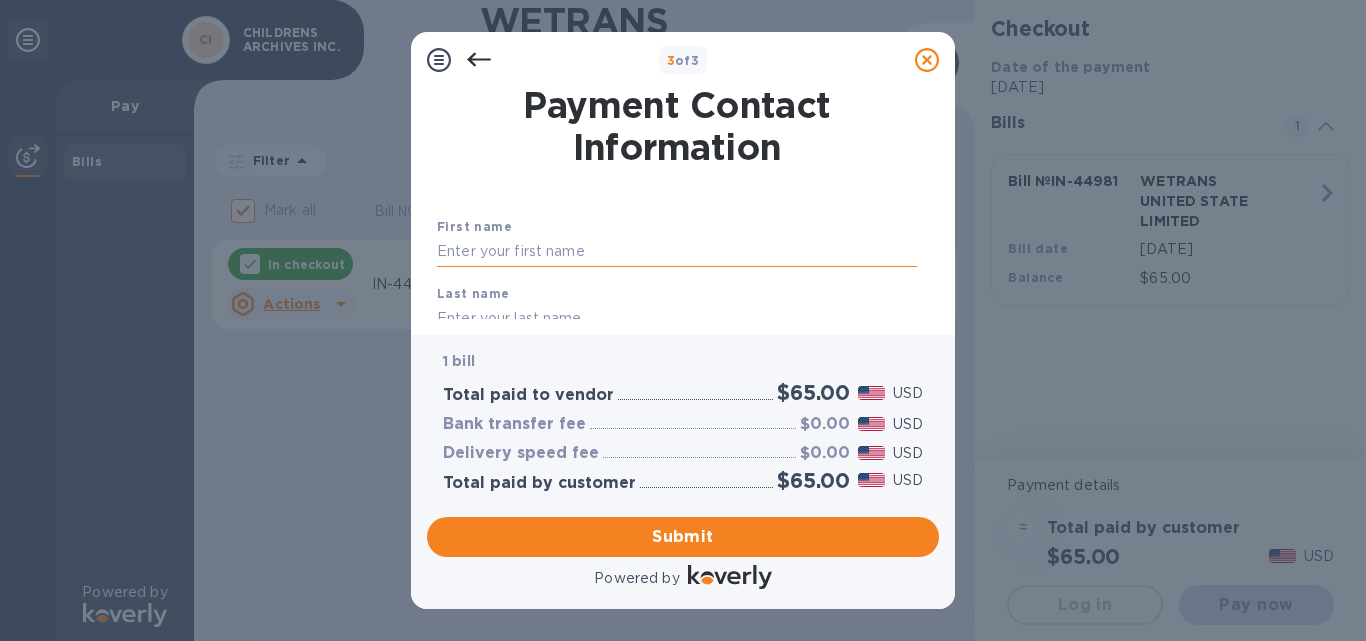 click at bounding box center (677, 252) 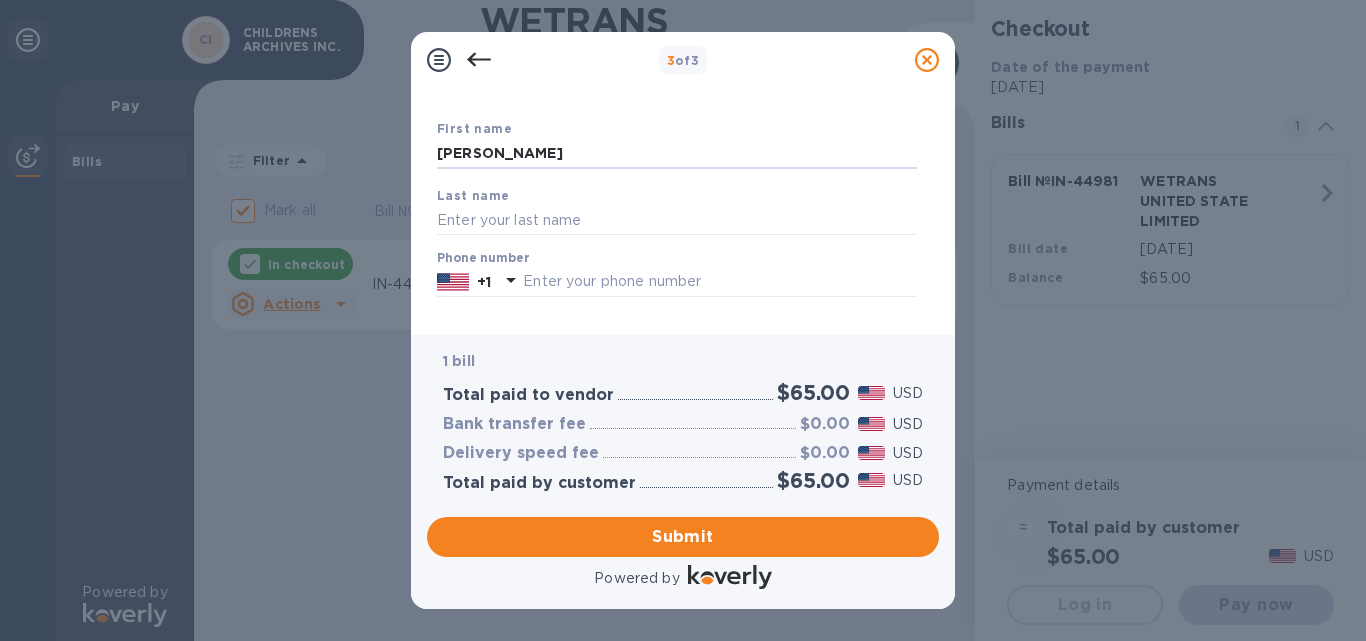 scroll, scrollTop: 106, scrollLeft: 0, axis: vertical 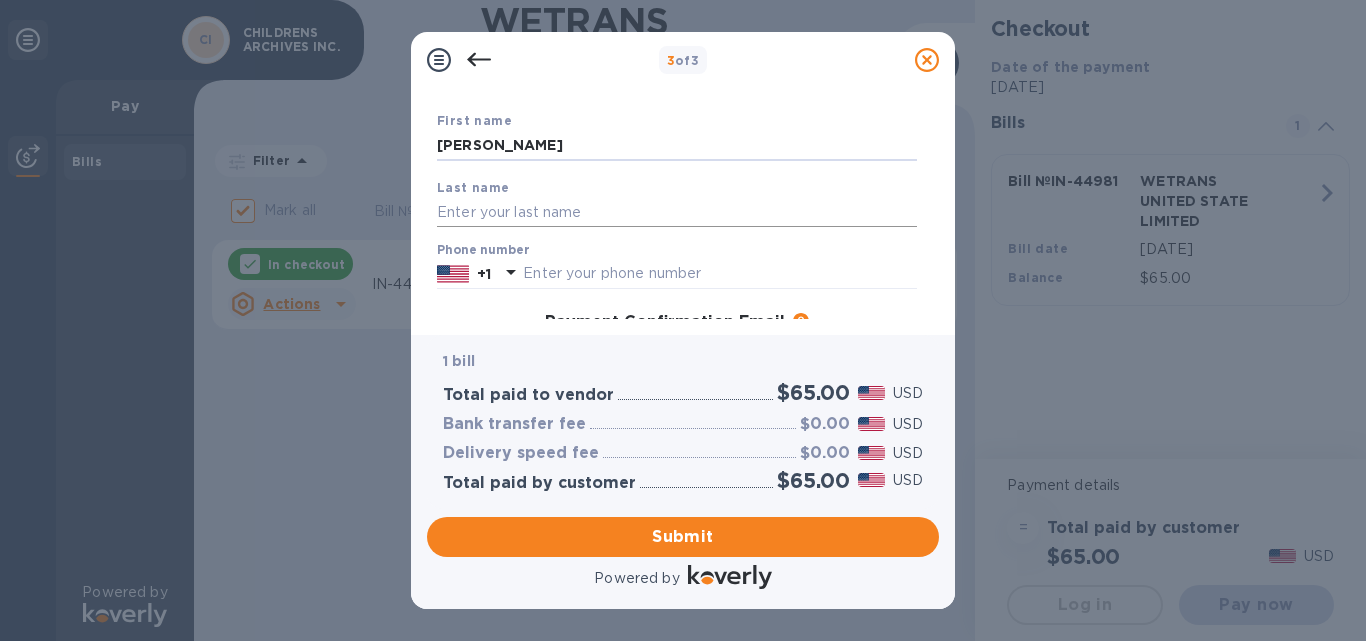 type on "[PERSON_NAME]" 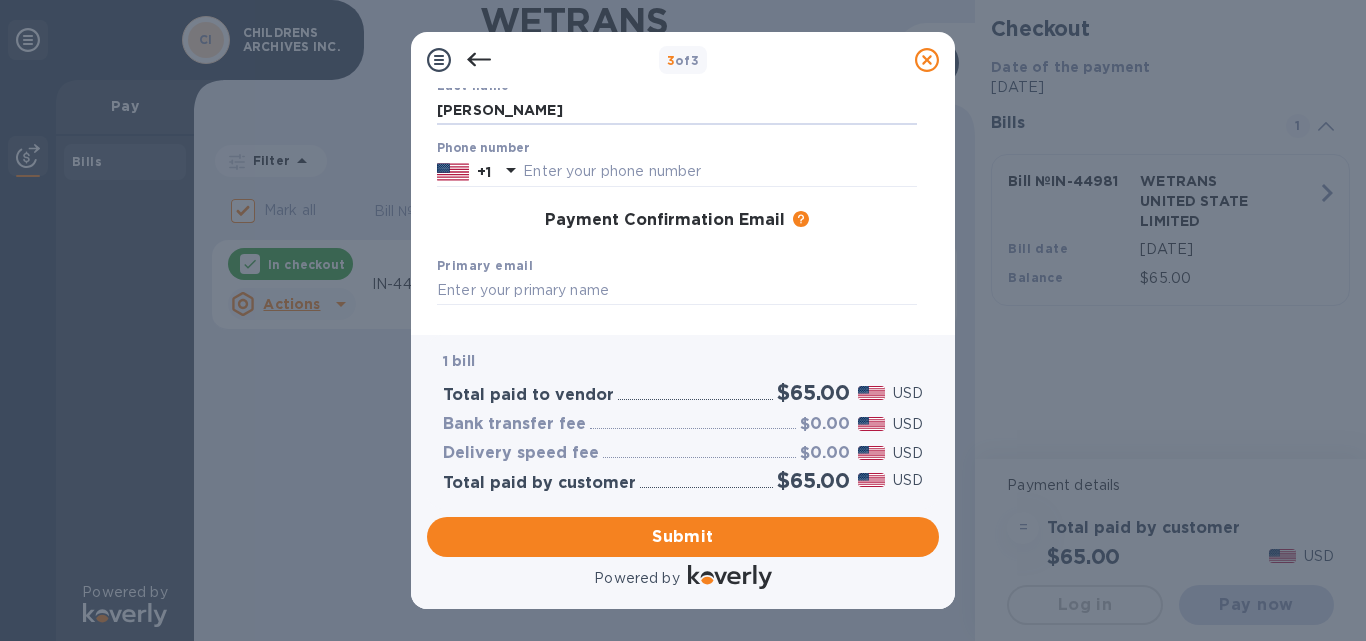 scroll, scrollTop: 205, scrollLeft: 0, axis: vertical 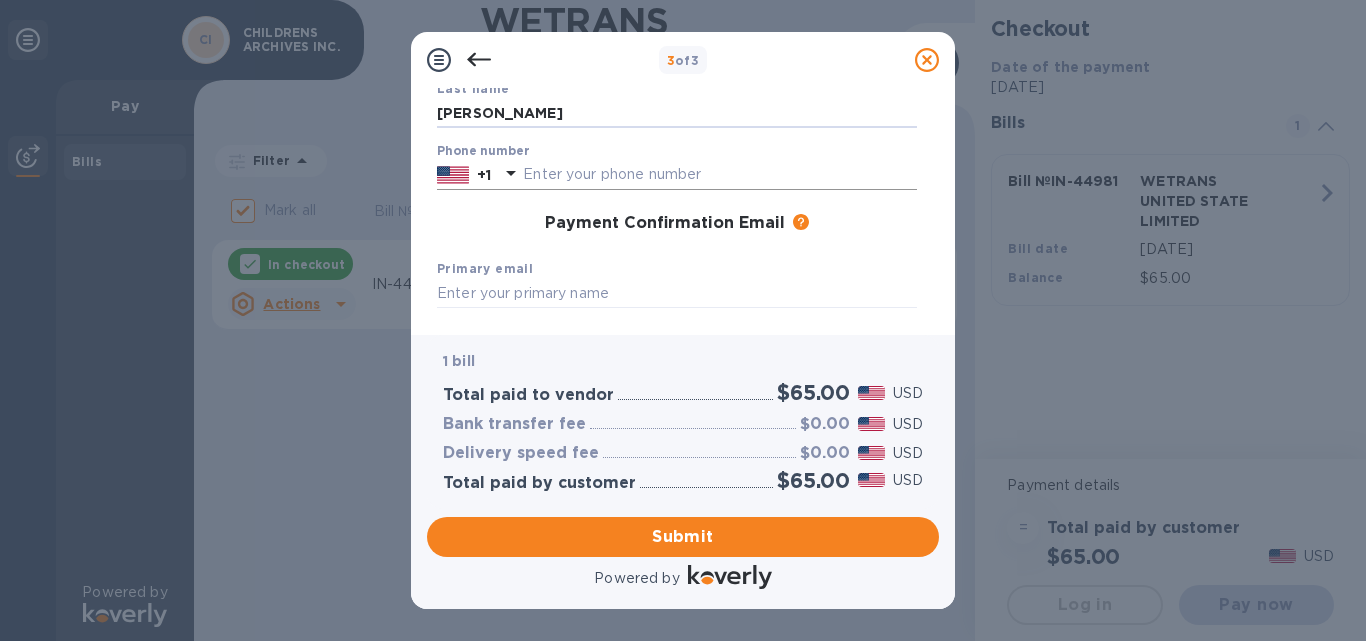 type on "[PERSON_NAME]" 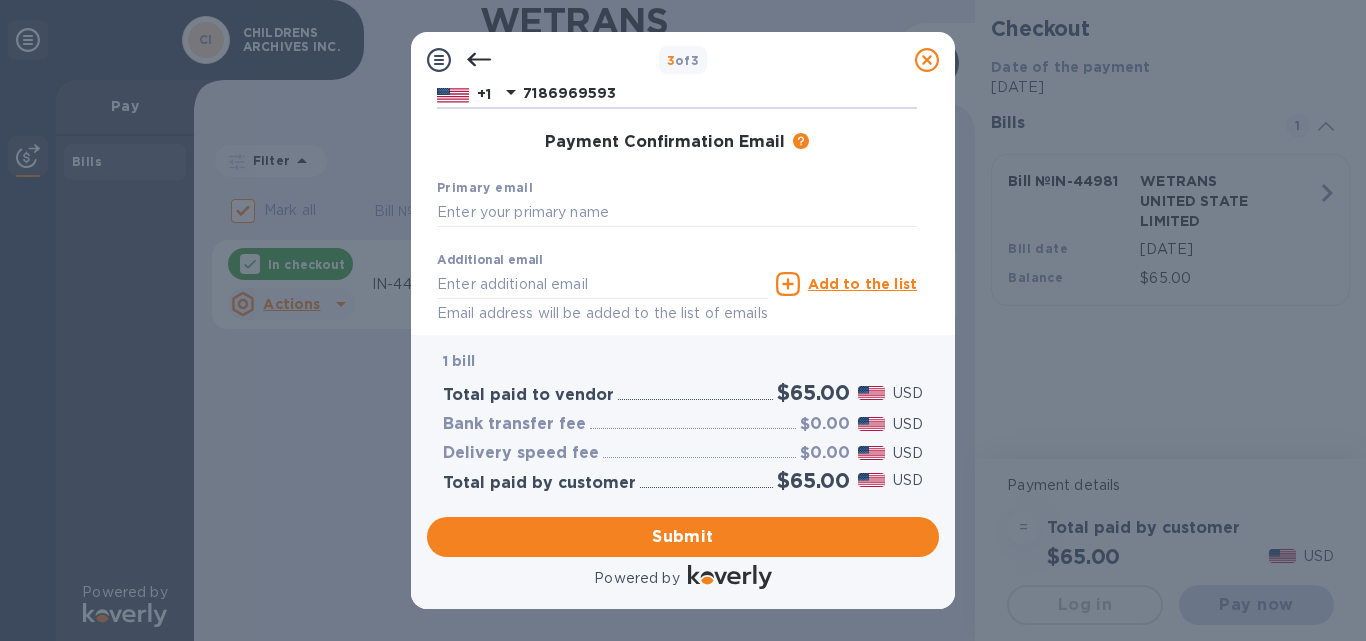 scroll, scrollTop: 282, scrollLeft: 0, axis: vertical 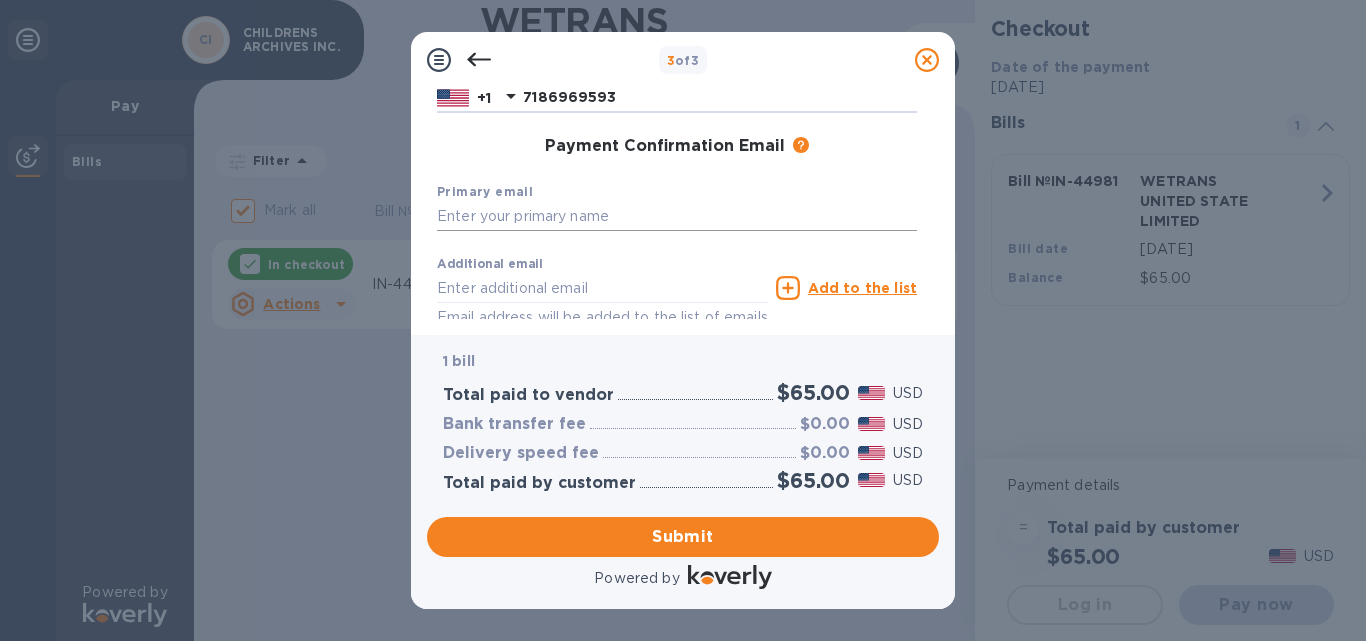 type on "7186969593" 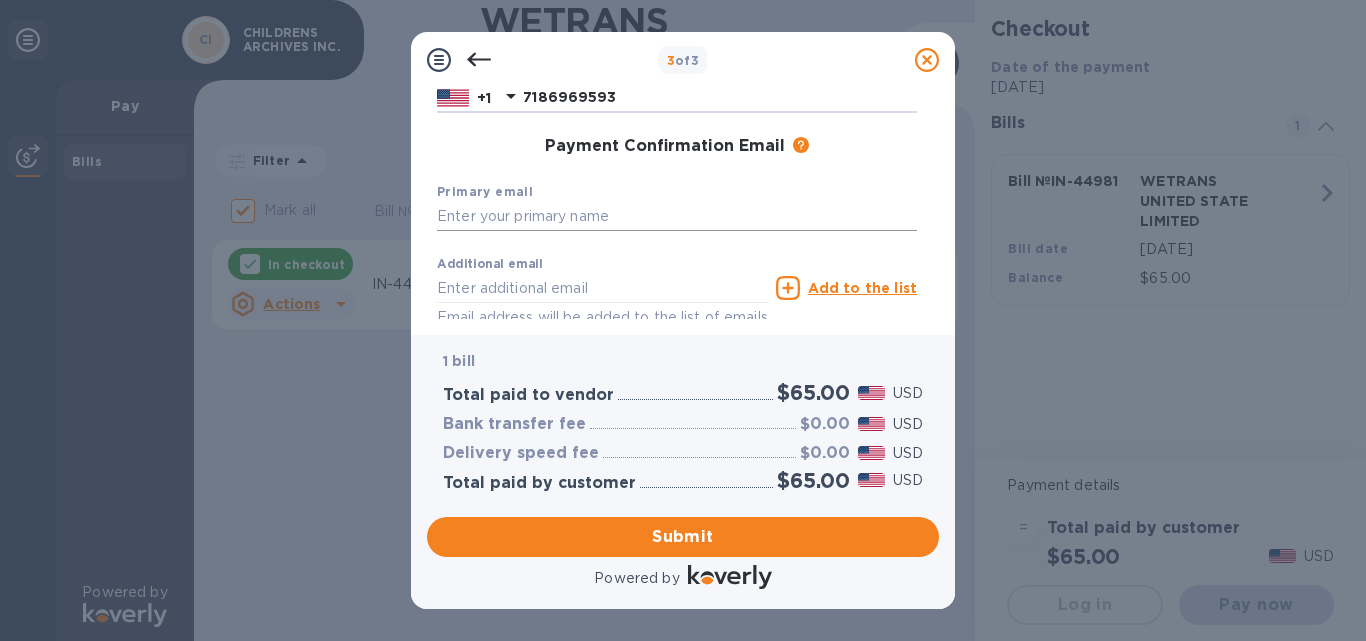 click at bounding box center (677, 217) 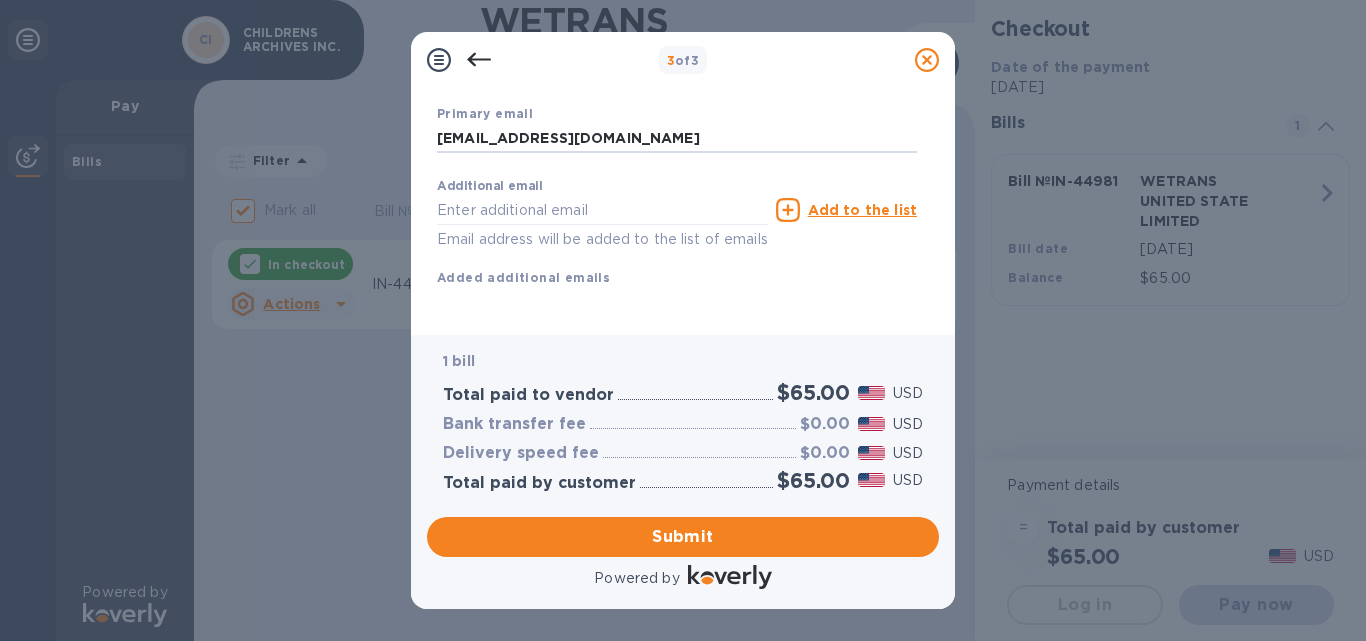 scroll, scrollTop: 384, scrollLeft: 0, axis: vertical 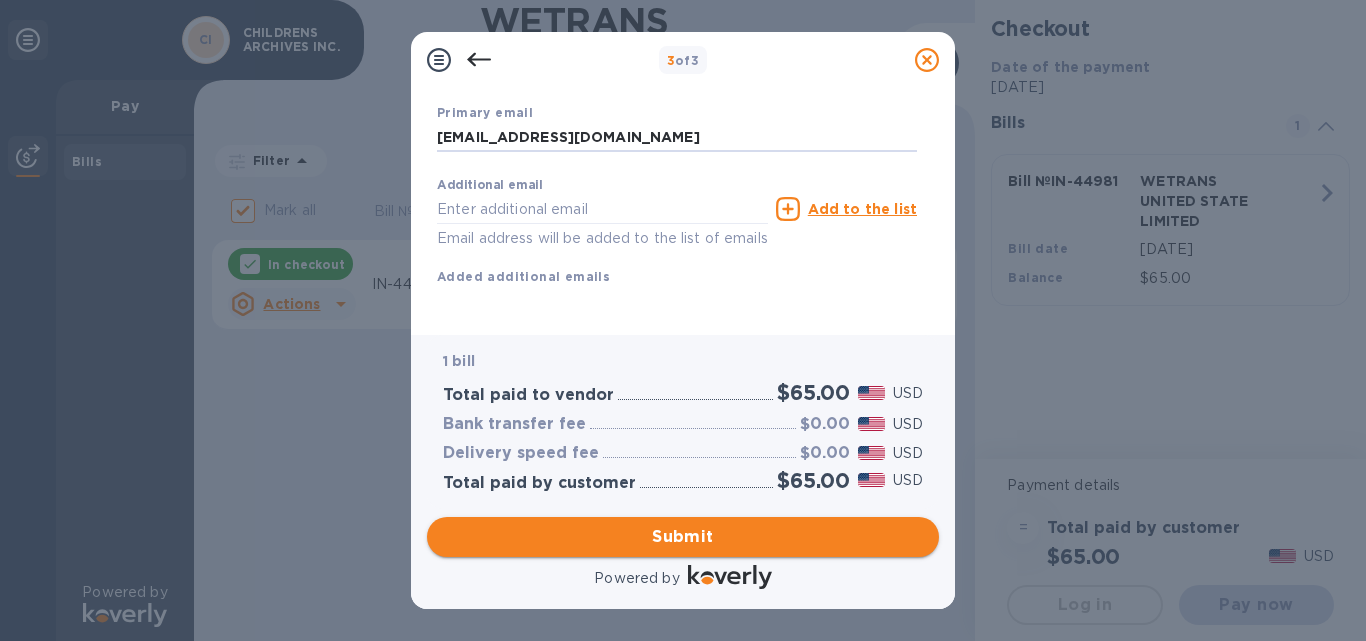 type on "[EMAIL_ADDRESS][DOMAIN_NAME]" 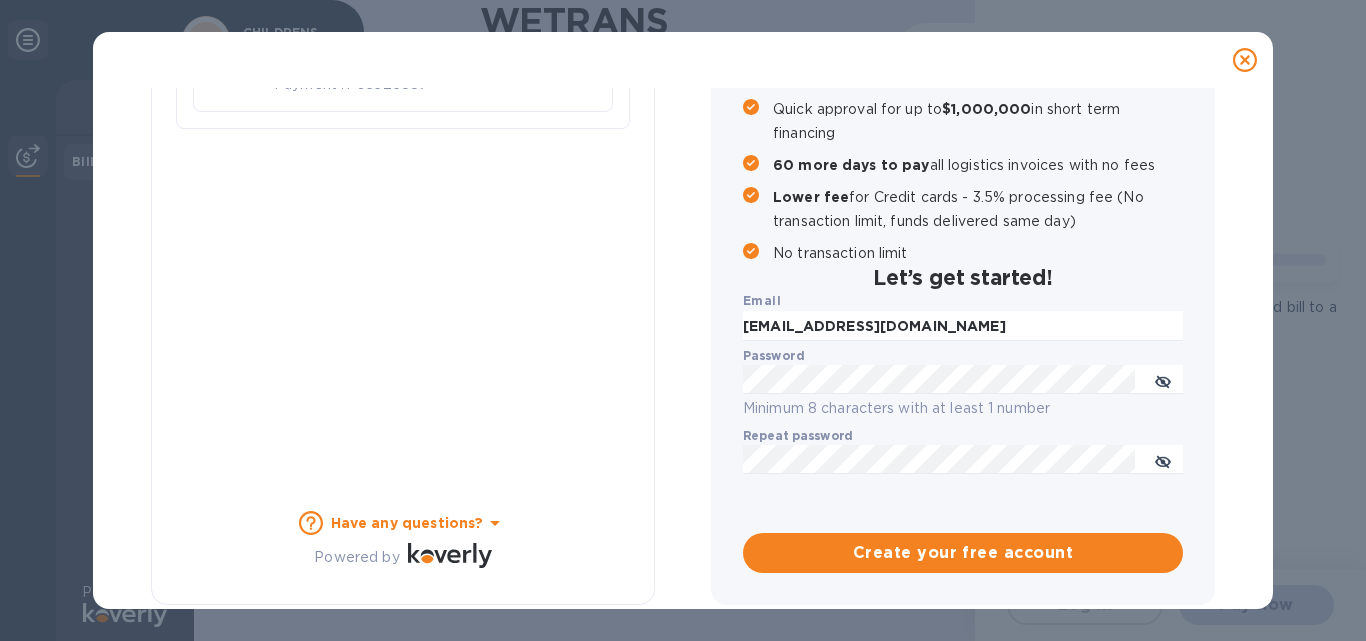 checkbox on "false" 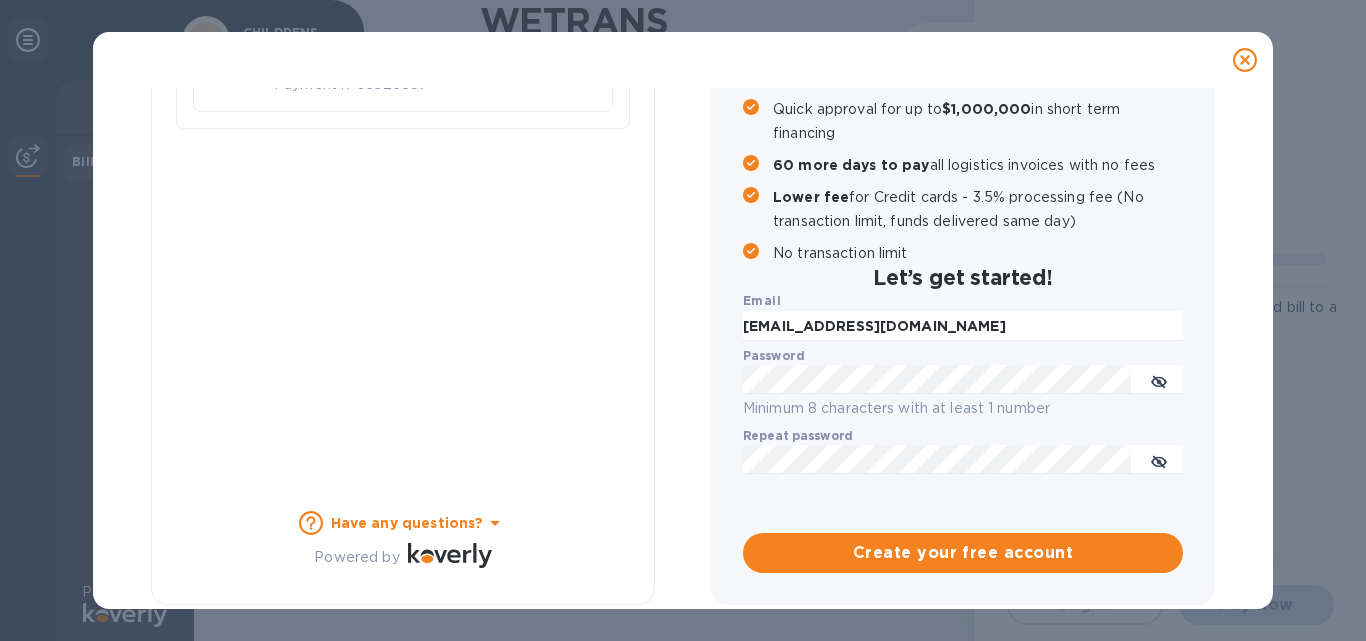 scroll, scrollTop: 279, scrollLeft: 0, axis: vertical 